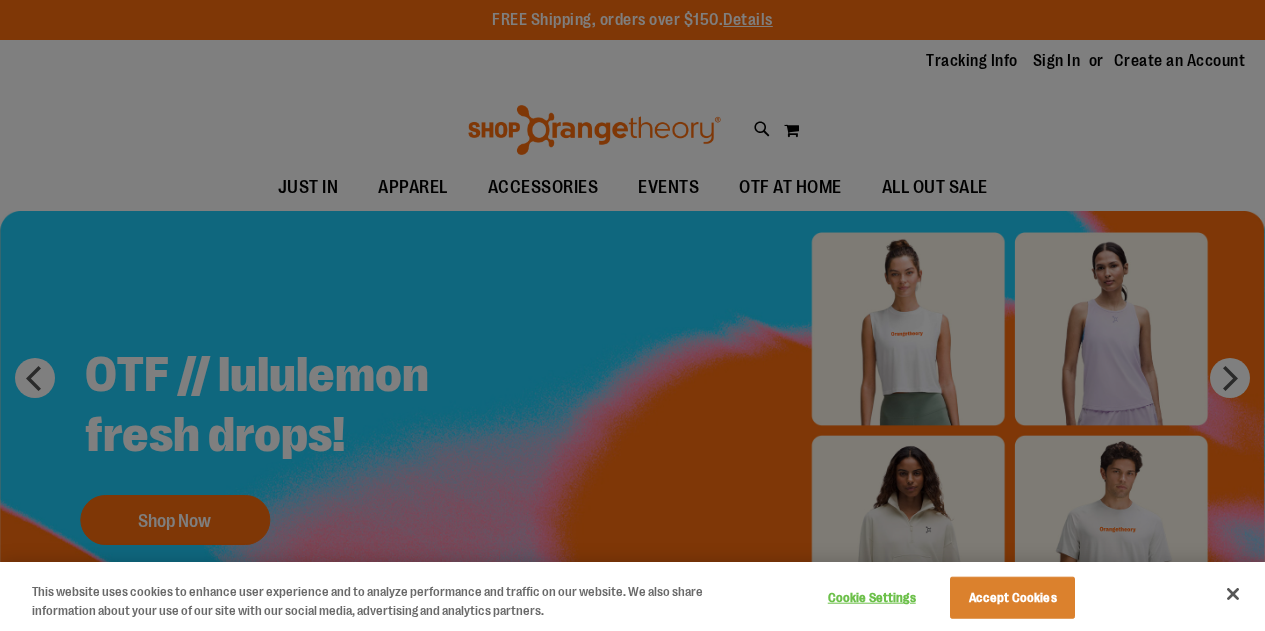 scroll, scrollTop: 0, scrollLeft: 0, axis: both 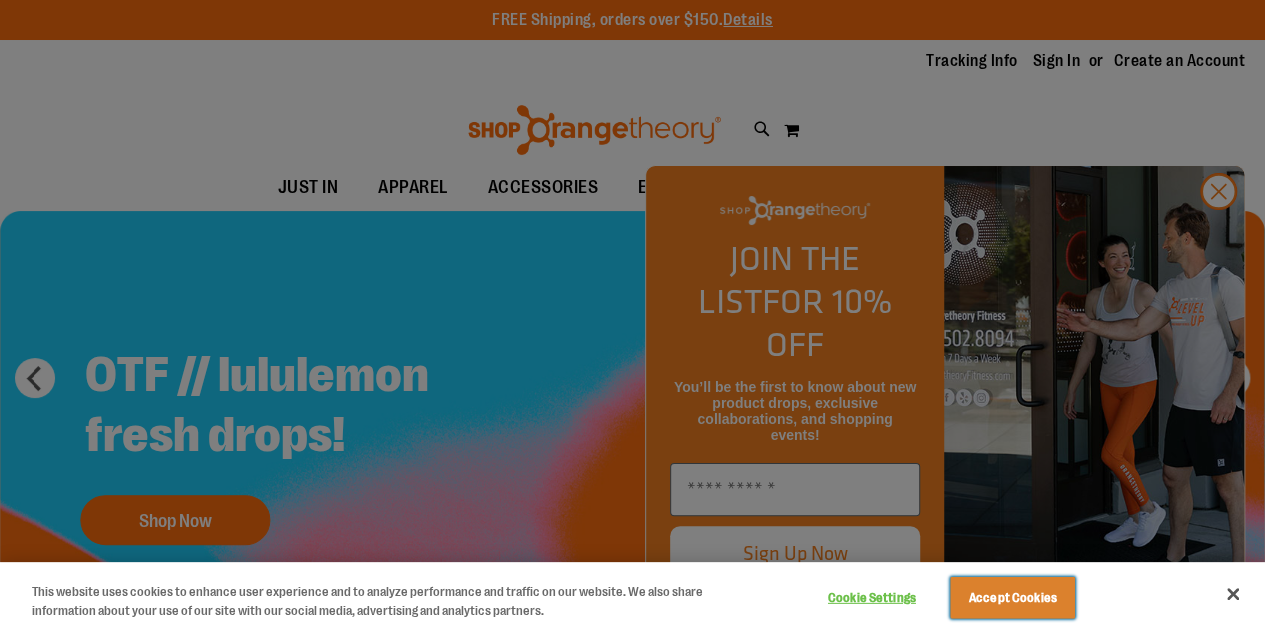 click on "Accept Cookies" at bounding box center [1012, 598] 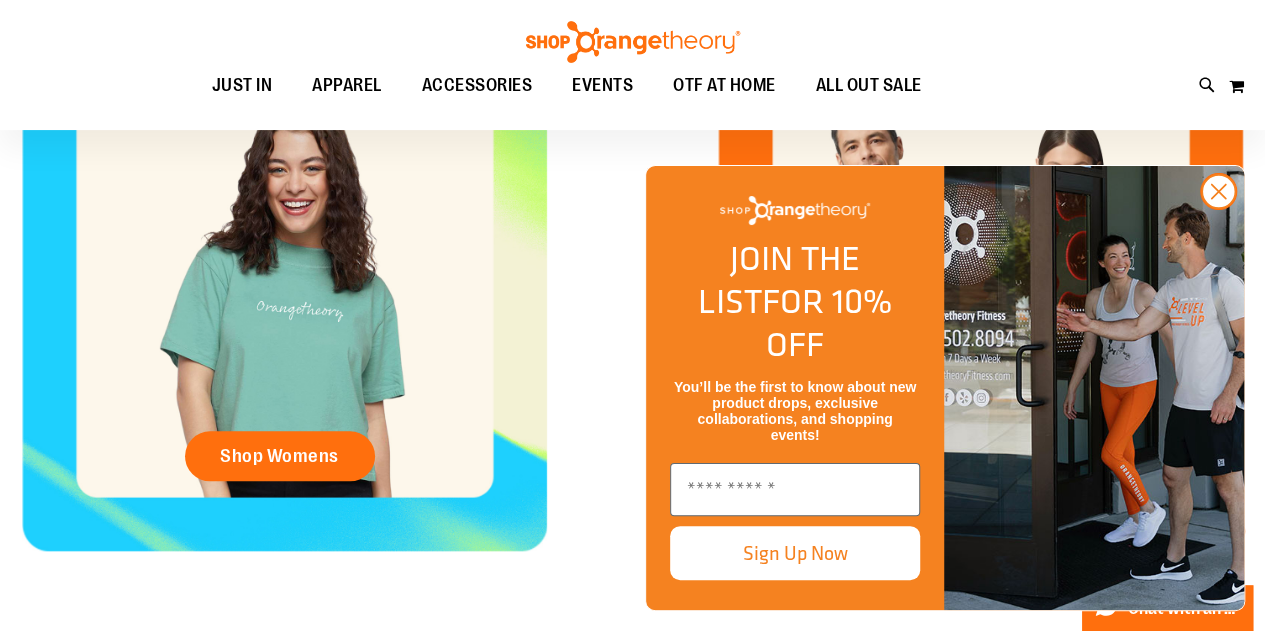 scroll, scrollTop: 810, scrollLeft: 0, axis: vertical 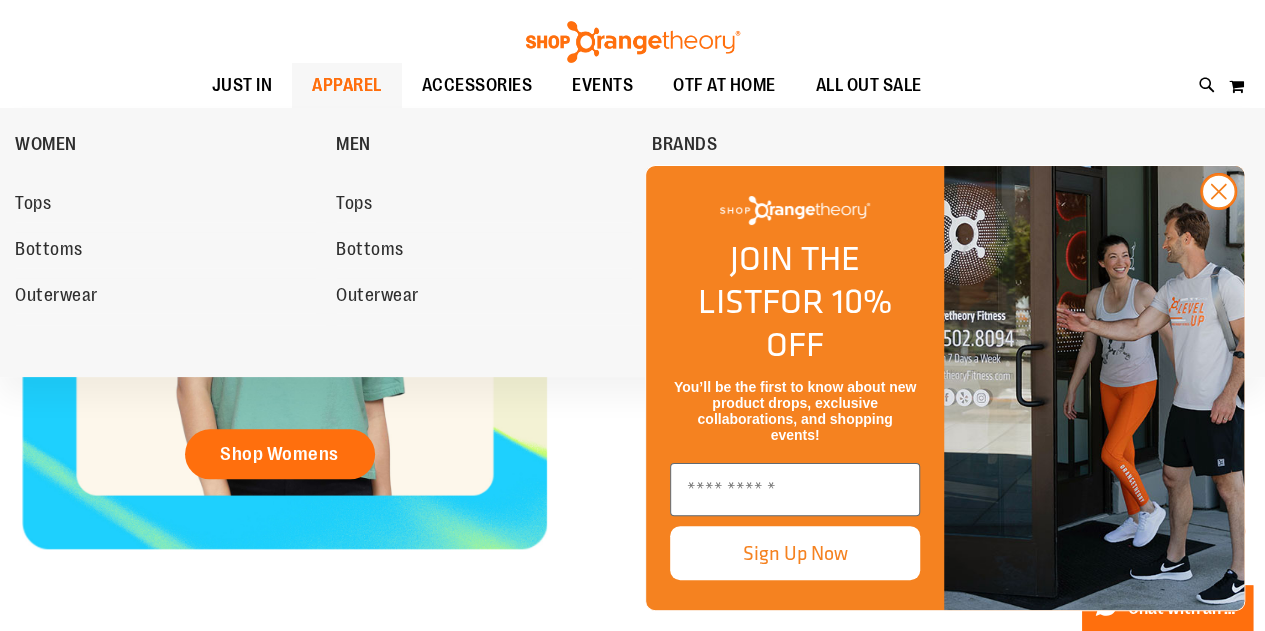click on "APPAREL" at bounding box center (347, 85) 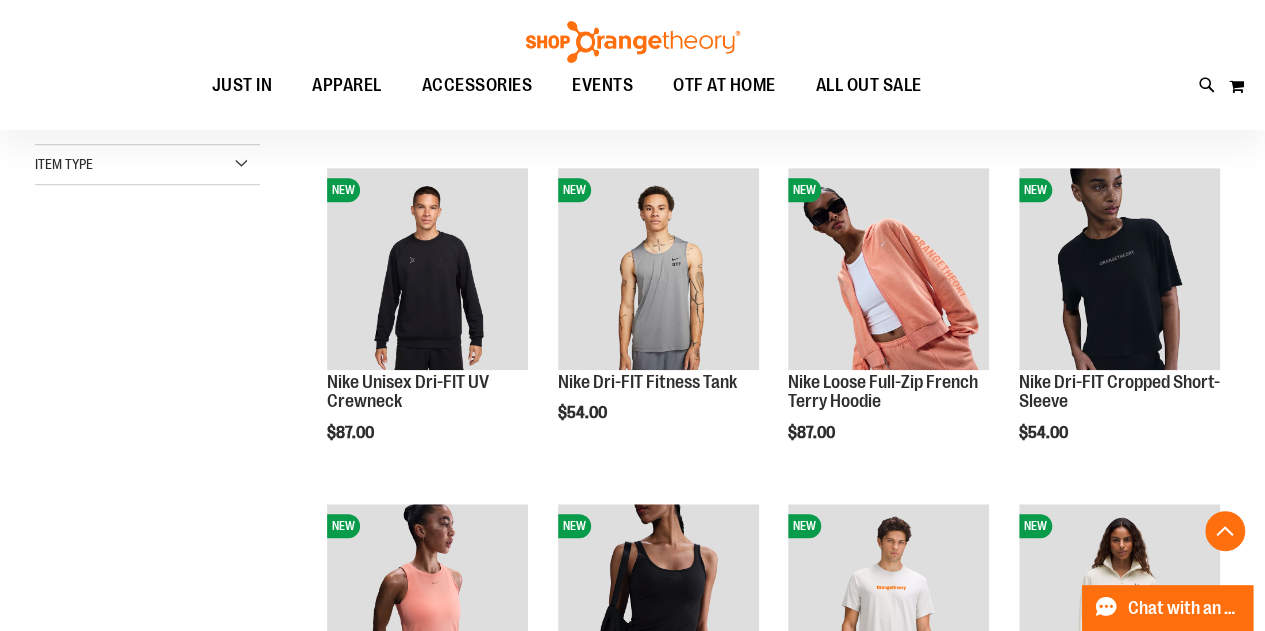 scroll, scrollTop: 565, scrollLeft: 0, axis: vertical 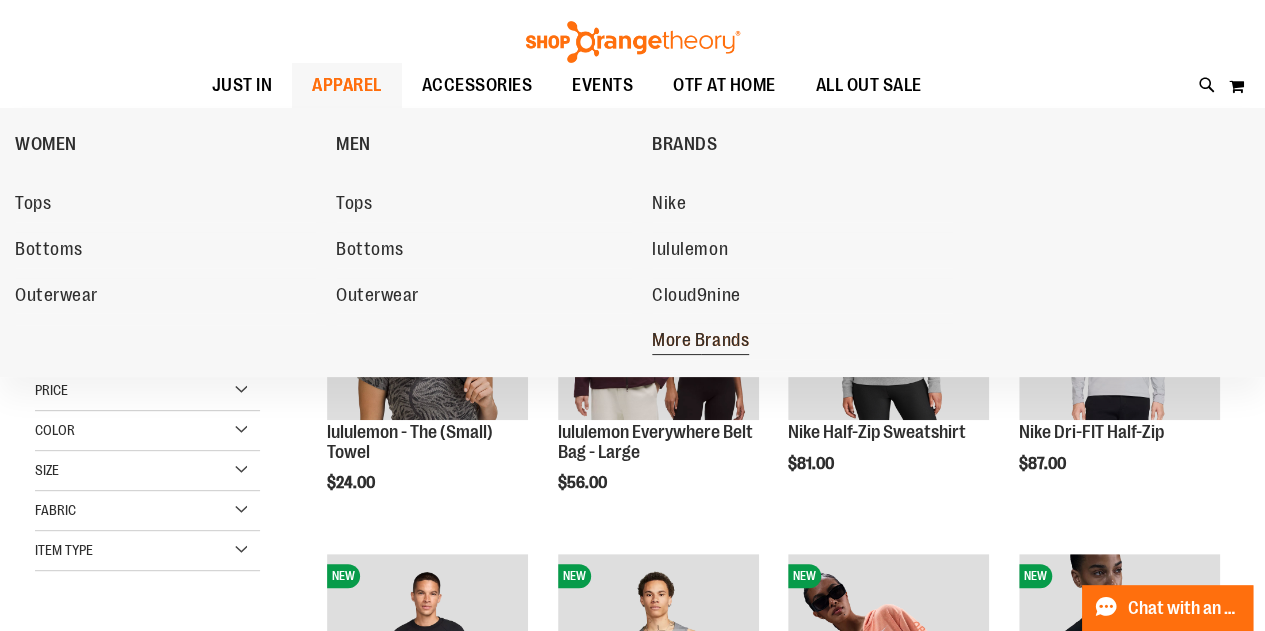 click on "More Brands" at bounding box center [700, 342] 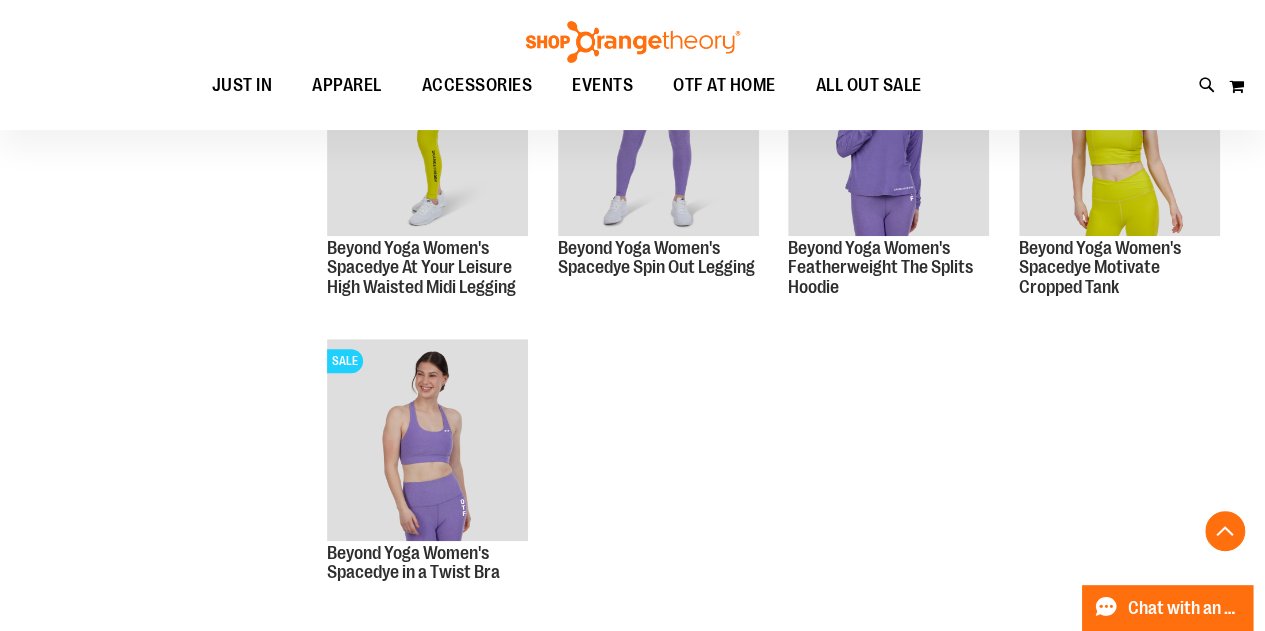 scroll, scrollTop: 0, scrollLeft: 0, axis: both 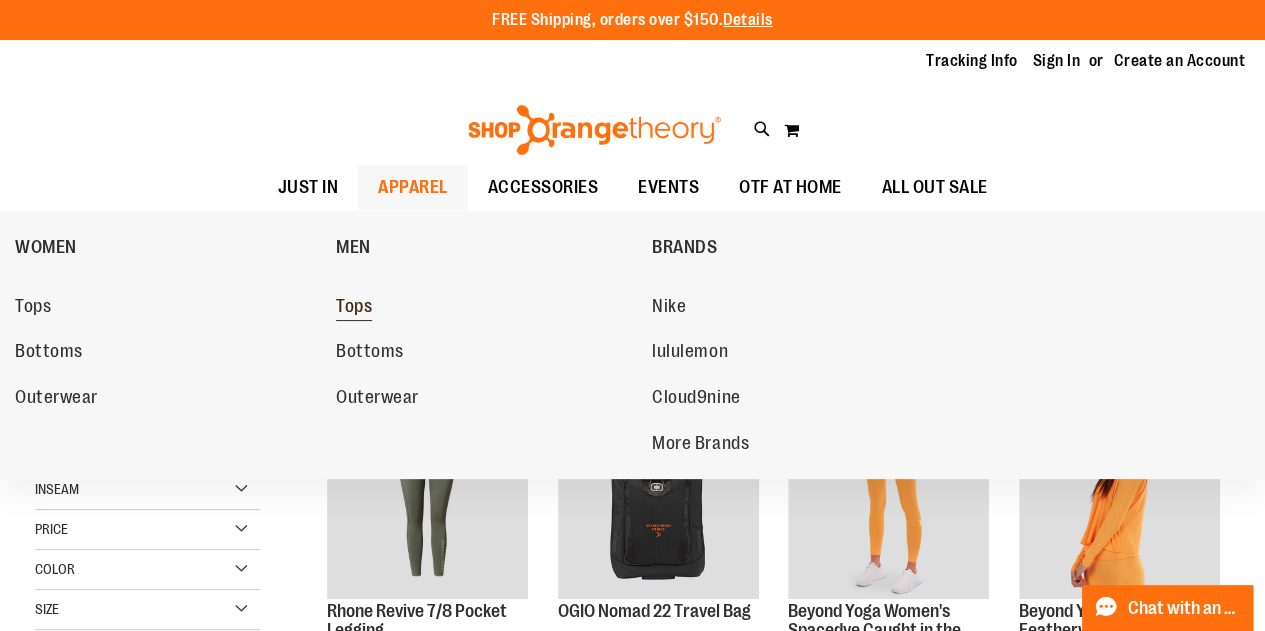 click on "Tops" at bounding box center (354, 308) 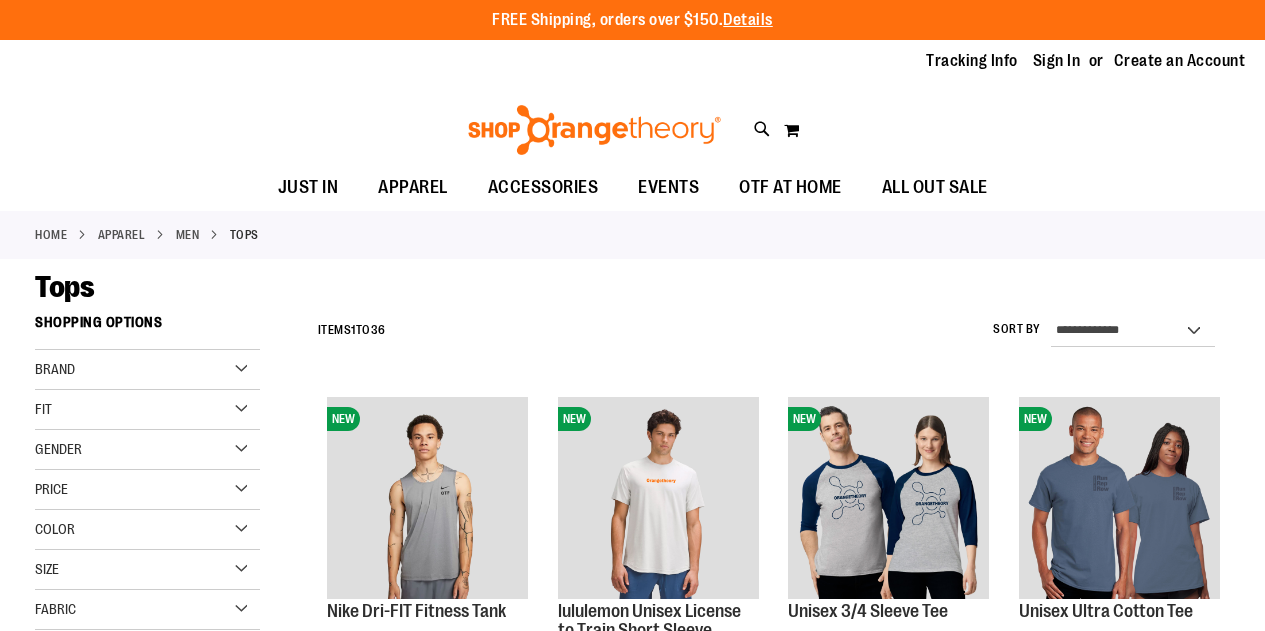 scroll, scrollTop: 0, scrollLeft: 0, axis: both 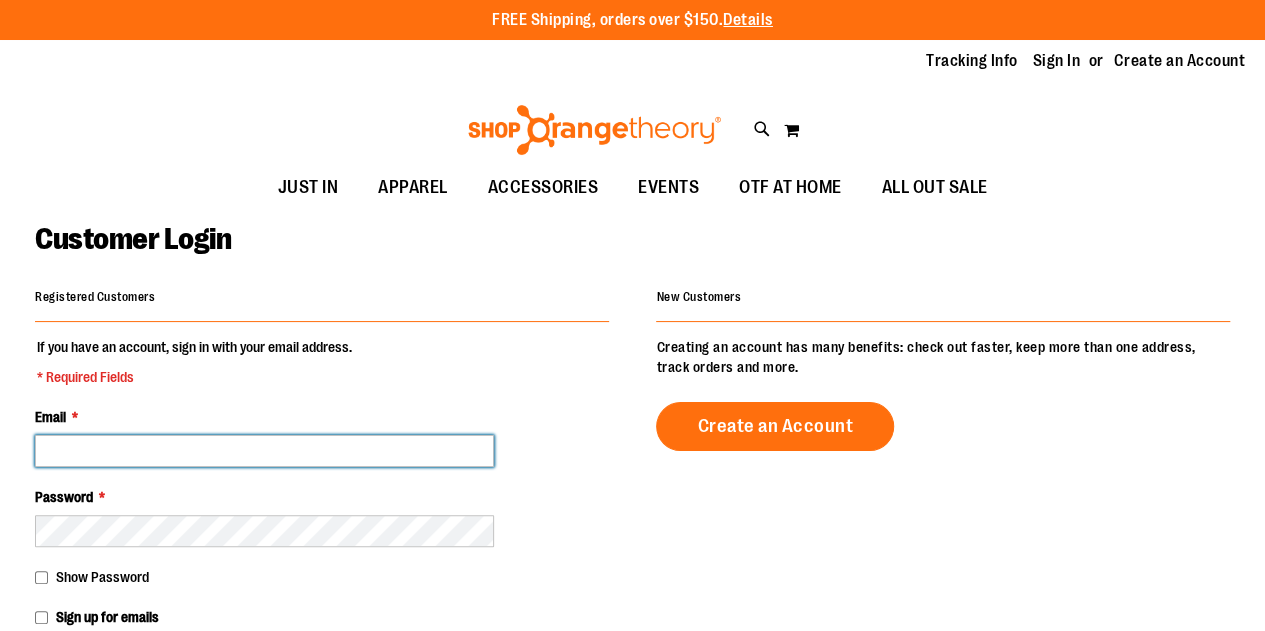 click on "Email *" at bounding box center [264, 451] 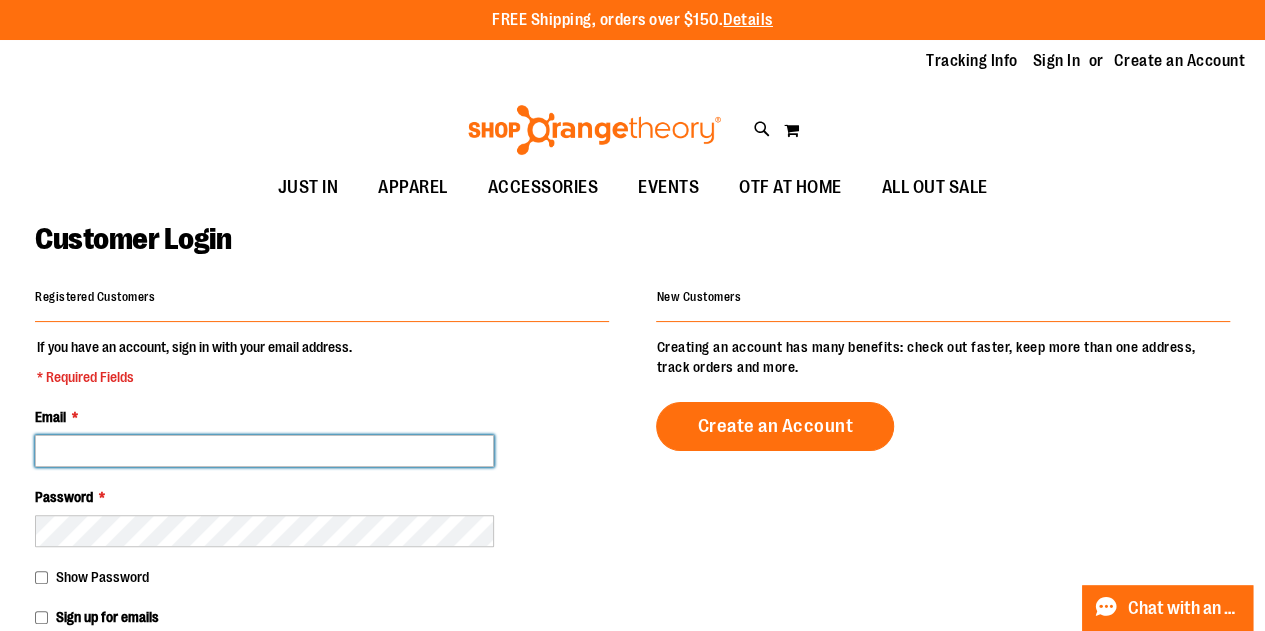type on "*" 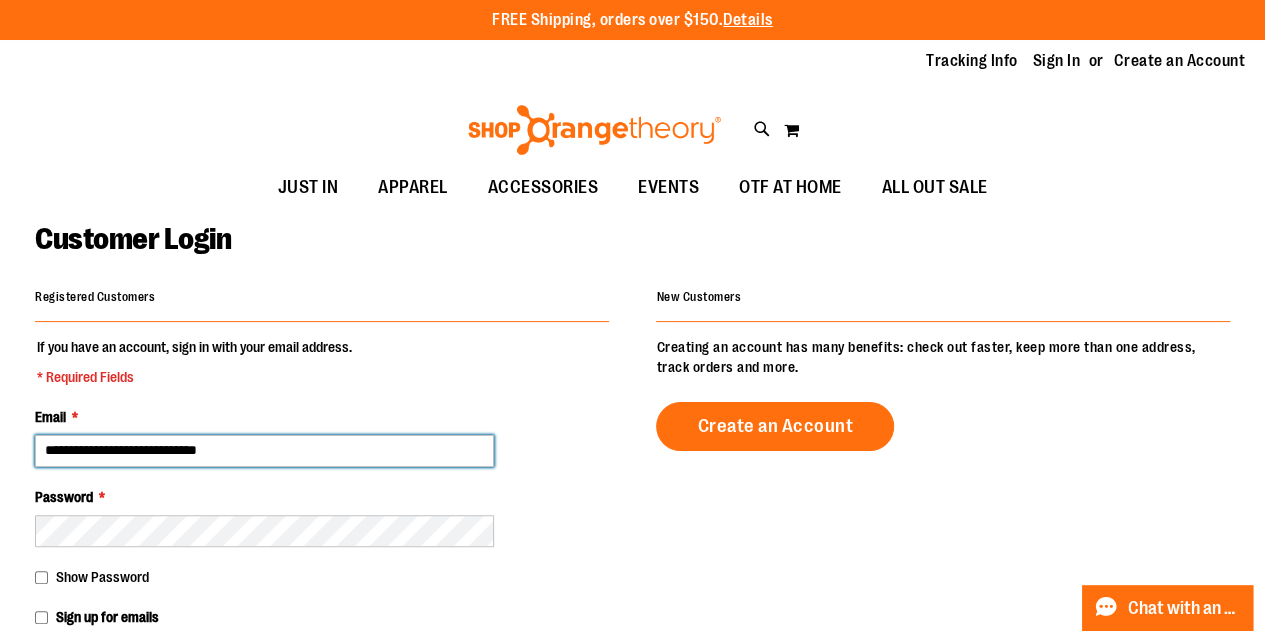 click on "**********" at bounding box center [264, 451] 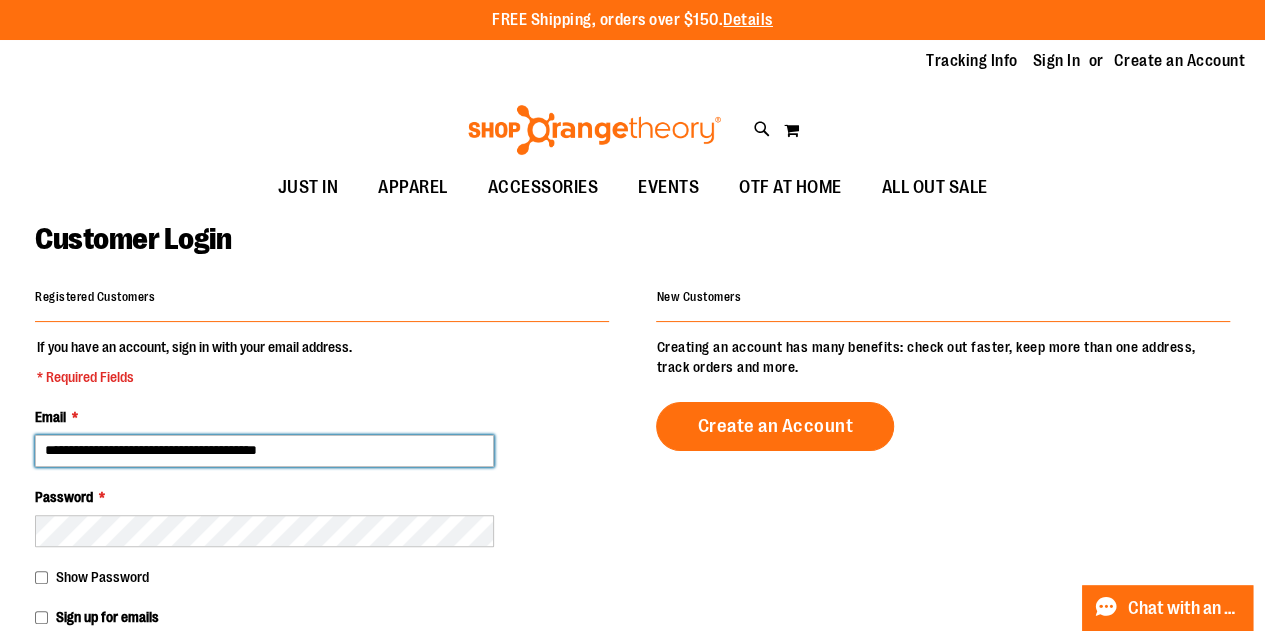 type on "**********" 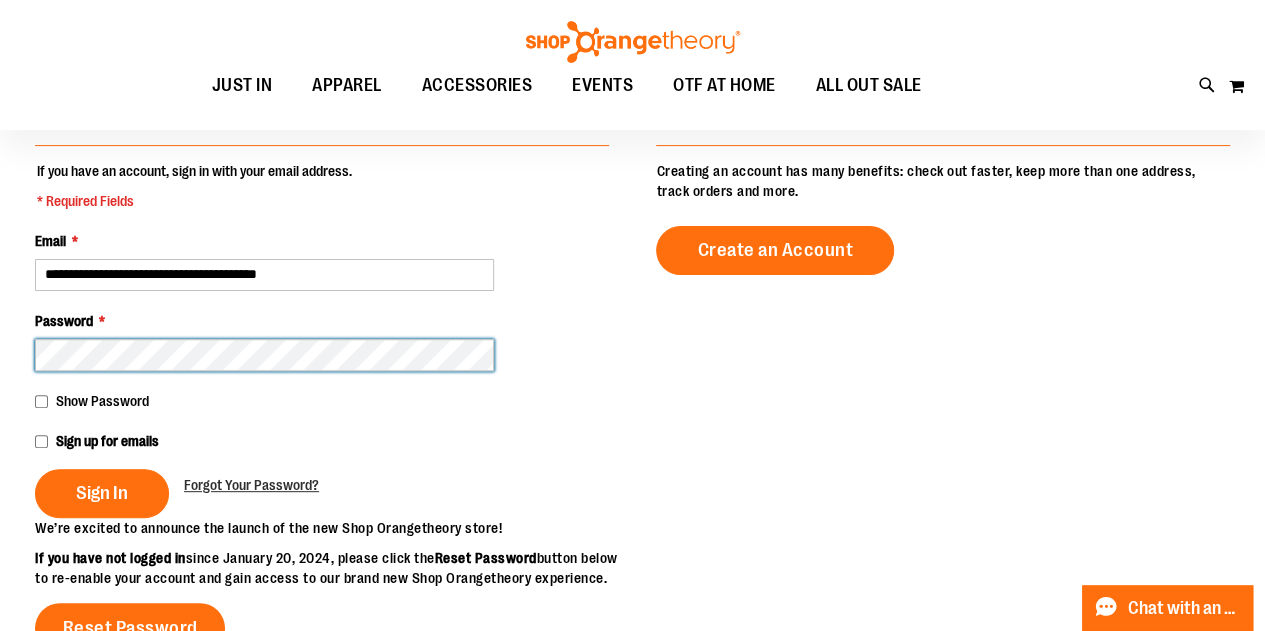 scroll, scrollTop: 176, scrollLeft: 0, axis: vertical 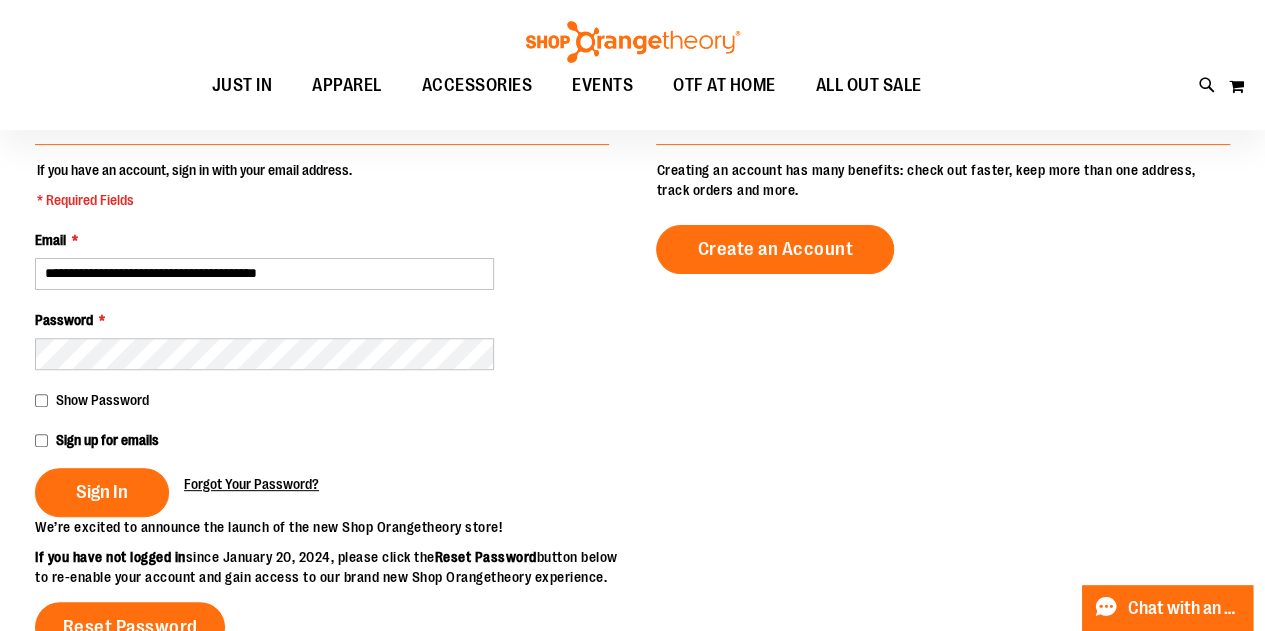 click on "Forgot Your Password?" at bounding box center [251, 484] 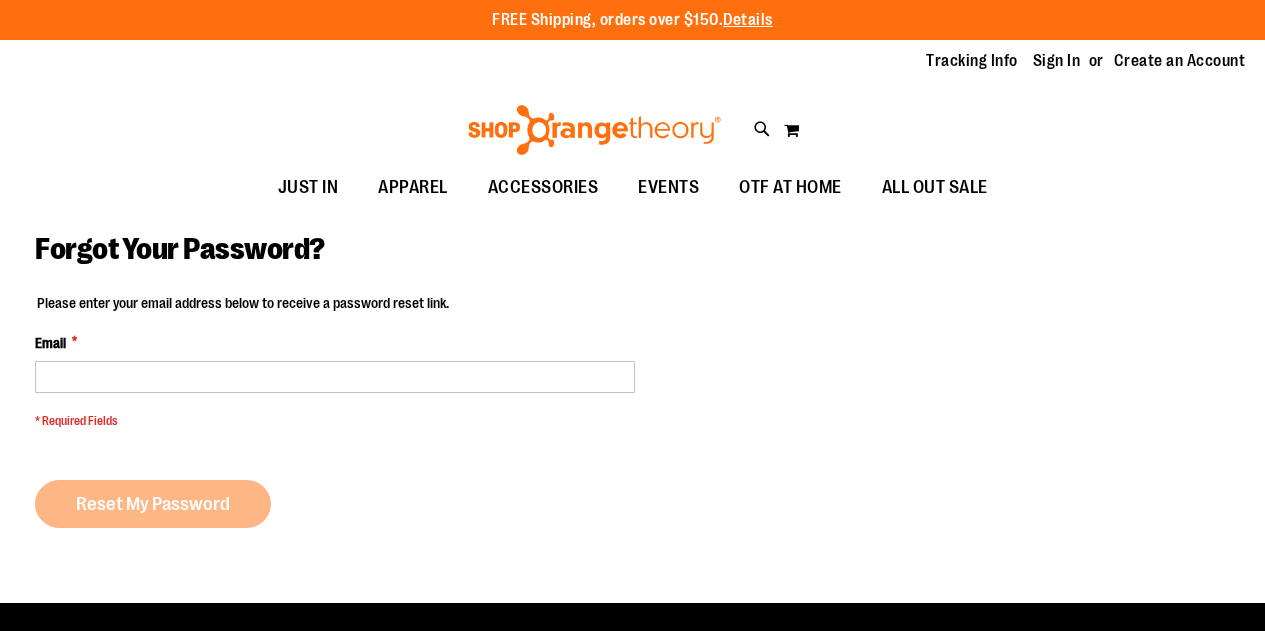 scroll, scrollTop: 0, scrollLeft: 0, axis: both 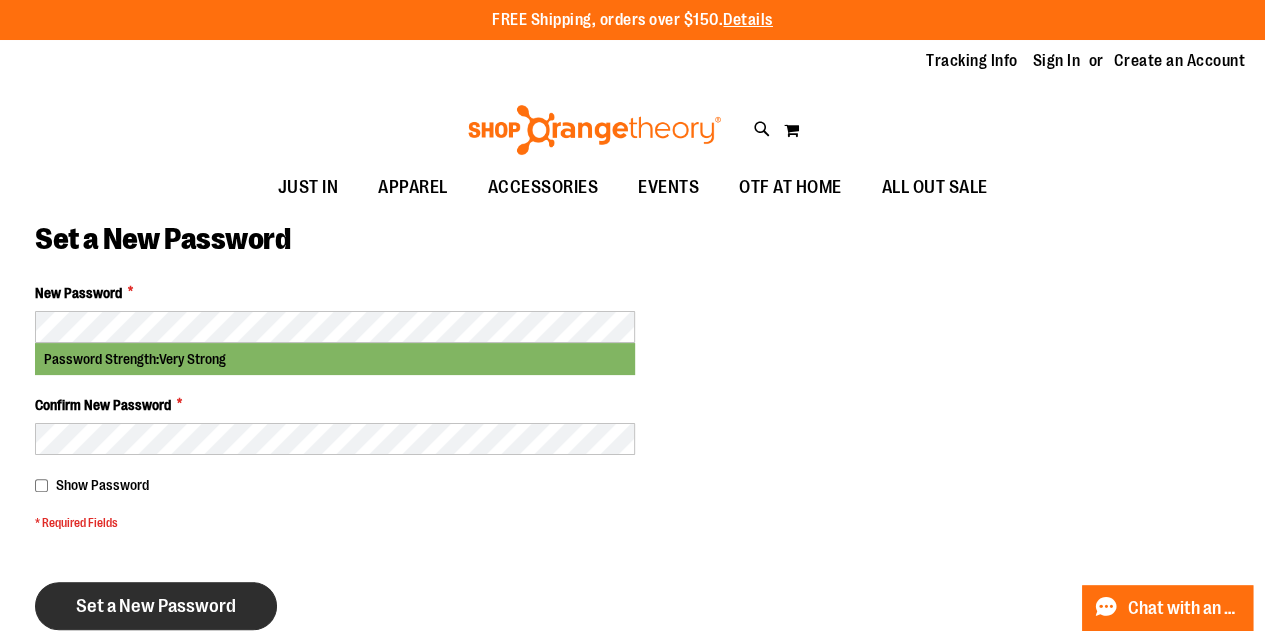 click on "Set a New Password" at bounding box center [156, 606] 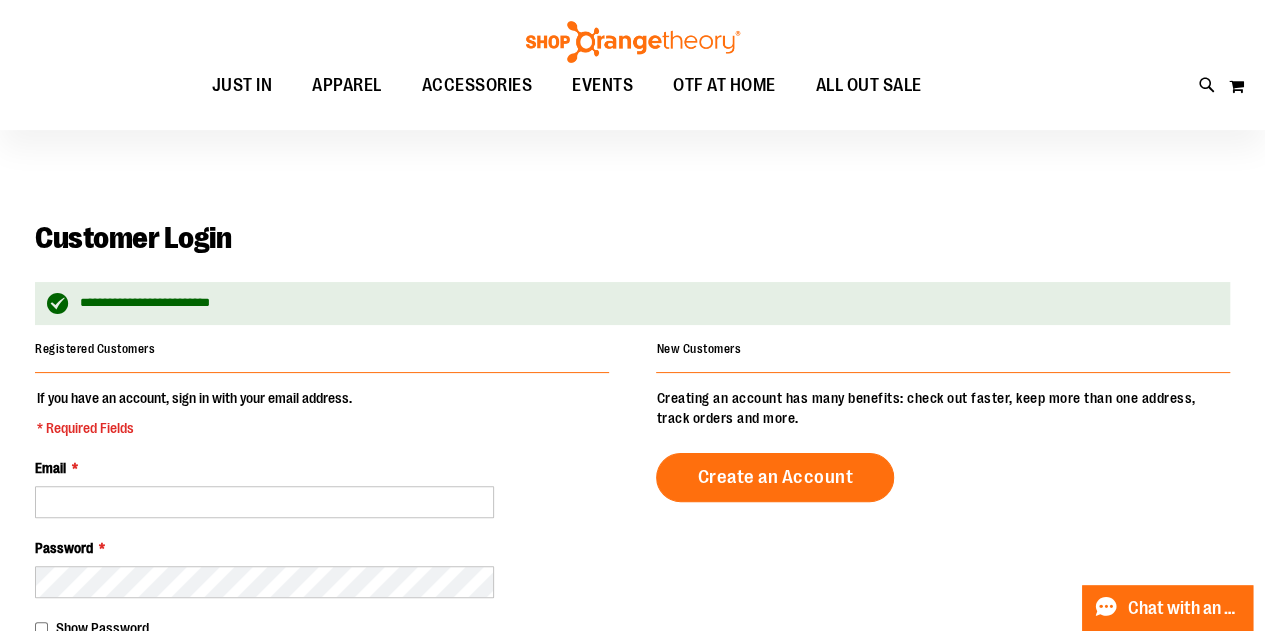 scroll, scrollTop: 166, scrollLeft: 0, axis: vertical 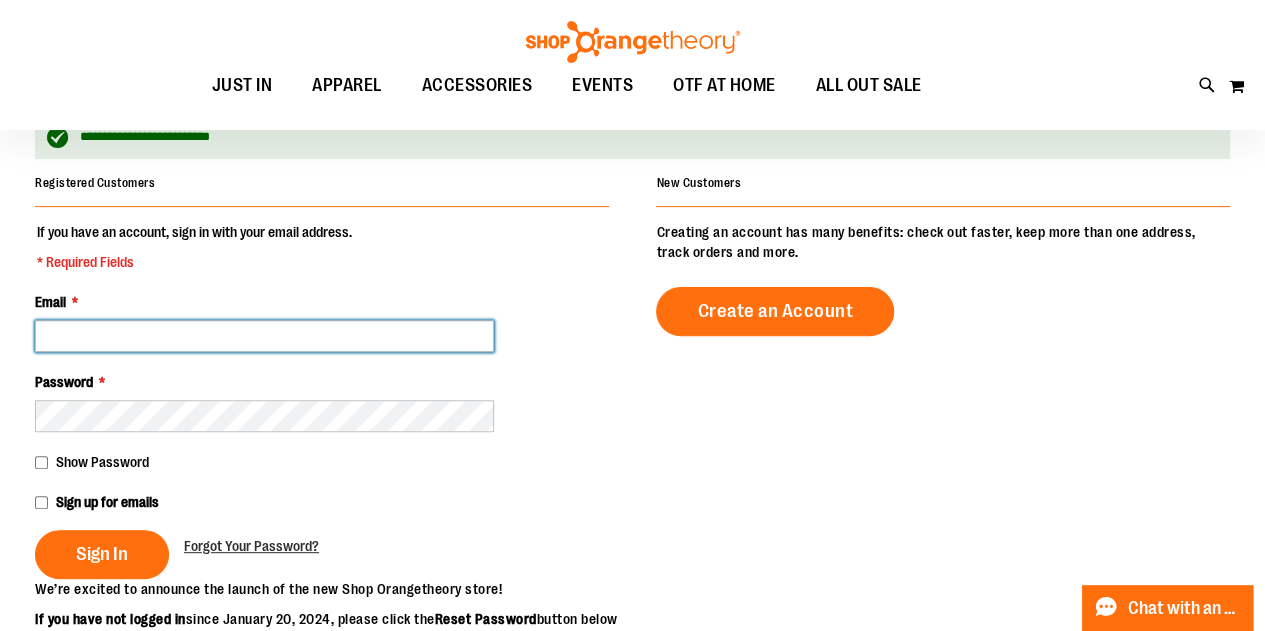 click on "Email *" at bounding box center (264, 336) 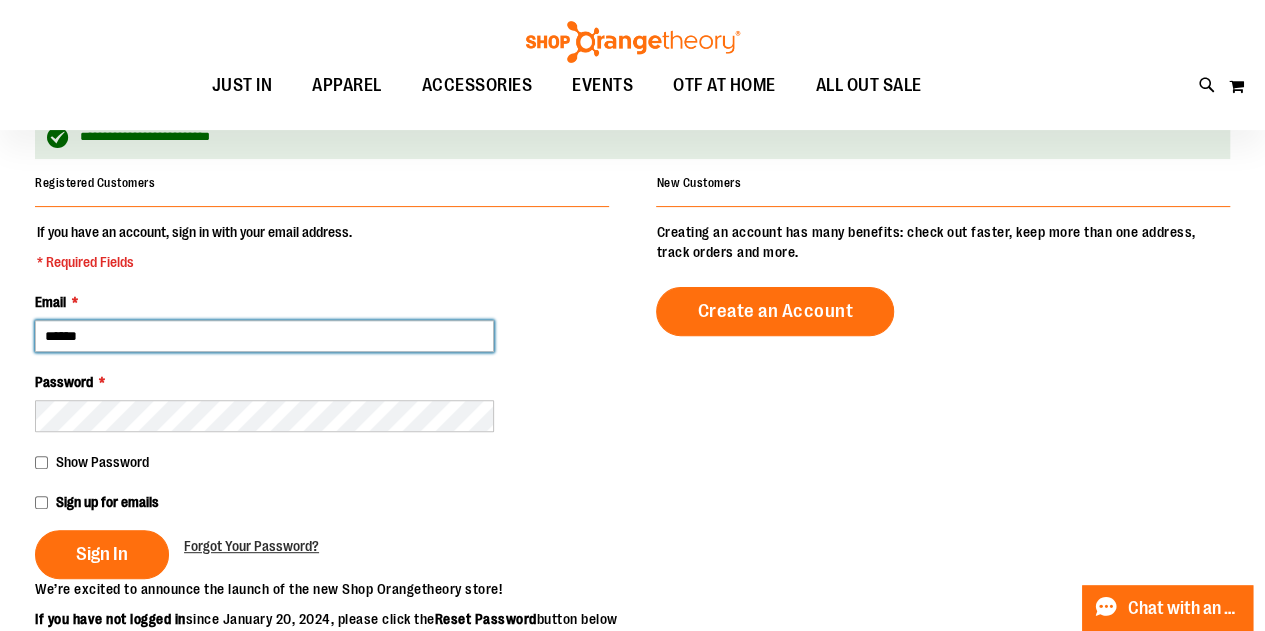 click on "******" at bounding box center (264, 336) 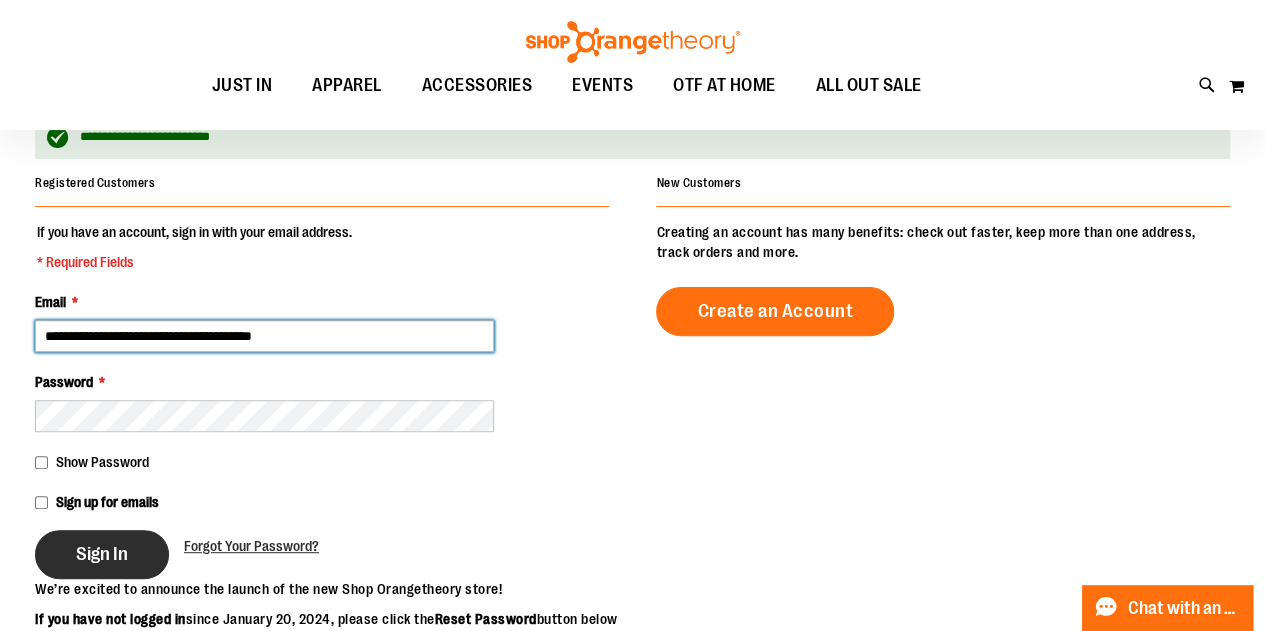 type on "**********" 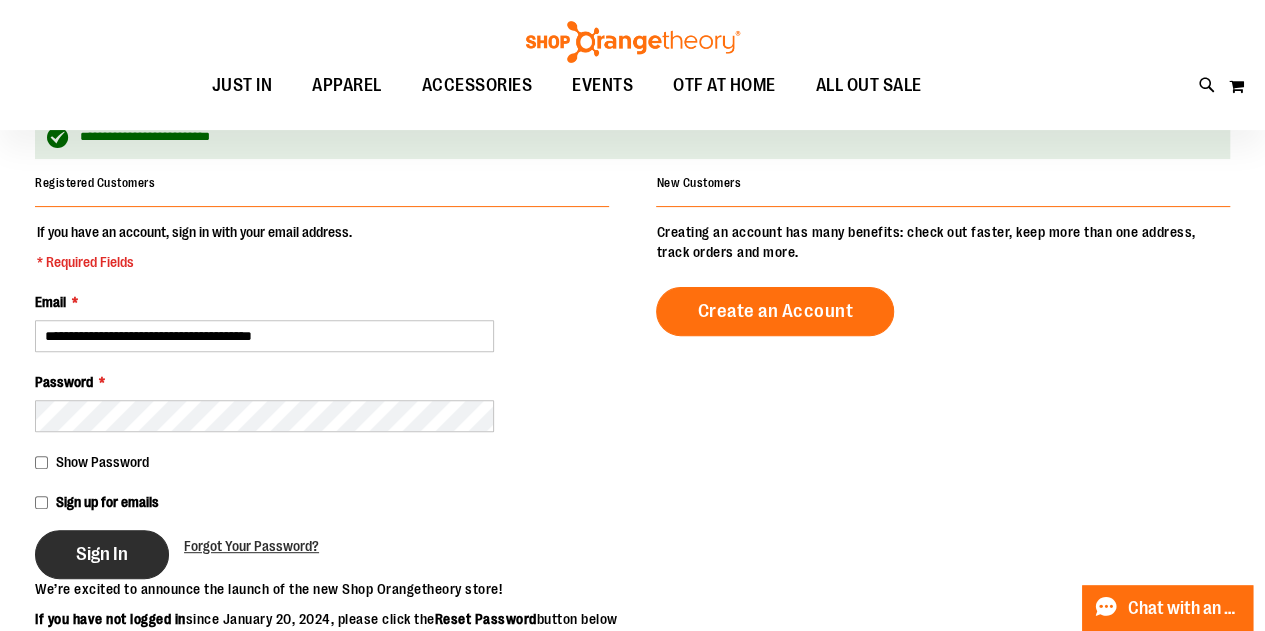 click on "Sign In" at bounding box center [102, 554] 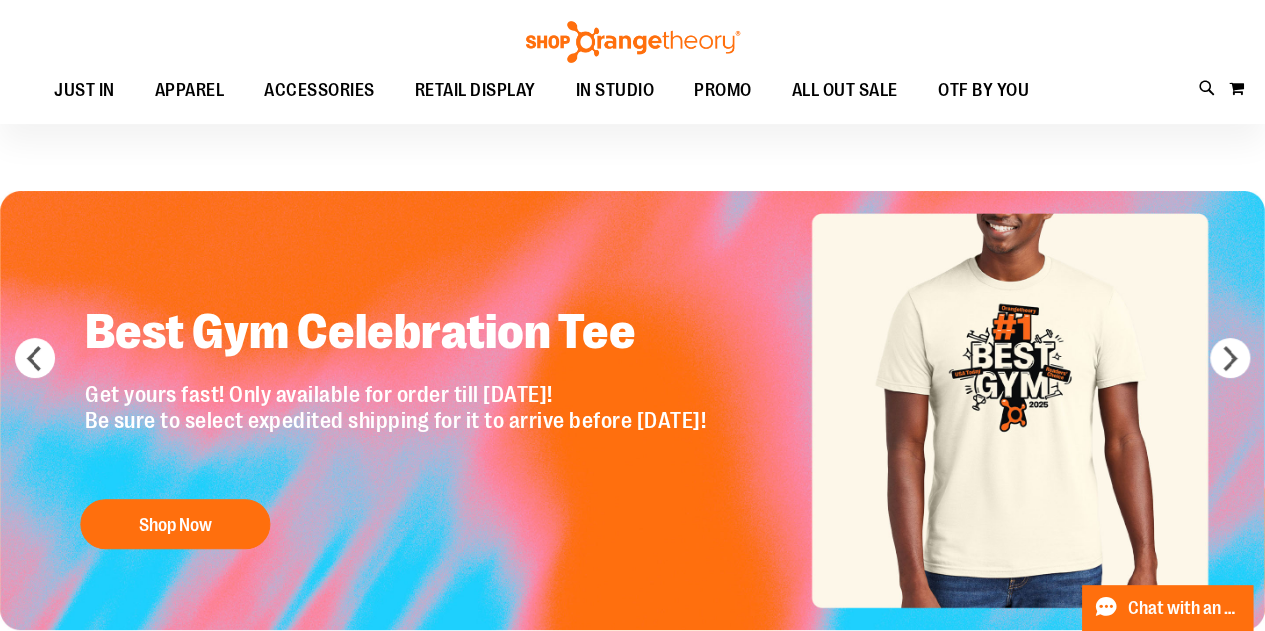 scroll, scrollTop: 17, scrollLeft: 0, axis: vertical 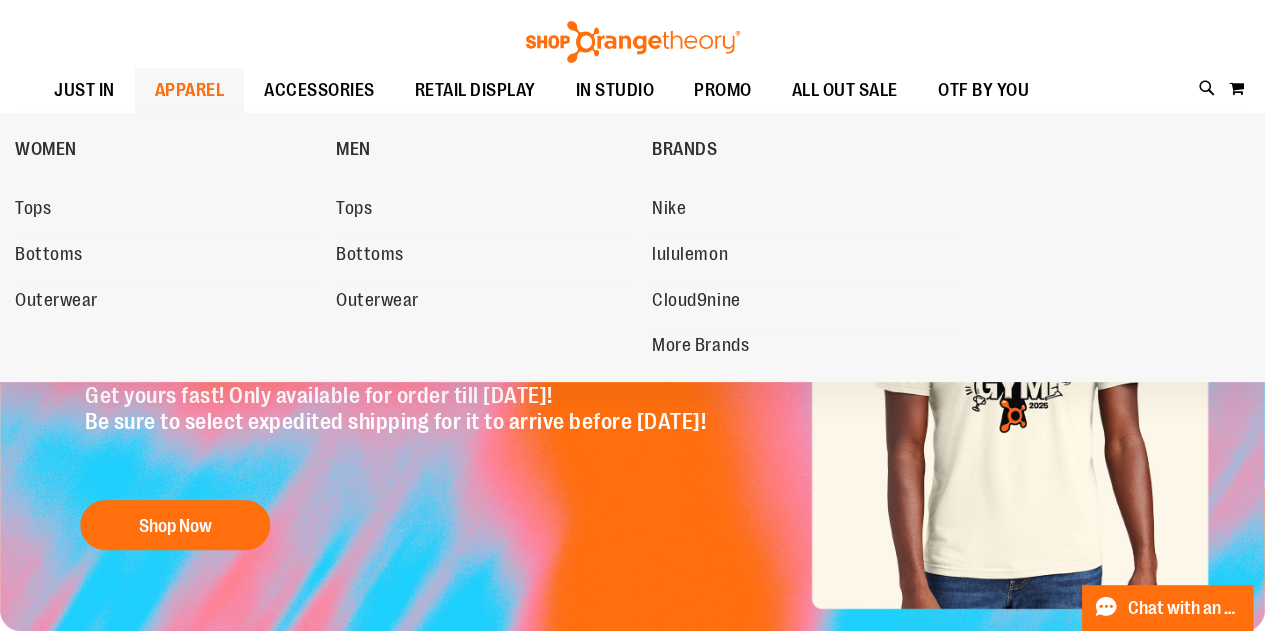 type on "**********" 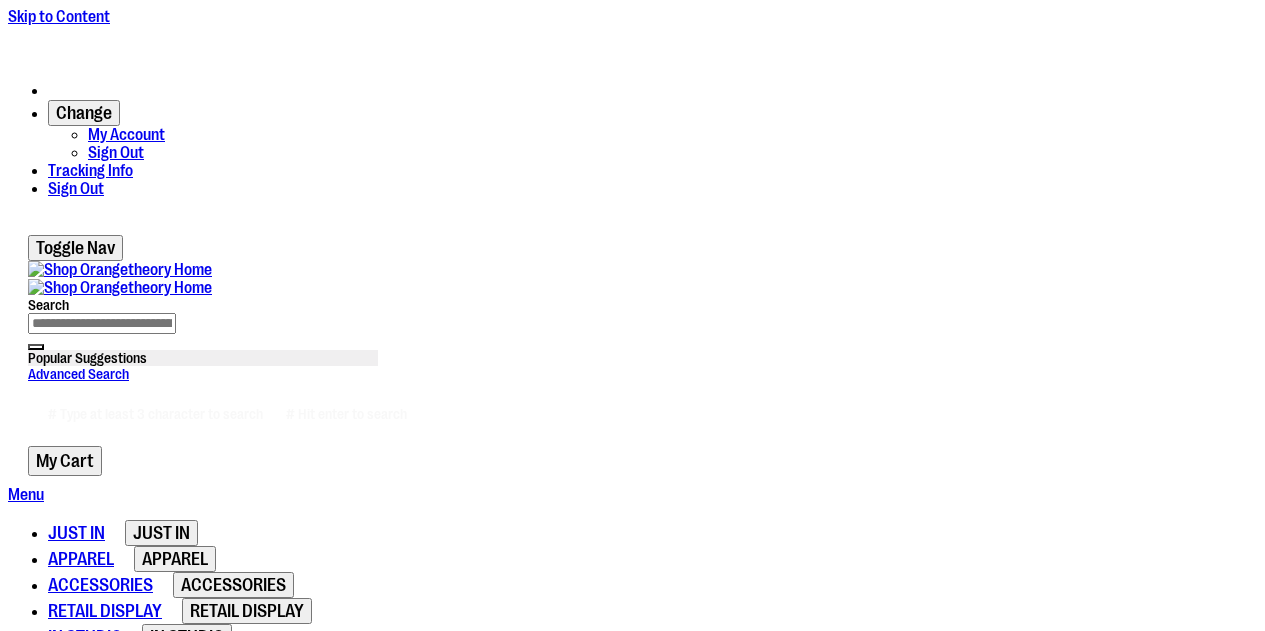 scroll, scrollTop: 0, scrollLeft: 0, axis: both 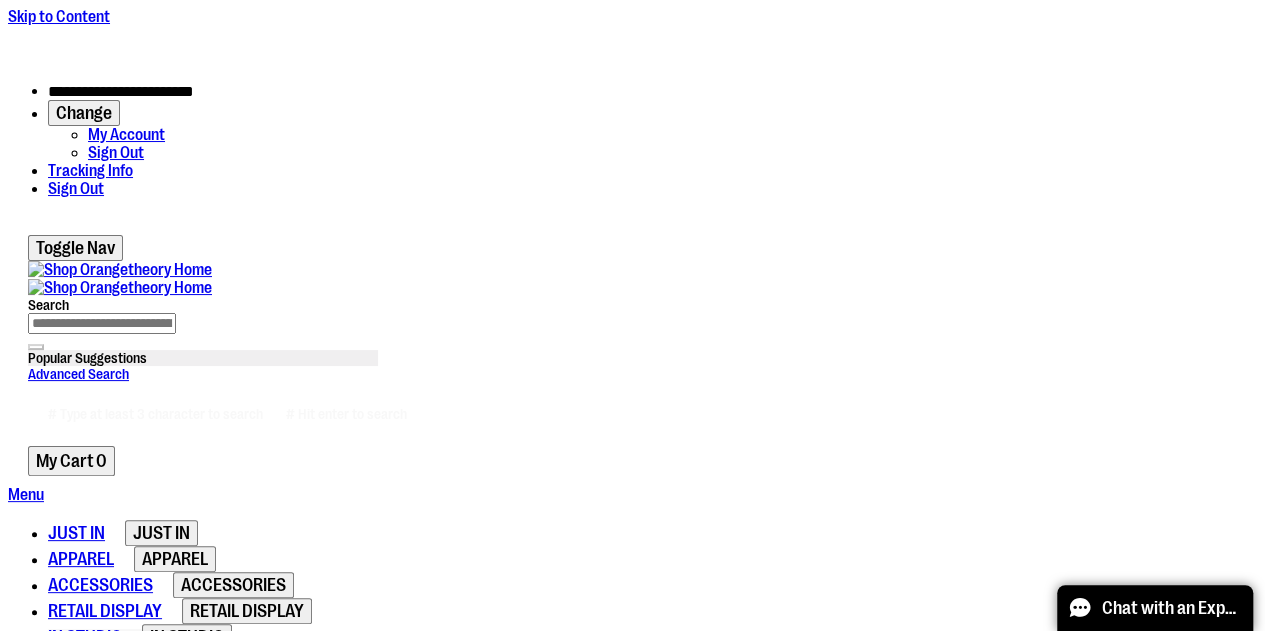 type on "**********" 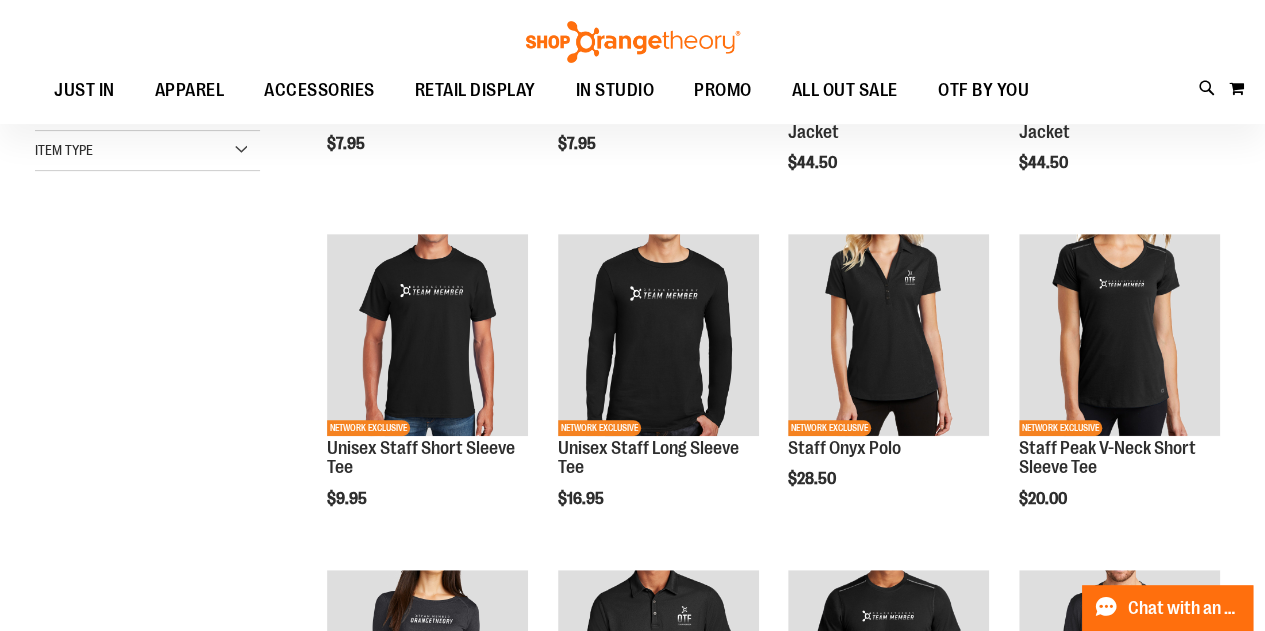 scroll, scrollTop: 288, scrollLeft: 0, axis: vertical 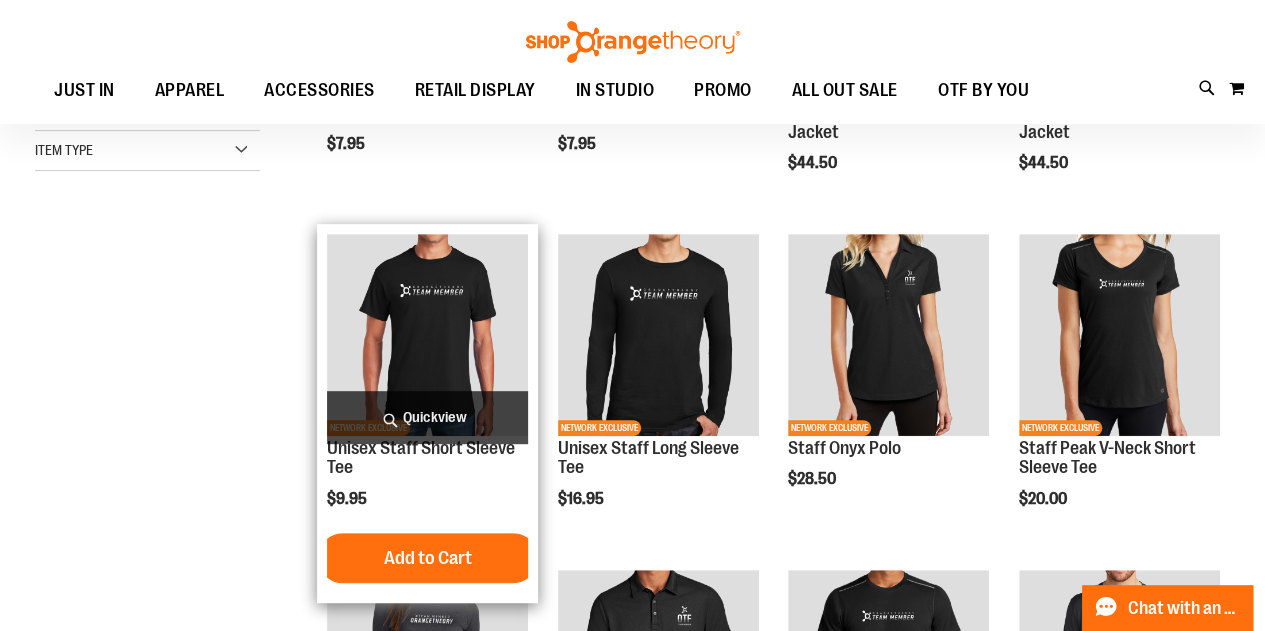 type on "**********" 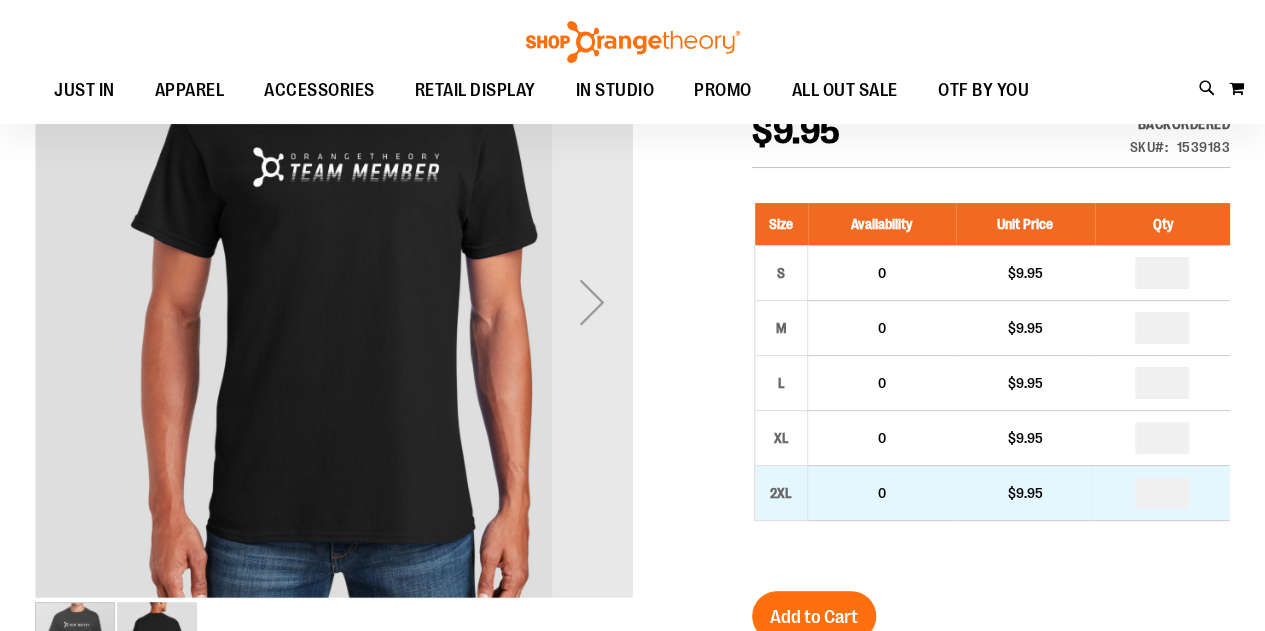 scroll, scrollTop: 66, scrollLeft: 0, axis: vertical 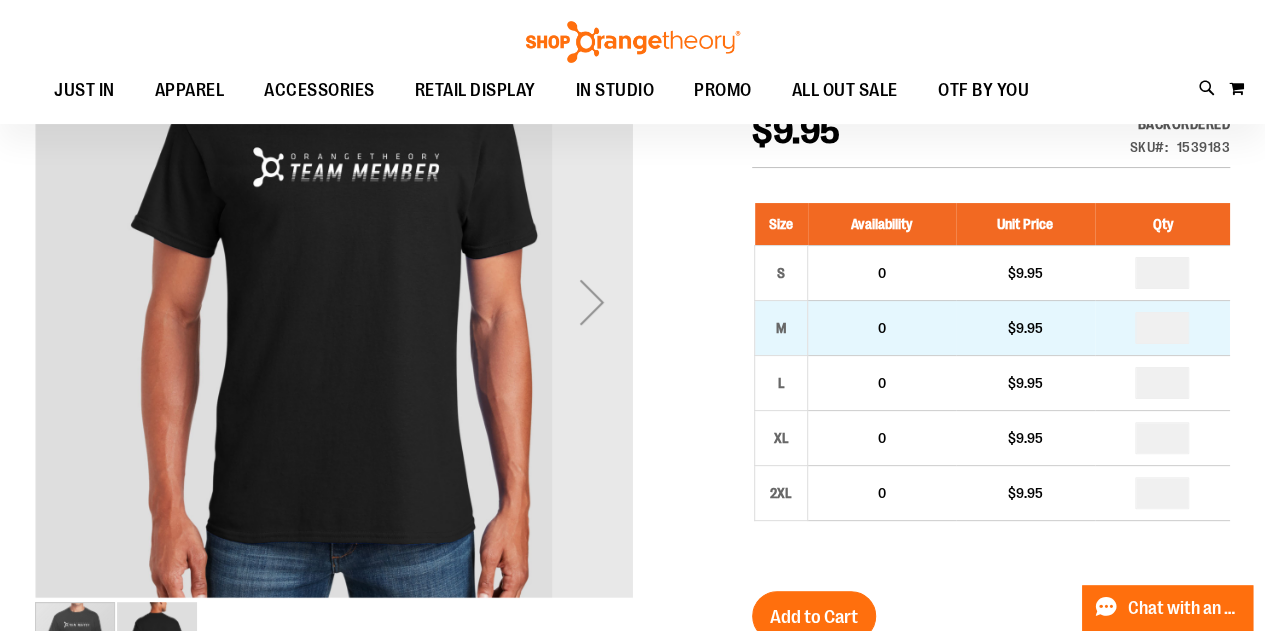 type on "**********" 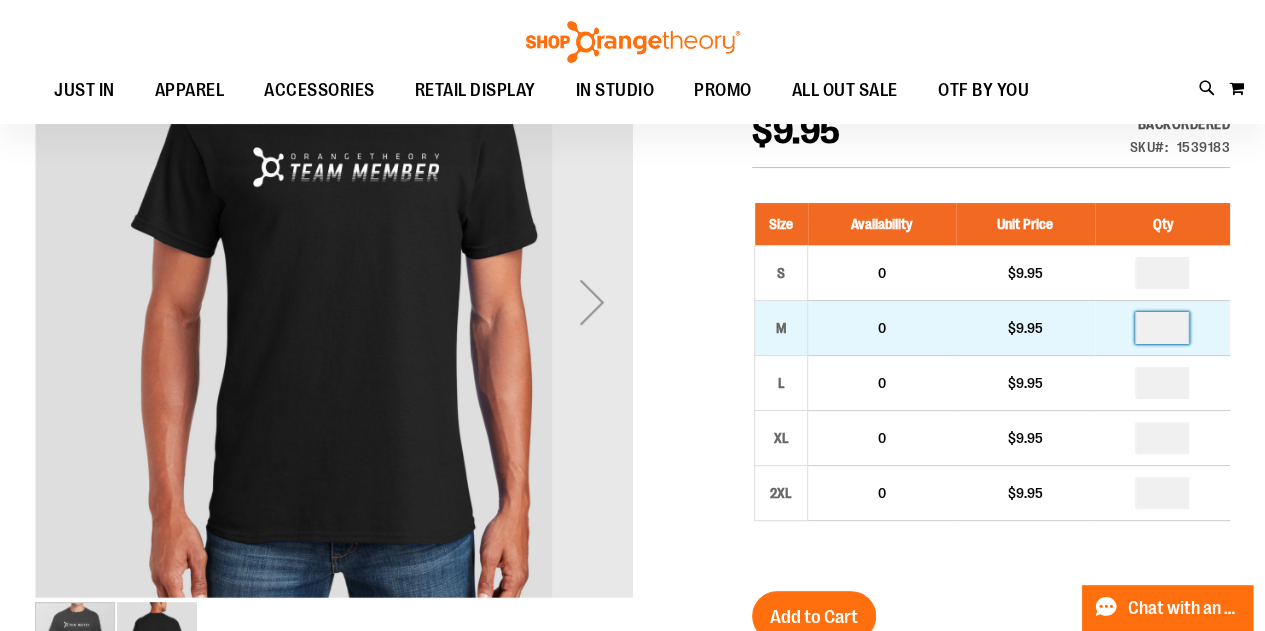 click at bounding box center [1162, 328] 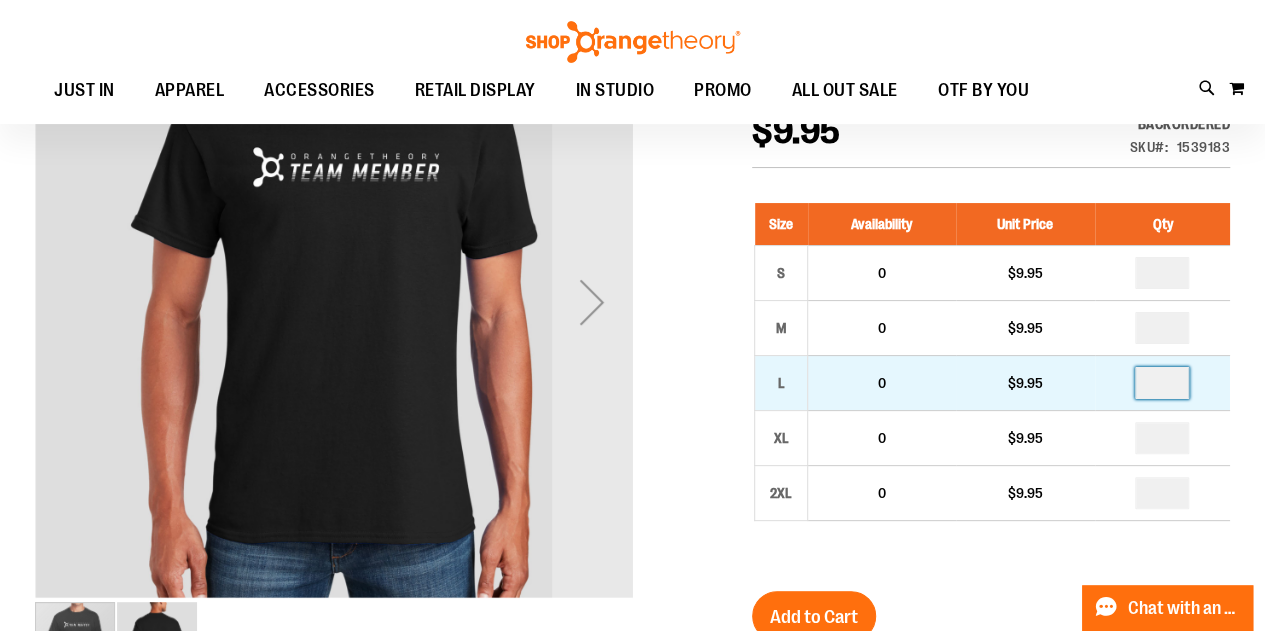 click at bounding box center (1162, 383) 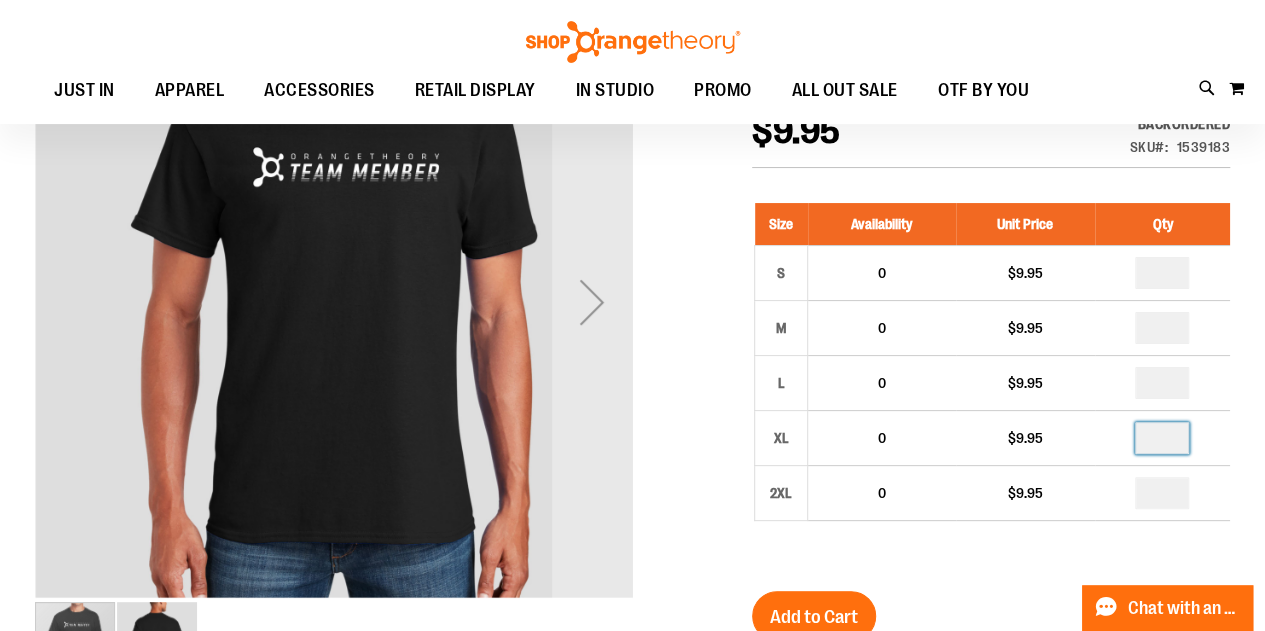 click at bounding box center (1162, 438) 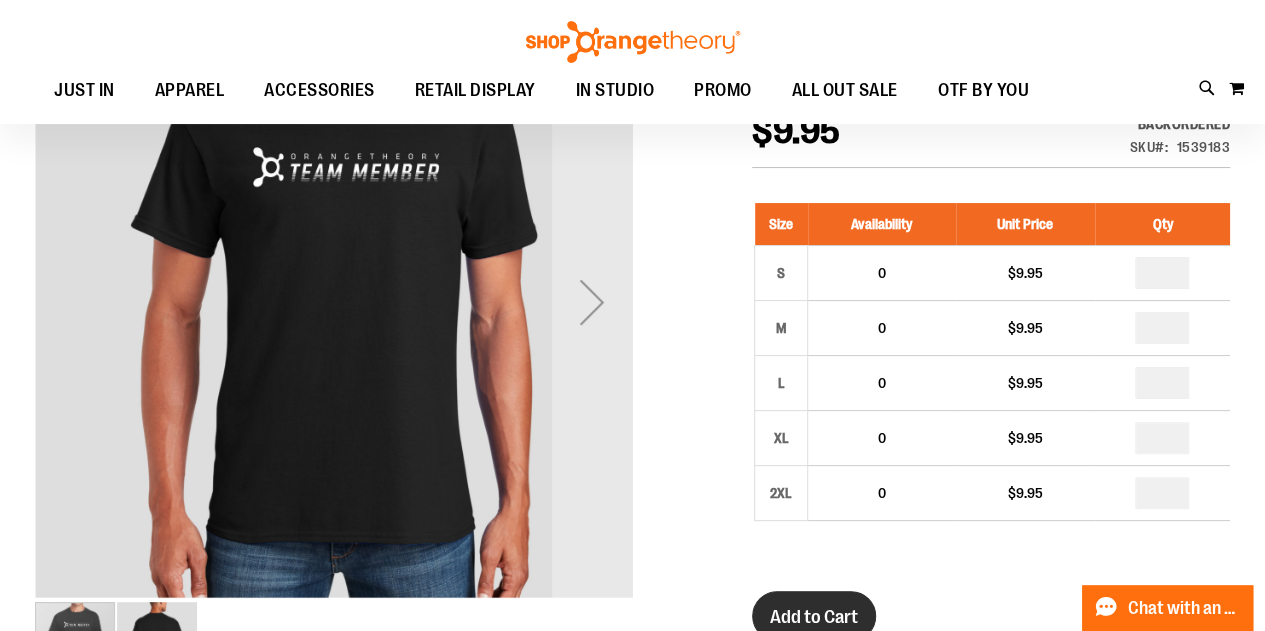 click on "Add to Cart" at bounding box center [814, 616] 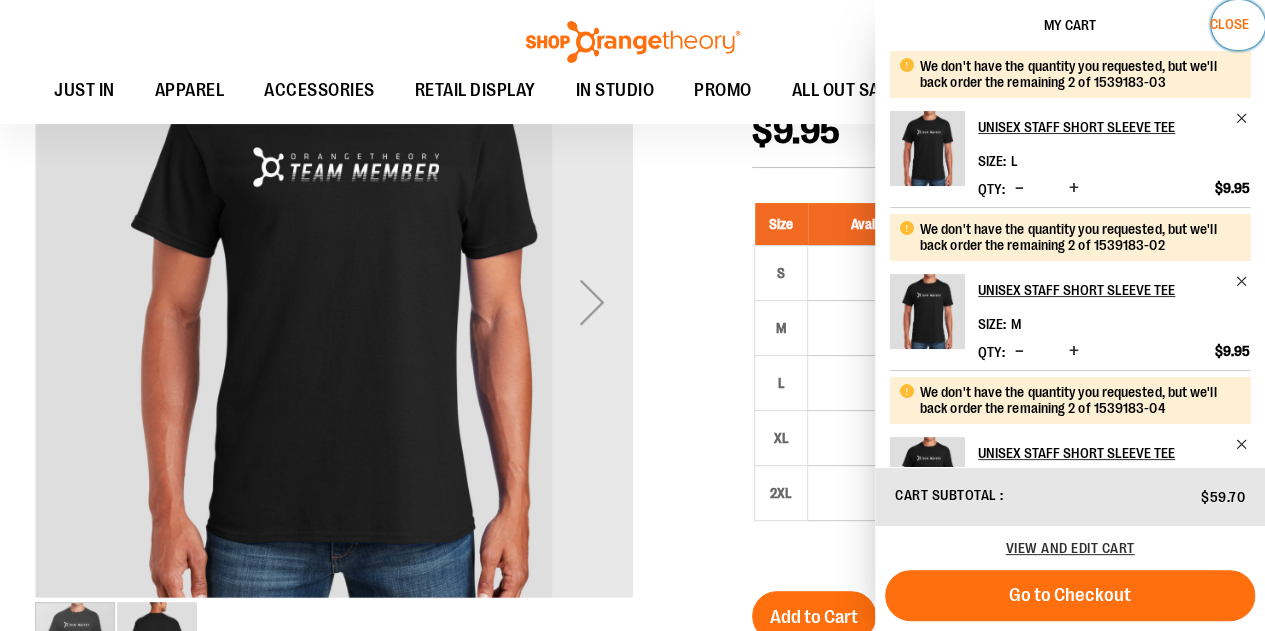 click on "Close" at bounding box center [1229, 24] 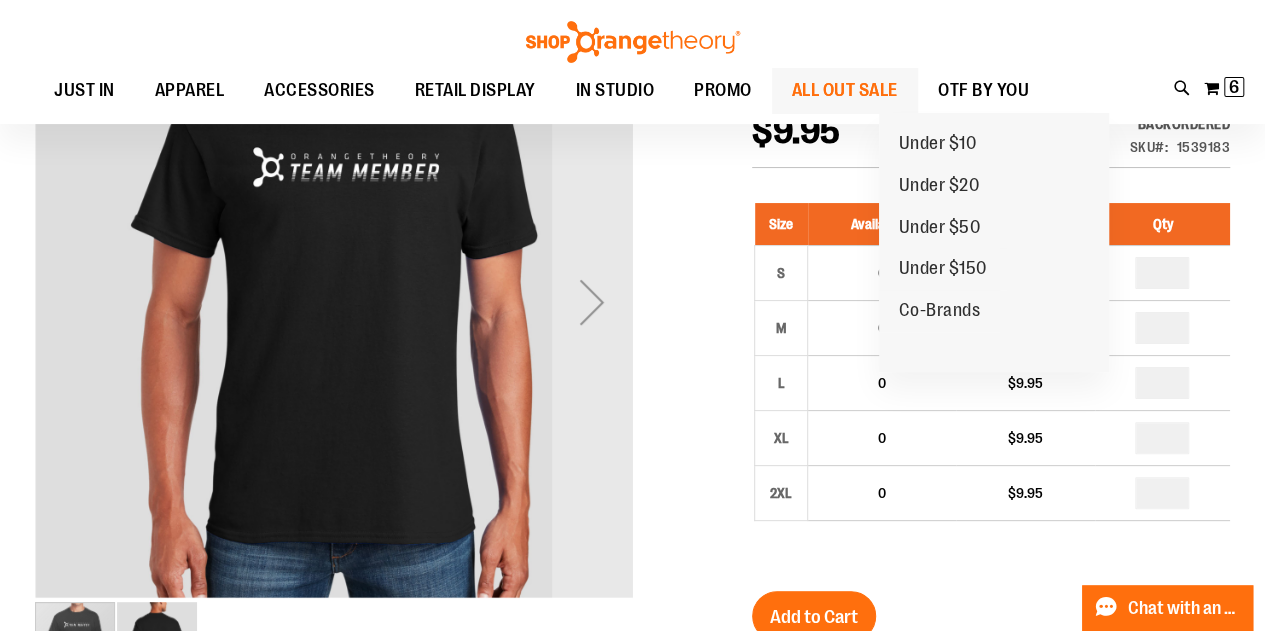 click on "ALL OUT SALE" at bounding box center [845, 90] 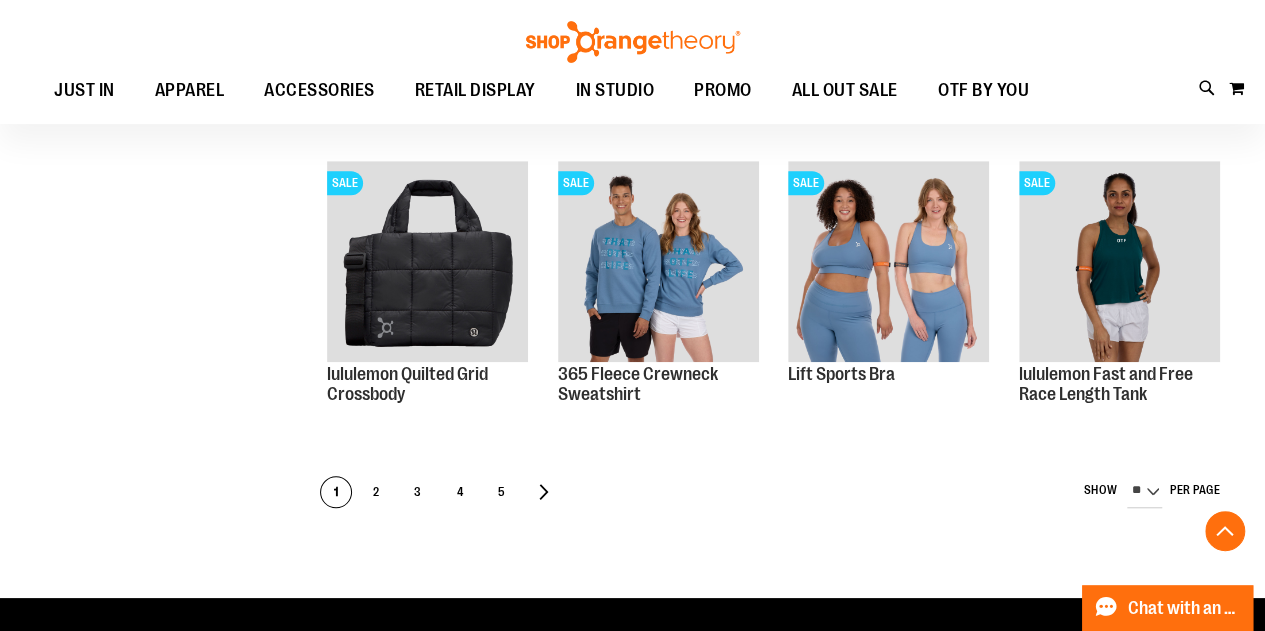 scroll, scrollTop: 600, scrollLeft: 0, axis: vertical 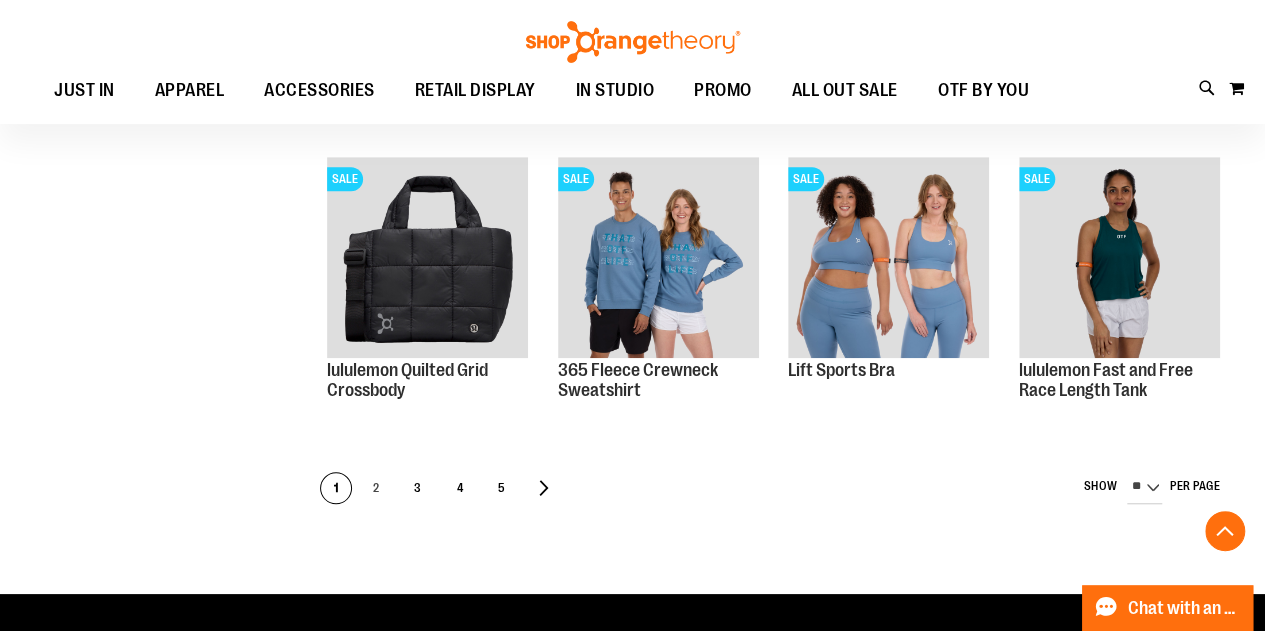 click on "2" at bounding box center [376, 489] 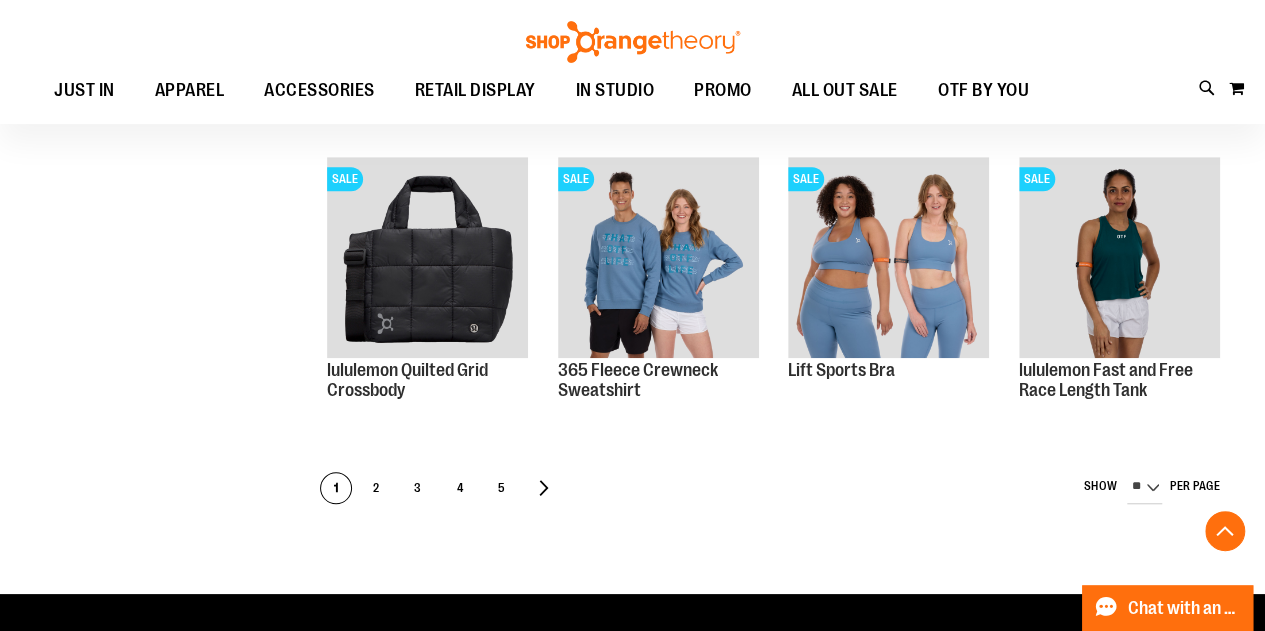 click on "**********" at bounding box center (632, 38) 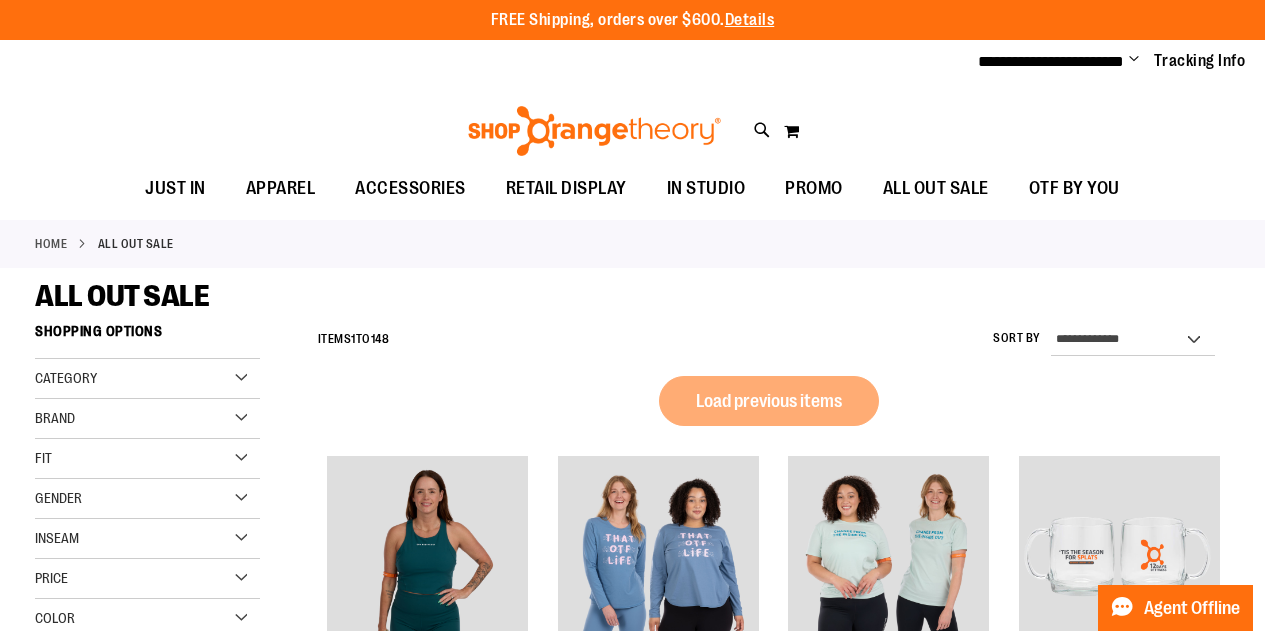 scroll, scrollTop: 0, scrollLeft: 0, axis: both 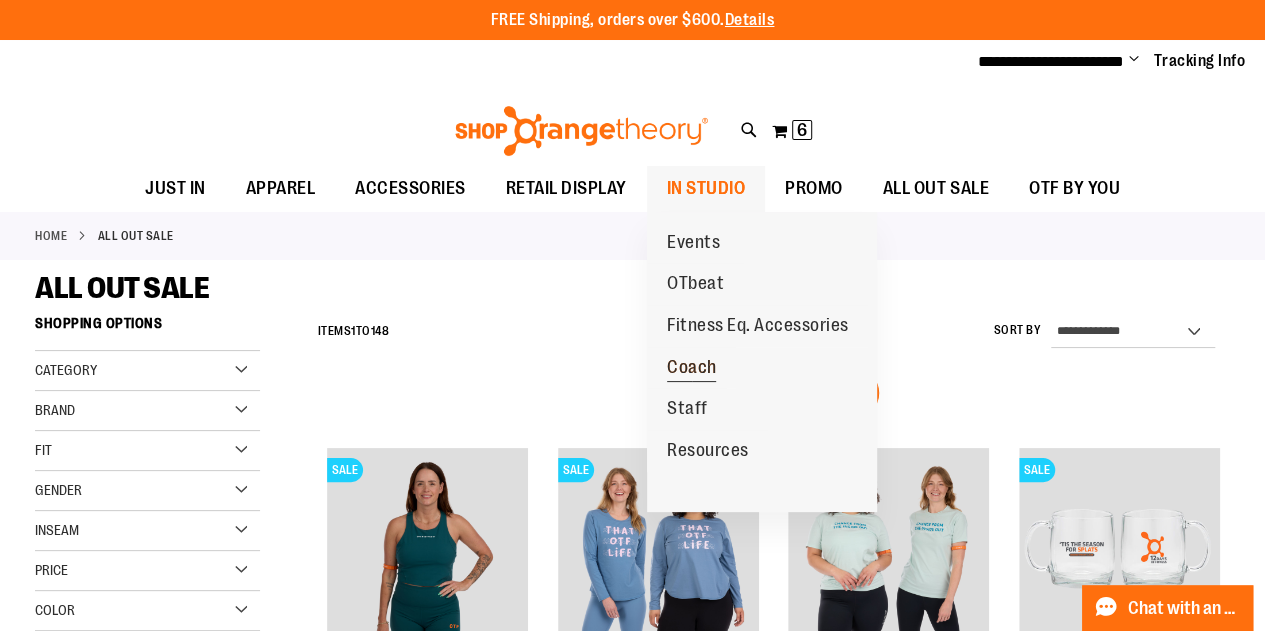 type on "**********" 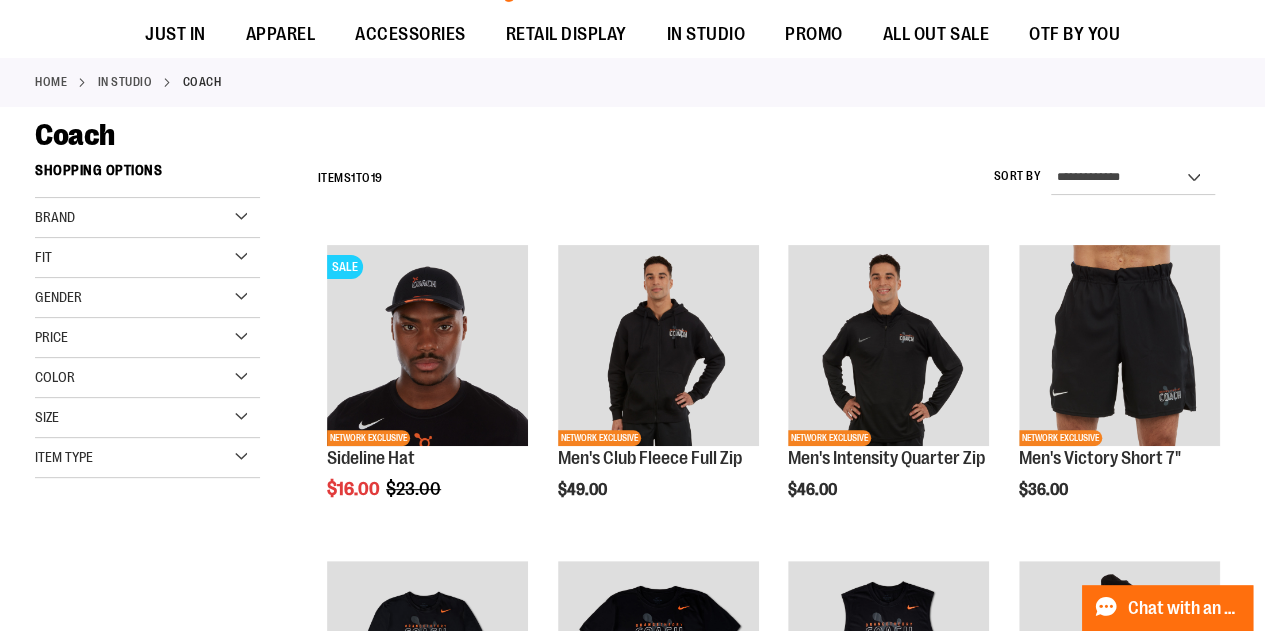 scroll, scrollTop: 0, scrollLeft: 0, axis: both 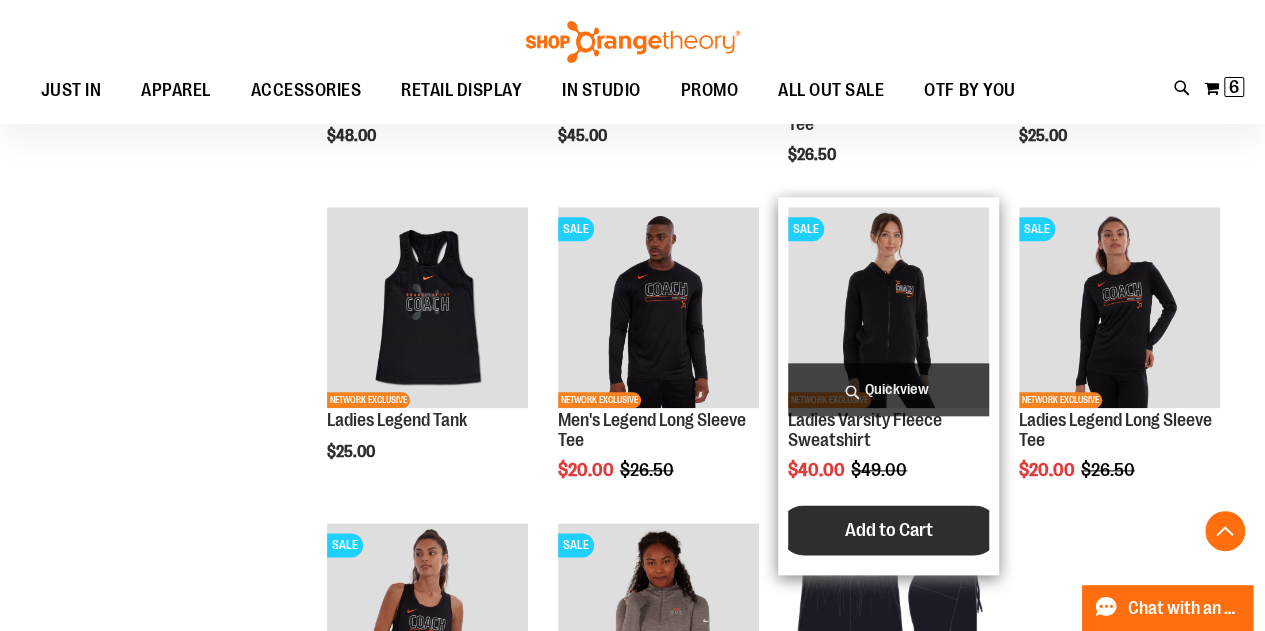 type on "**********" 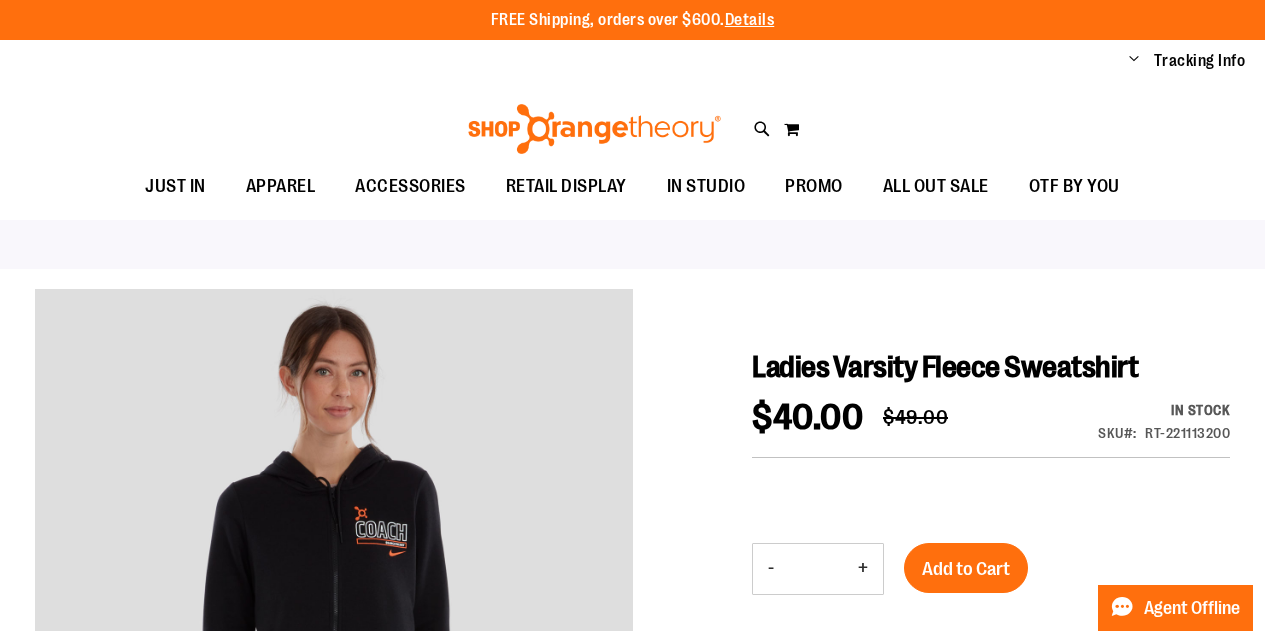 scroll, scrollTop: 0, scrollLeft: 0, axis: both 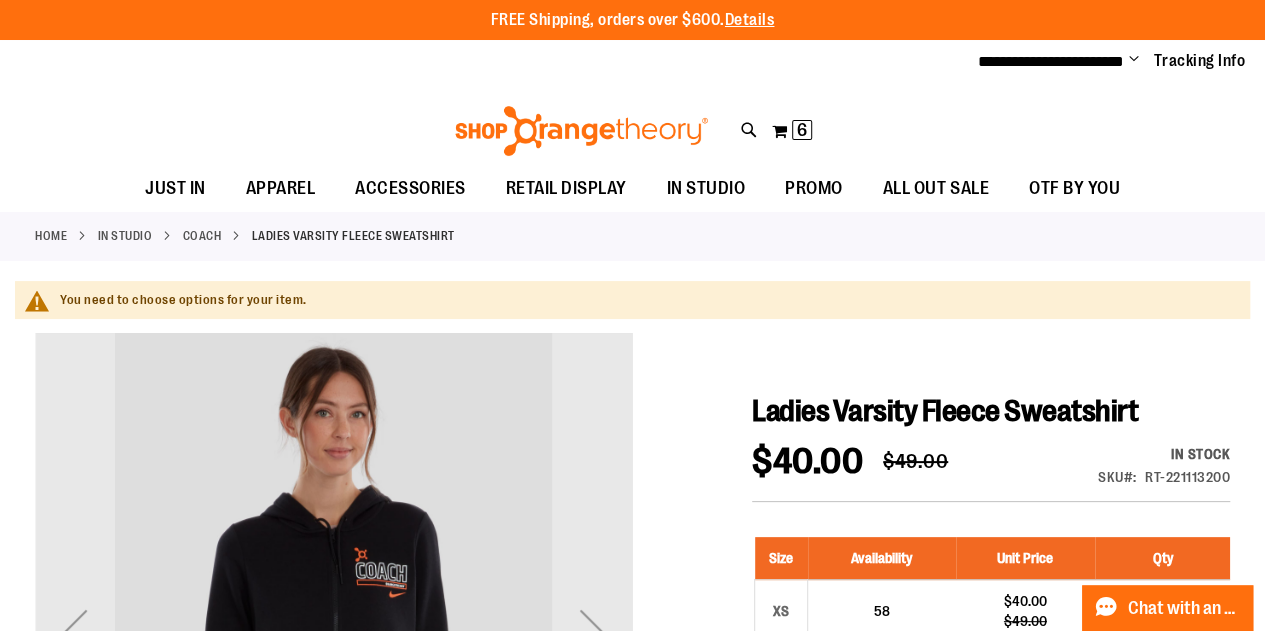 type on "**********" 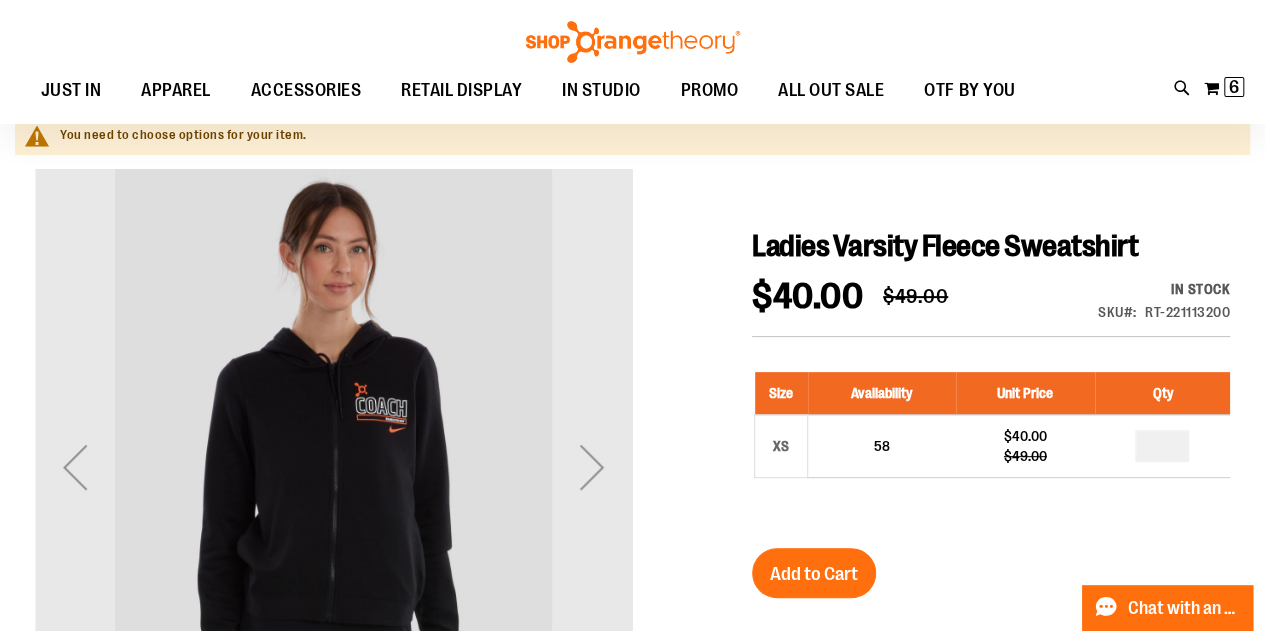 scroll, scrollTop: 164, scrollLeft: 0, axis: vertical 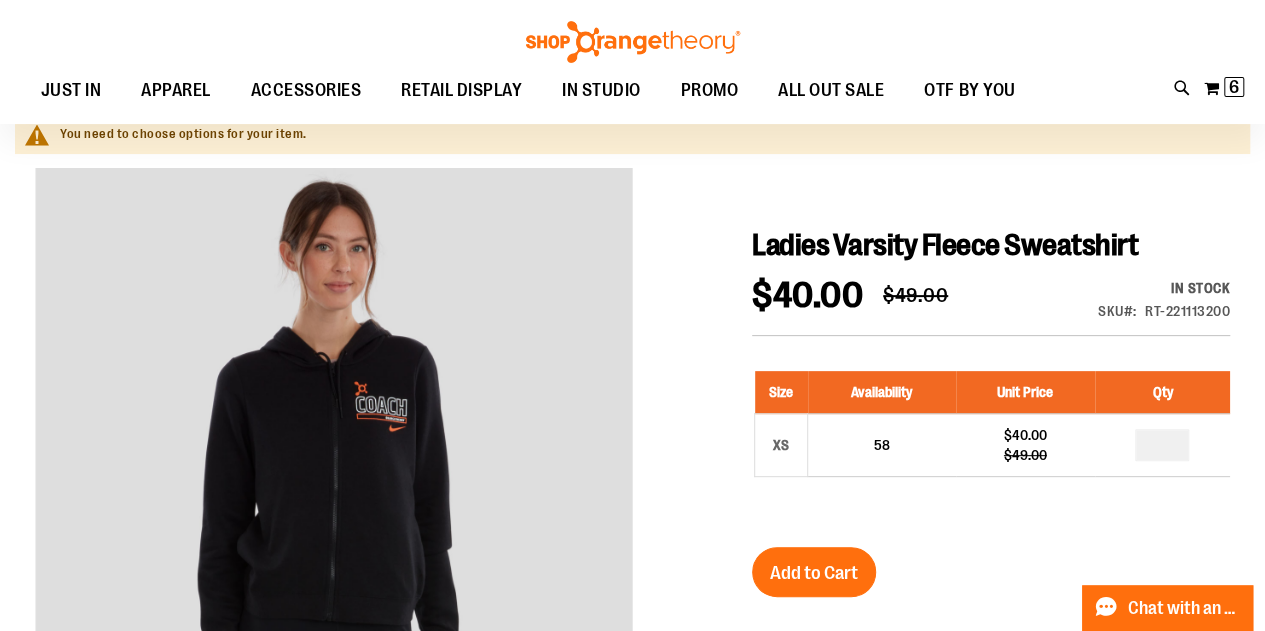 click at bounding box center [632, 630] 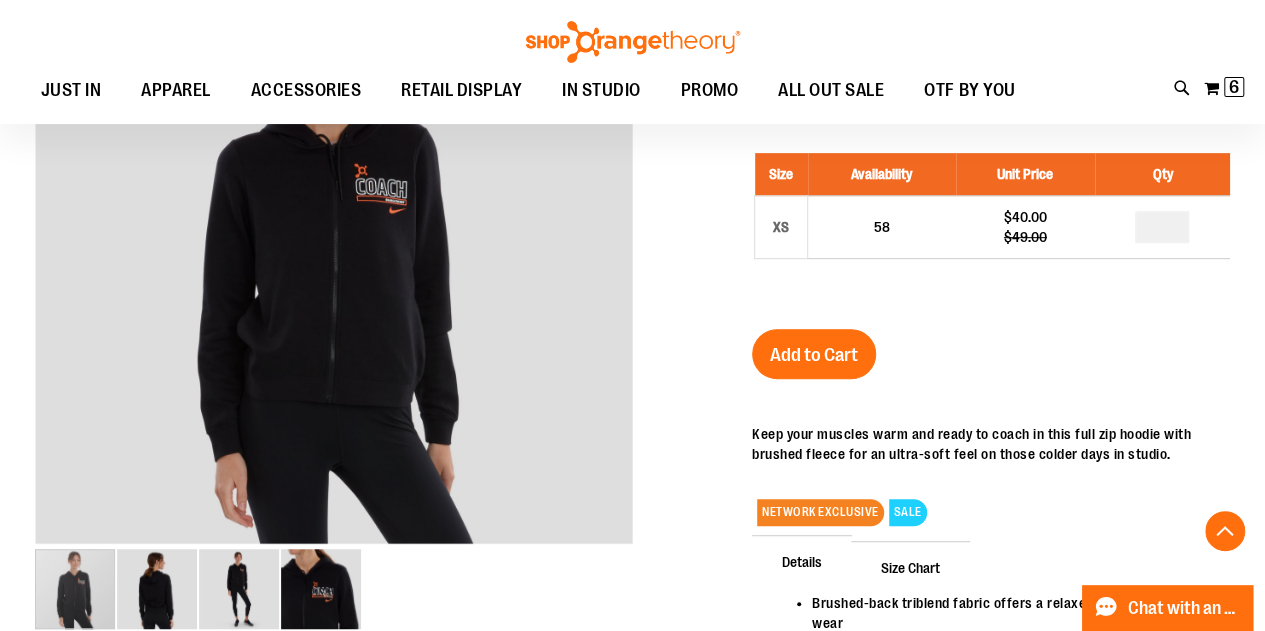scroll, scrollTop: 384, scrollLeft: 0, axis: vertical 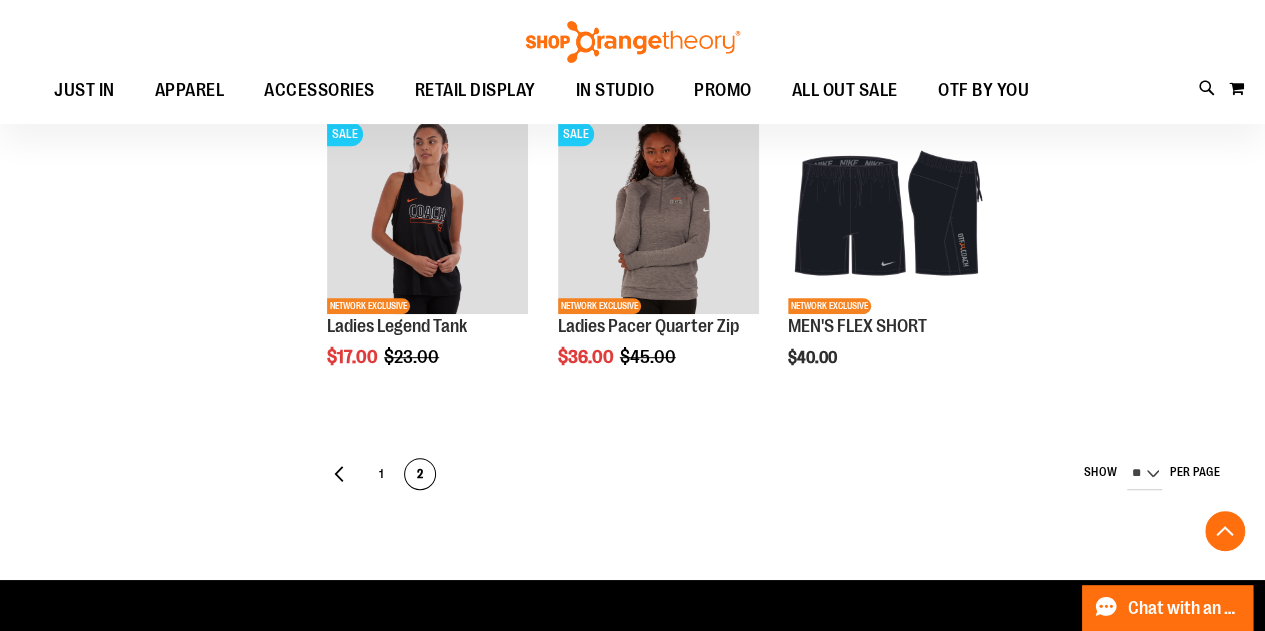 click on "2" at bounding box center [420, 475] 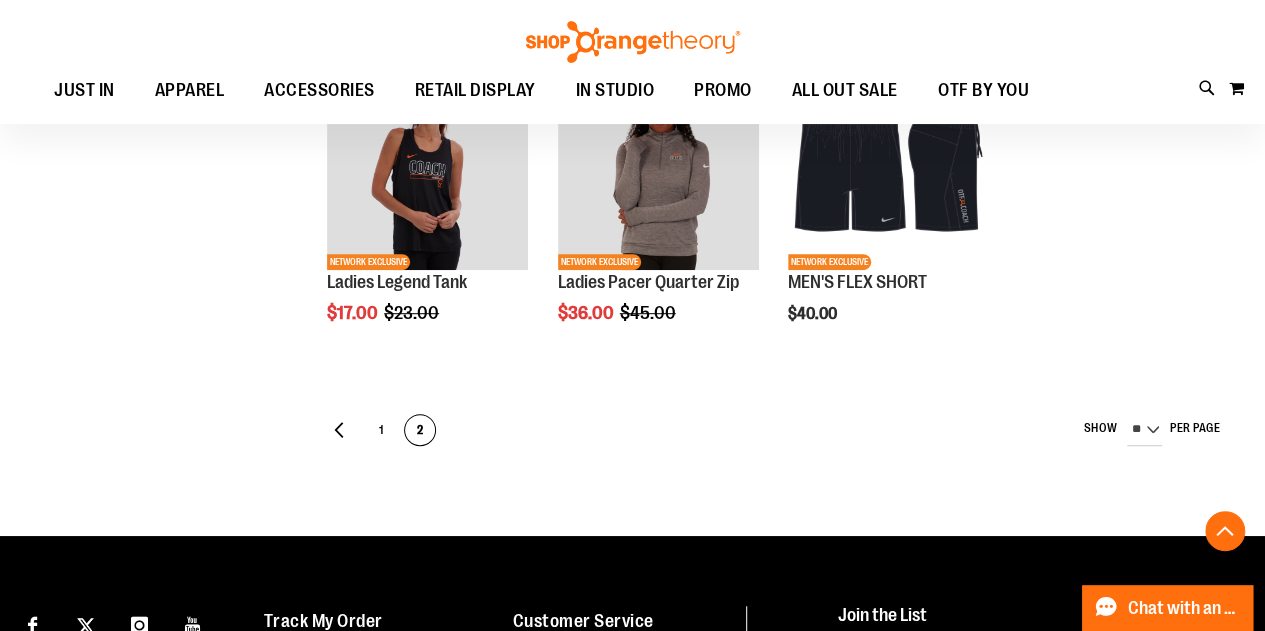 scroll, scrollTop: 436, scrollLeft: 0, axis: vertical 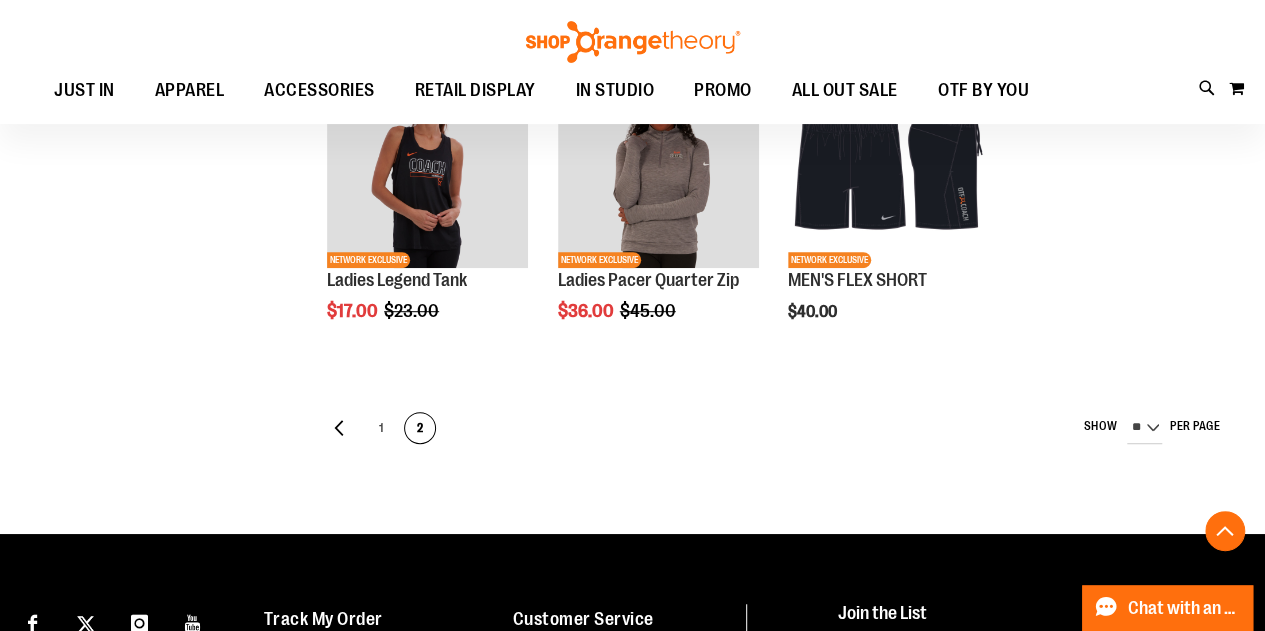 click on "1" at bounding box center [381, 429] 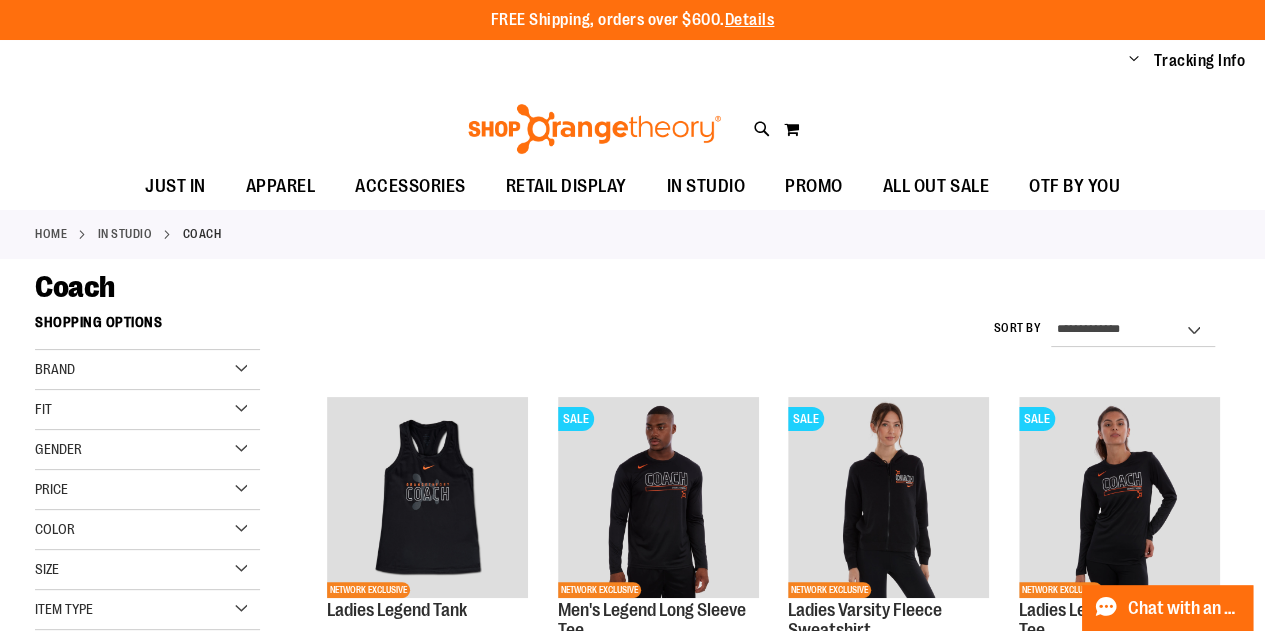 scroll, scrollTop: 71, scrollLeft: 0, axis: vertical 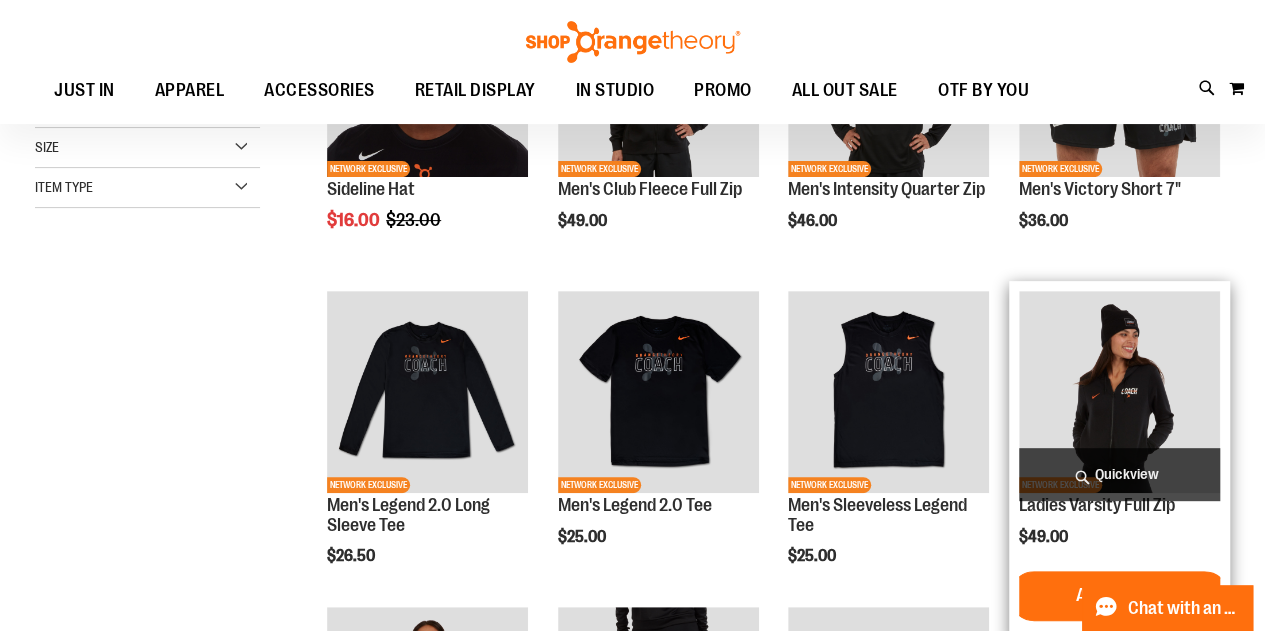 click at bounding box center [1119, 391] 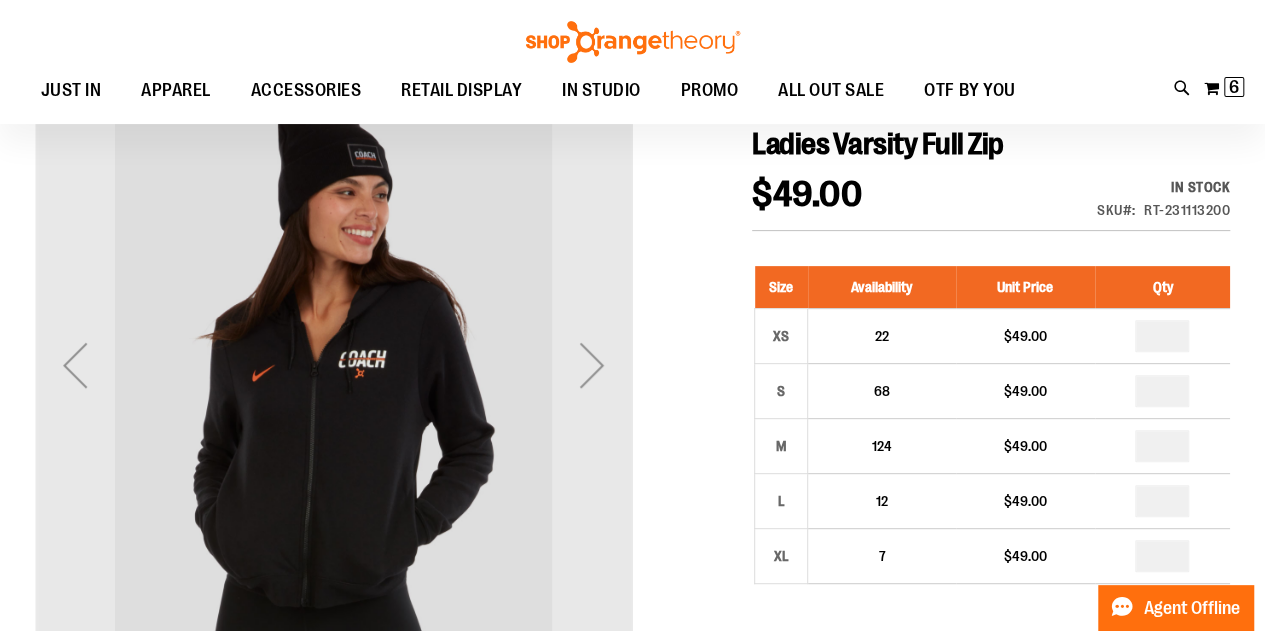 scroll, scrollTop: 232, scrollLeft: 0, axis: vertical 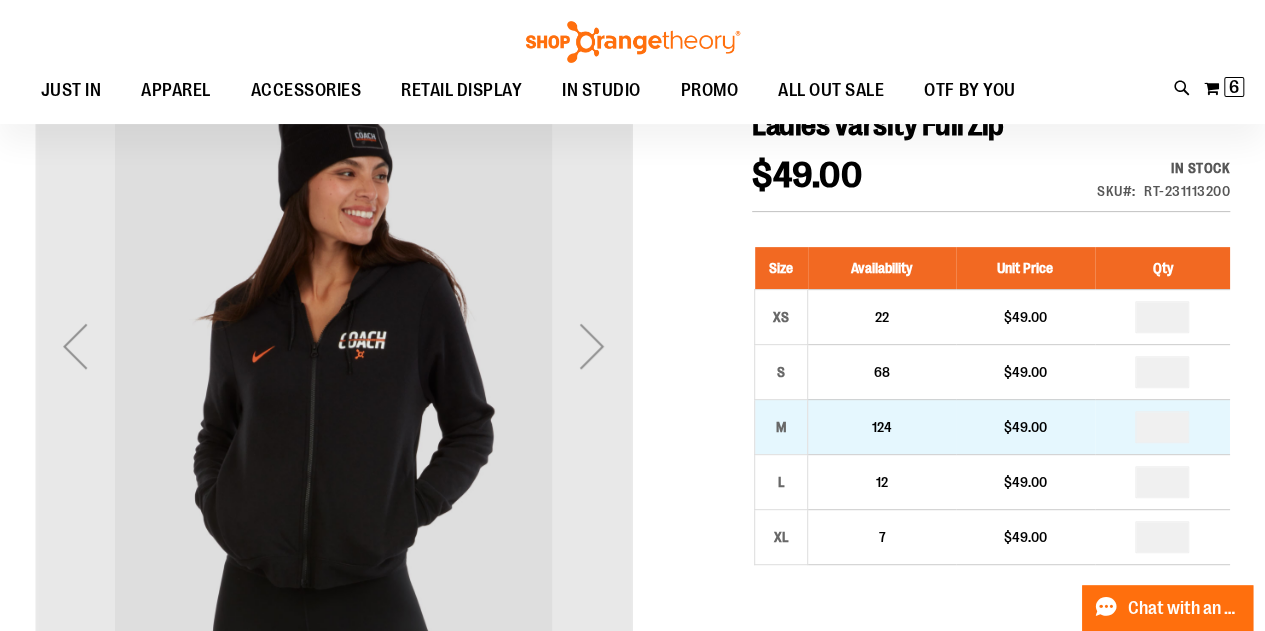 type on "**********" 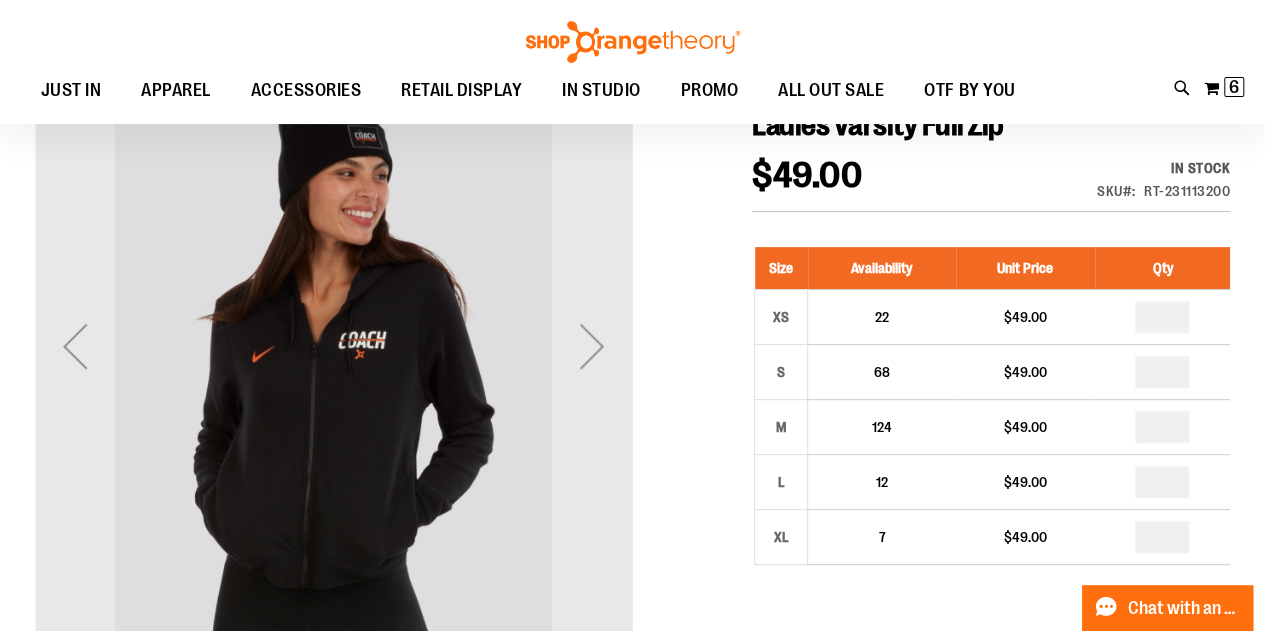 drag, startPoint x: 1184, startPoint y: 423, endPoint x: 878, endPoint y: 117, distance: 432.74936 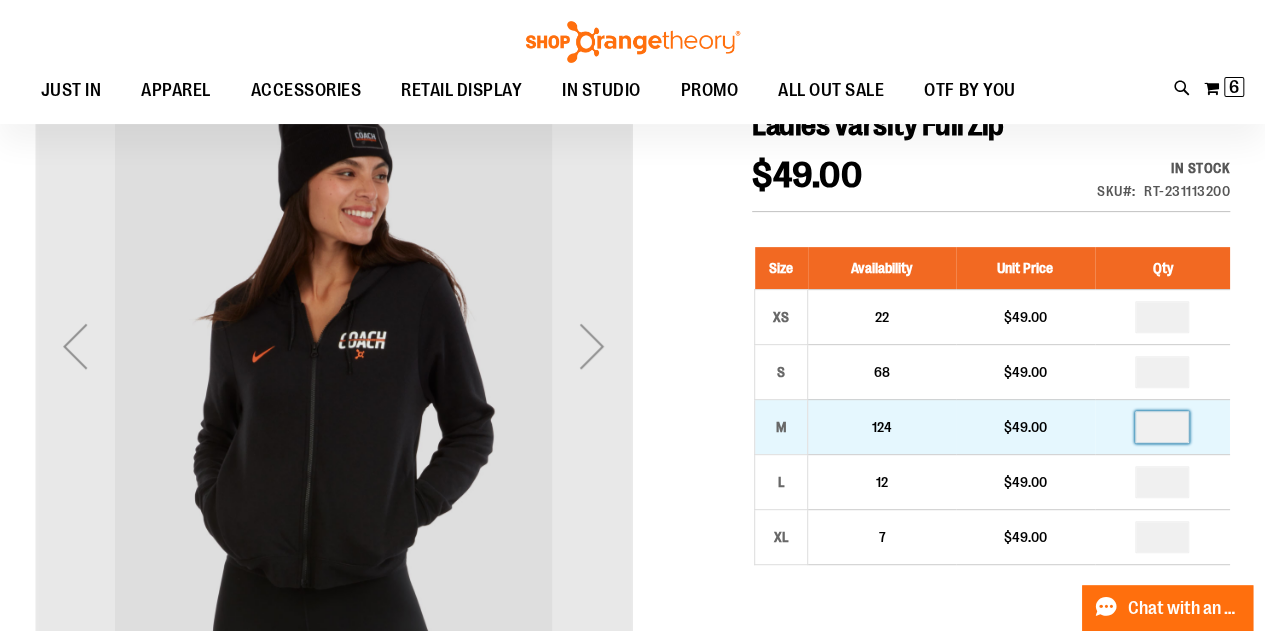 click at bounding box center (1162, 427) 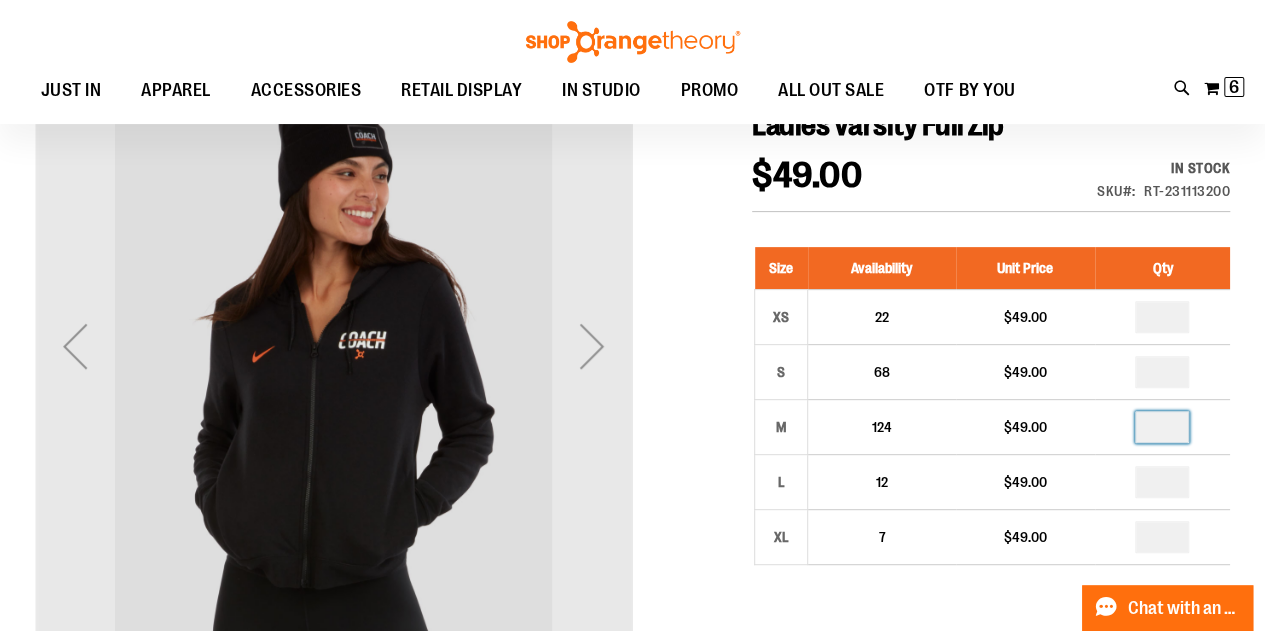 click on "Size
Availability
Unit Price
Qty
XS
22
$49.00
*
S
68
$49.00 * M *" at bounding box center (991, 421) 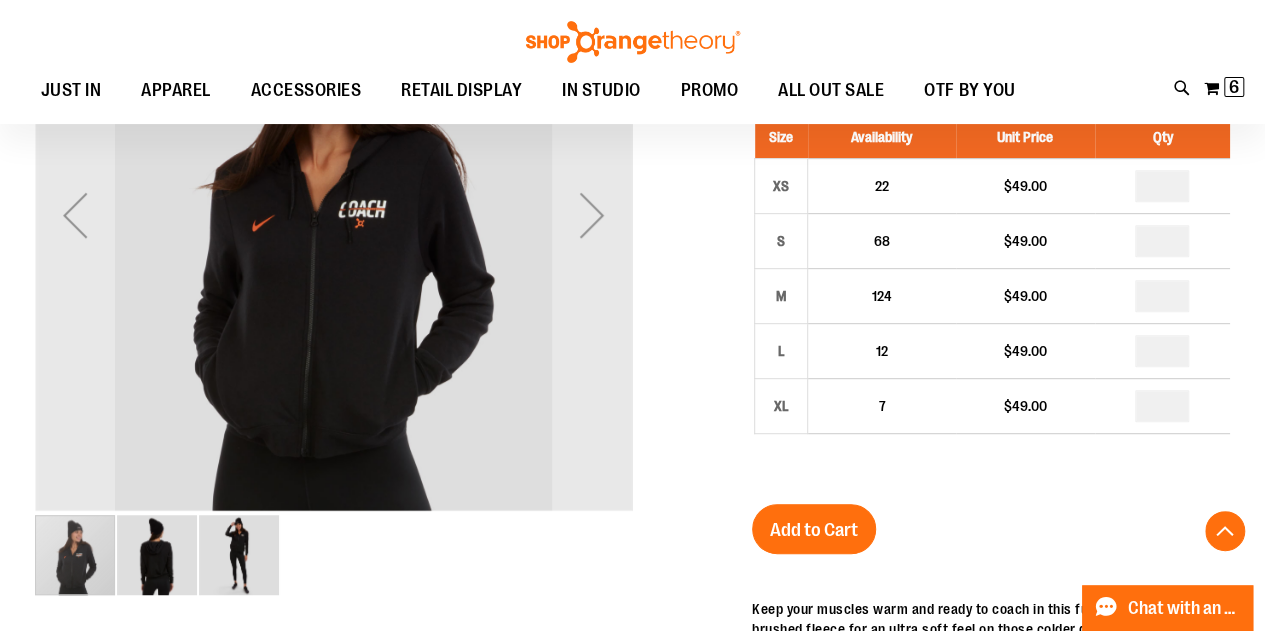 scroll, scrollTop: 364, scrollLeft: 0, axis: vertical 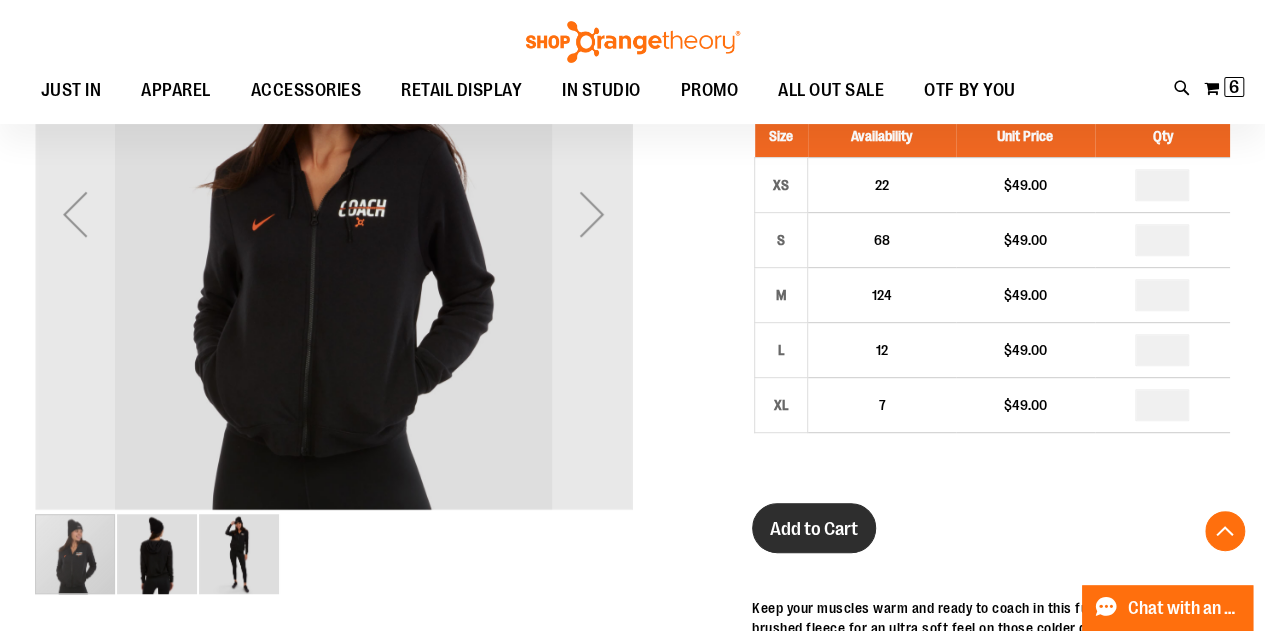 click on "Add to Cart" at bounding box center [814, 529] 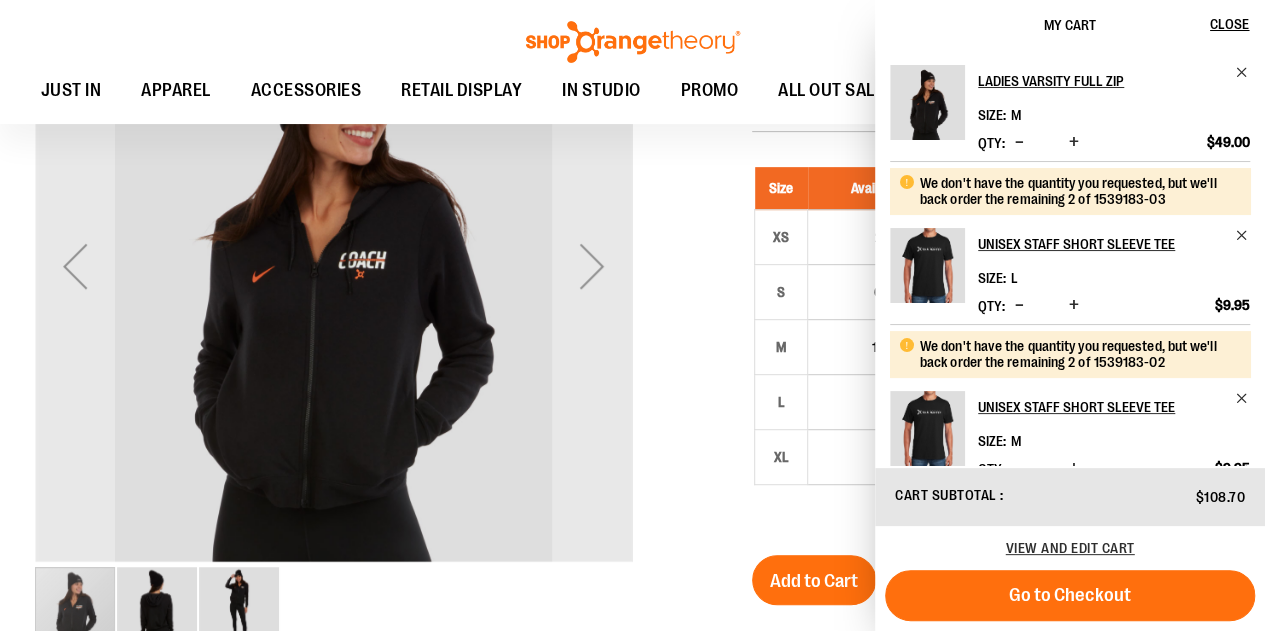 scroll, scrollTop: 416, scrollLeft: 0, axis: vertical 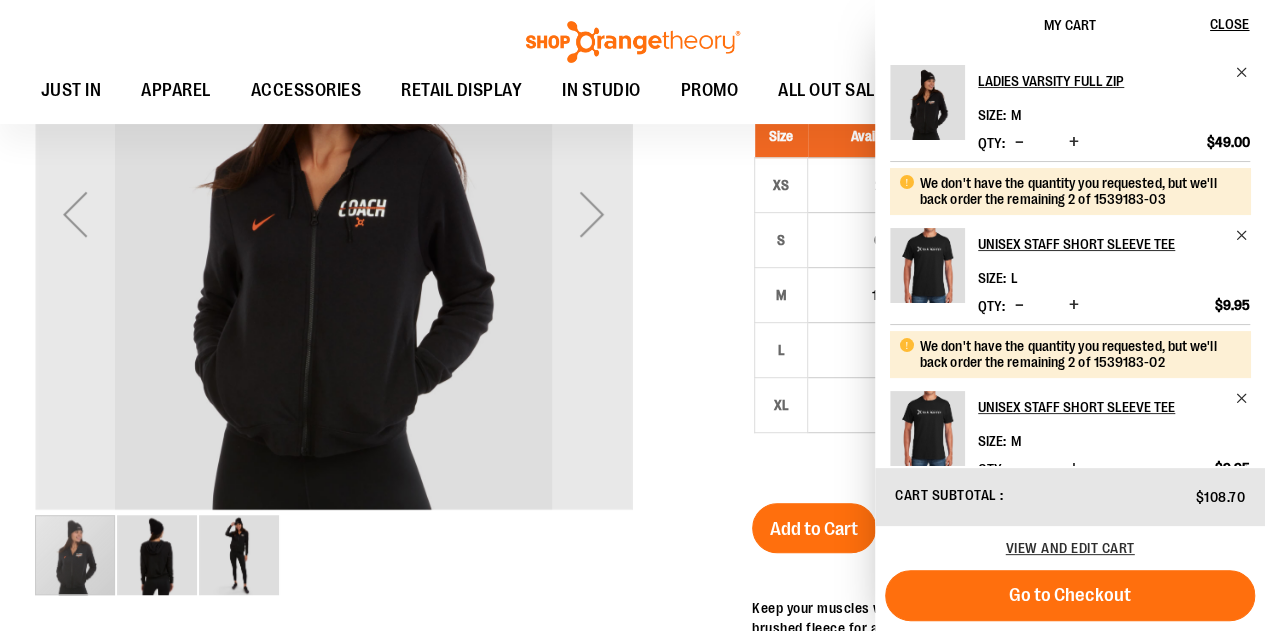 click at bounding box center (632, 487) 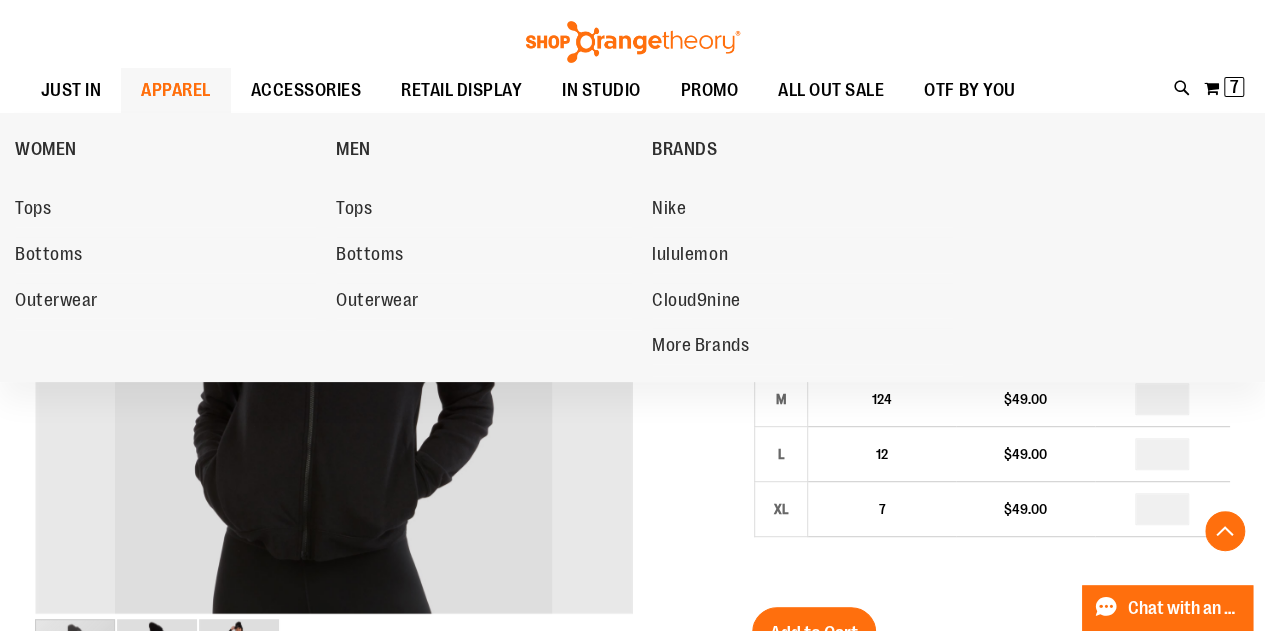 scroll, scrollTop: 0, scrollLeft: 0, axis: both 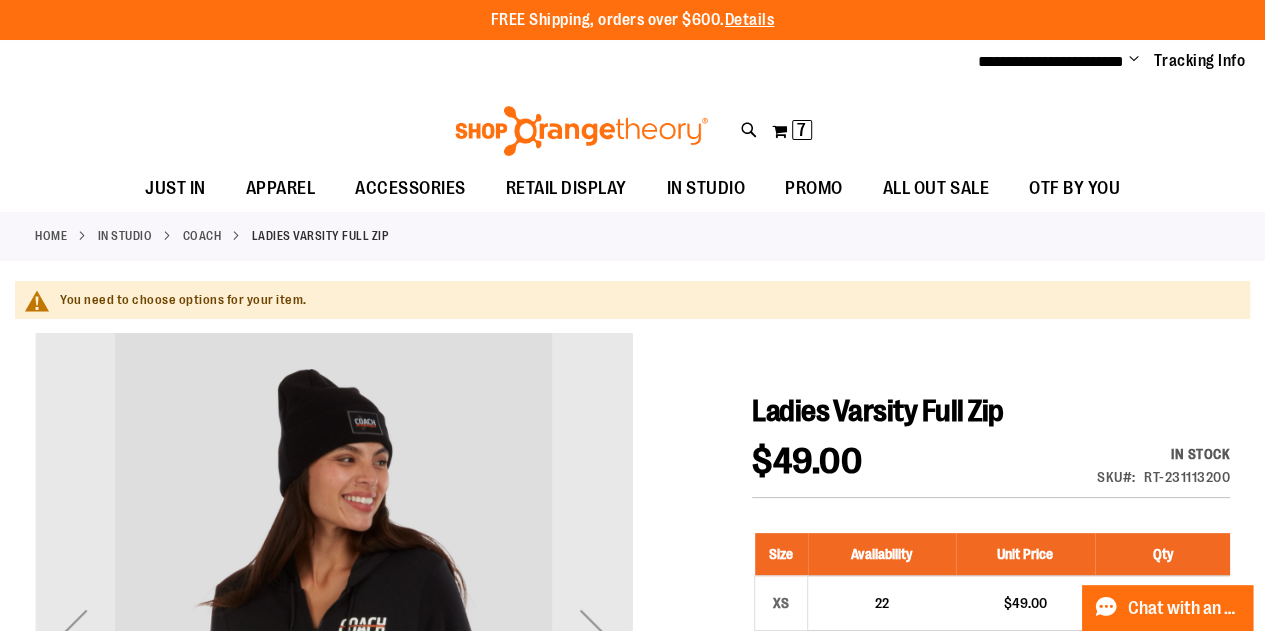 click on "Toggle Nav
Search
Popular Suggestions
Advanced Search" at bounding box center [632, 125] 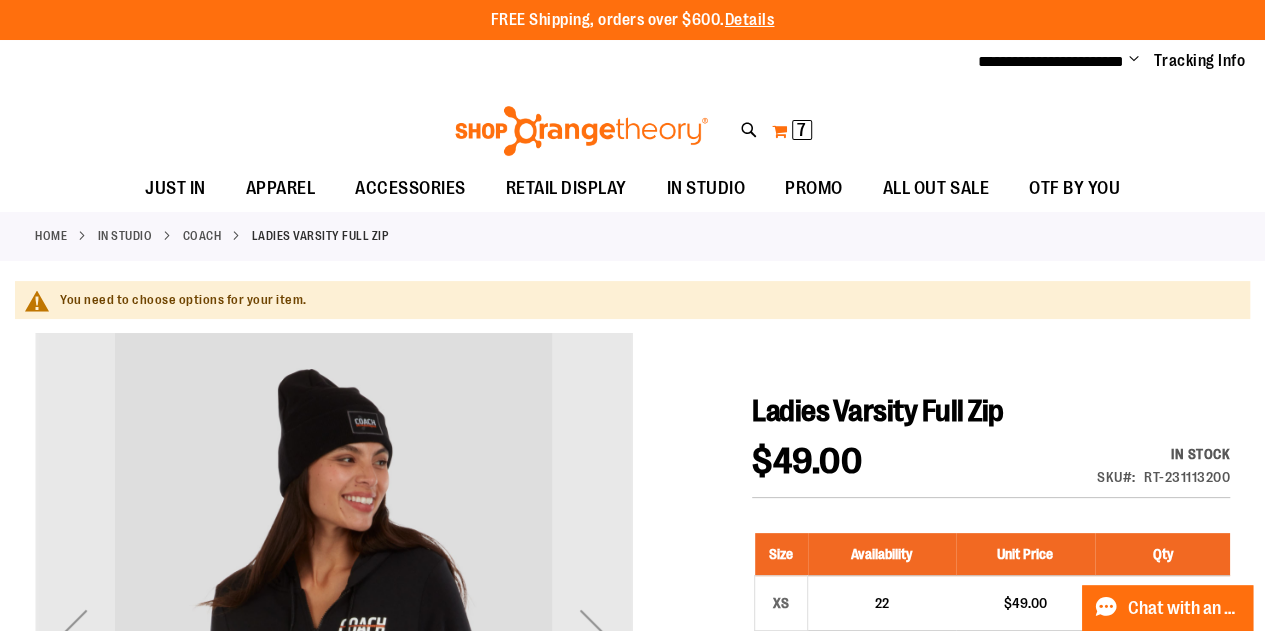click on "My Cart
7
7
items" at bounding box center (792, 131) 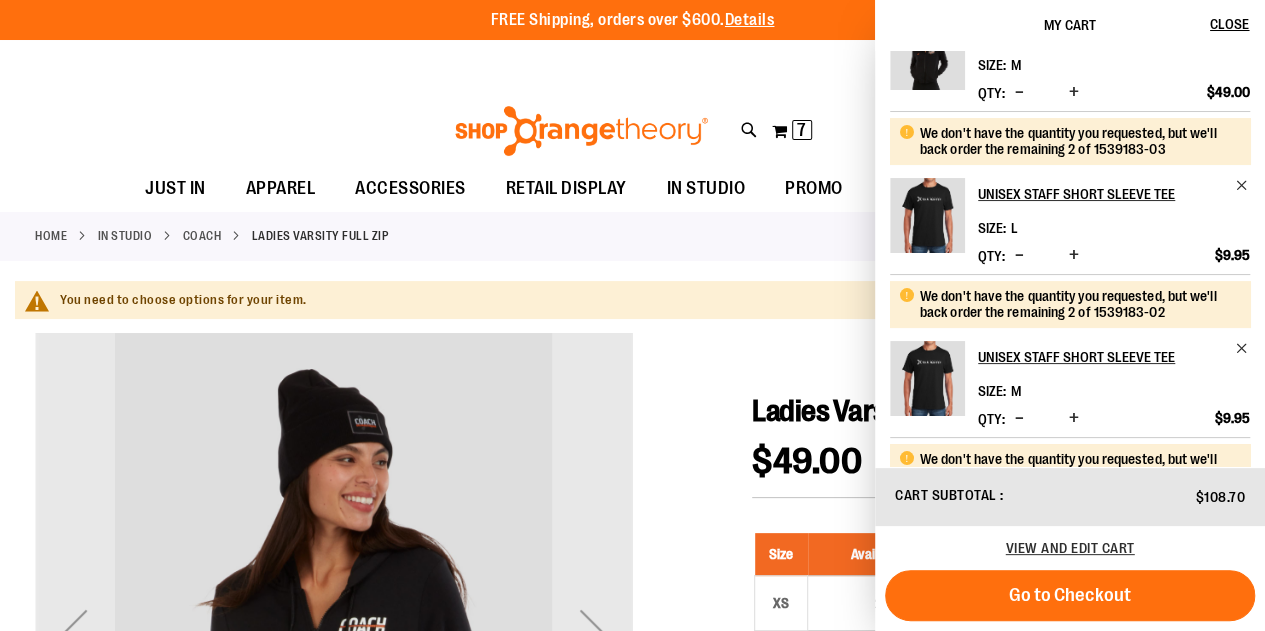 scroll, scrollTop: 0, scrollLeft: 0, axis: both 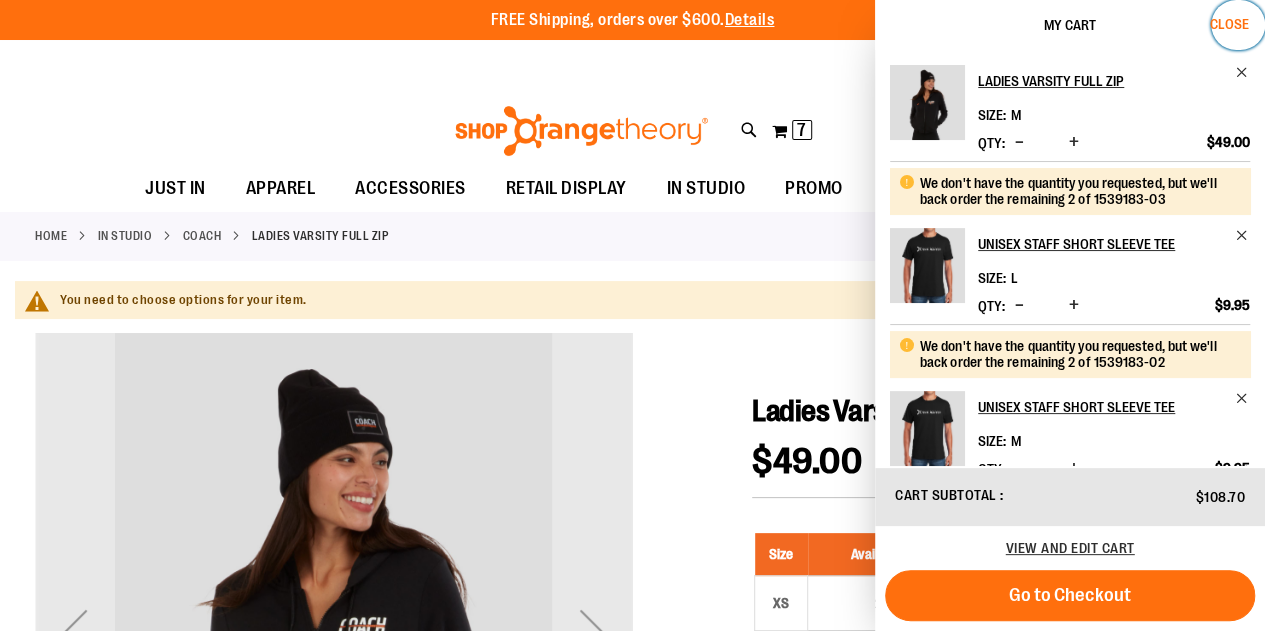 click on "Close" at bounding box center (1229, 24) 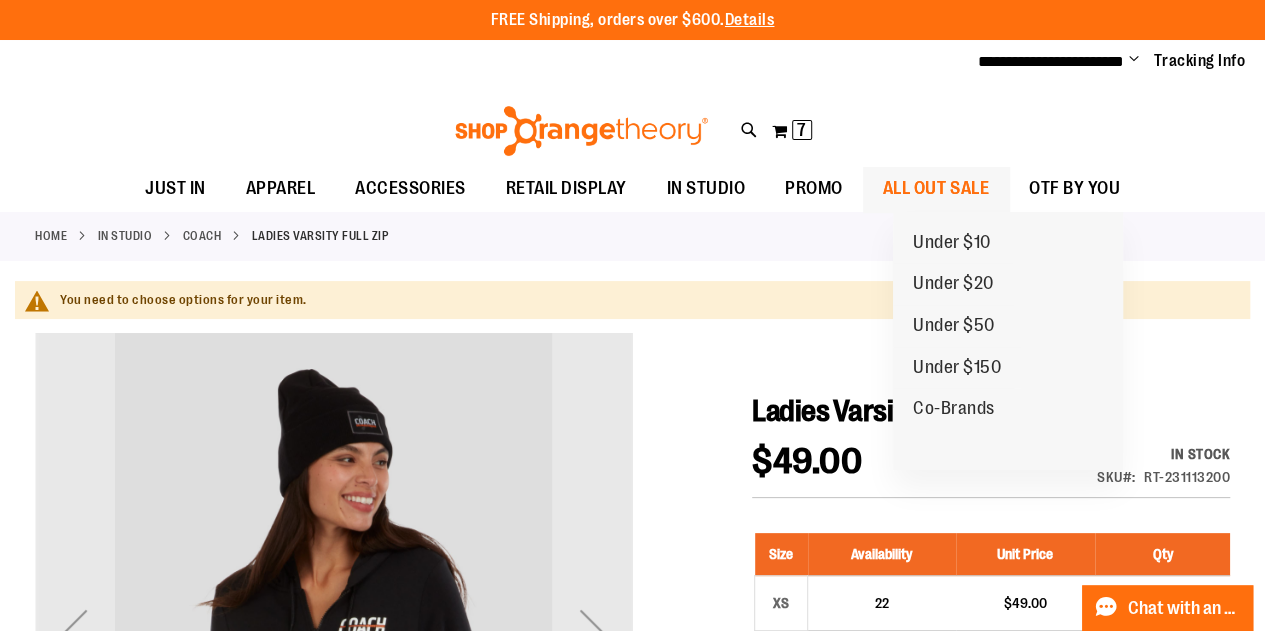 click on "ALL OUT SALE" at bounding box center (936, 188) 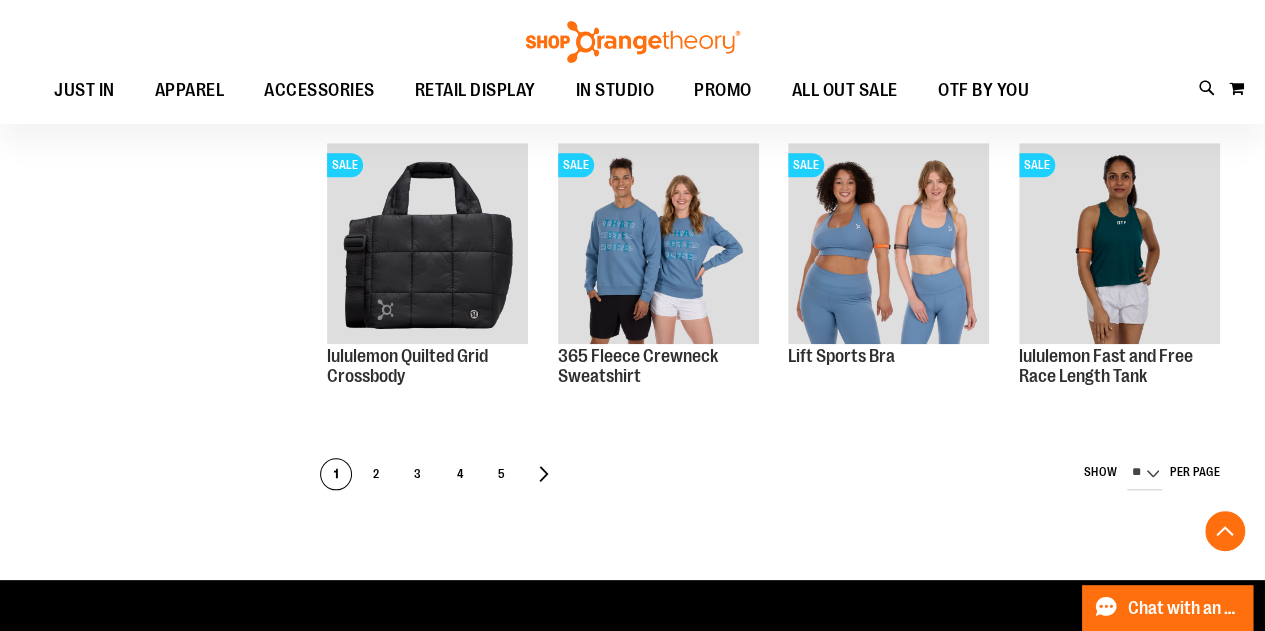 scroll, scrollTop: 790, scrollLeft: 0, axis: vertical 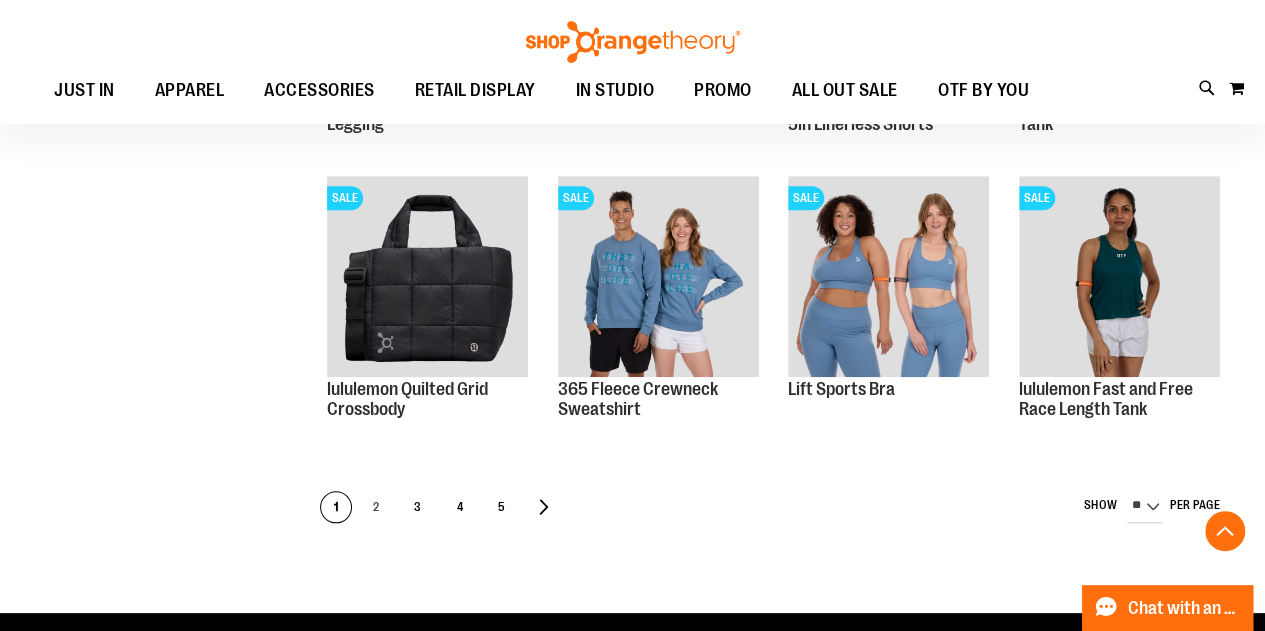 click on "2" at bounding box center (376, 508) 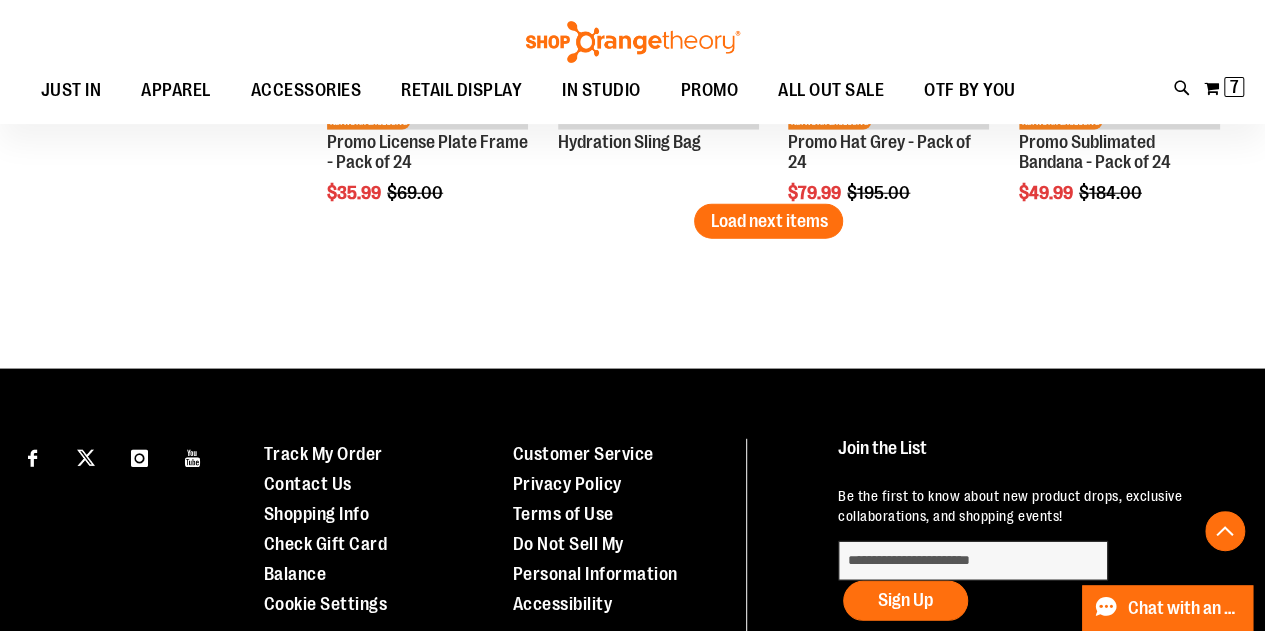 scroll, scrollTop: 2541, scrollLeft: 0, axis: vertical 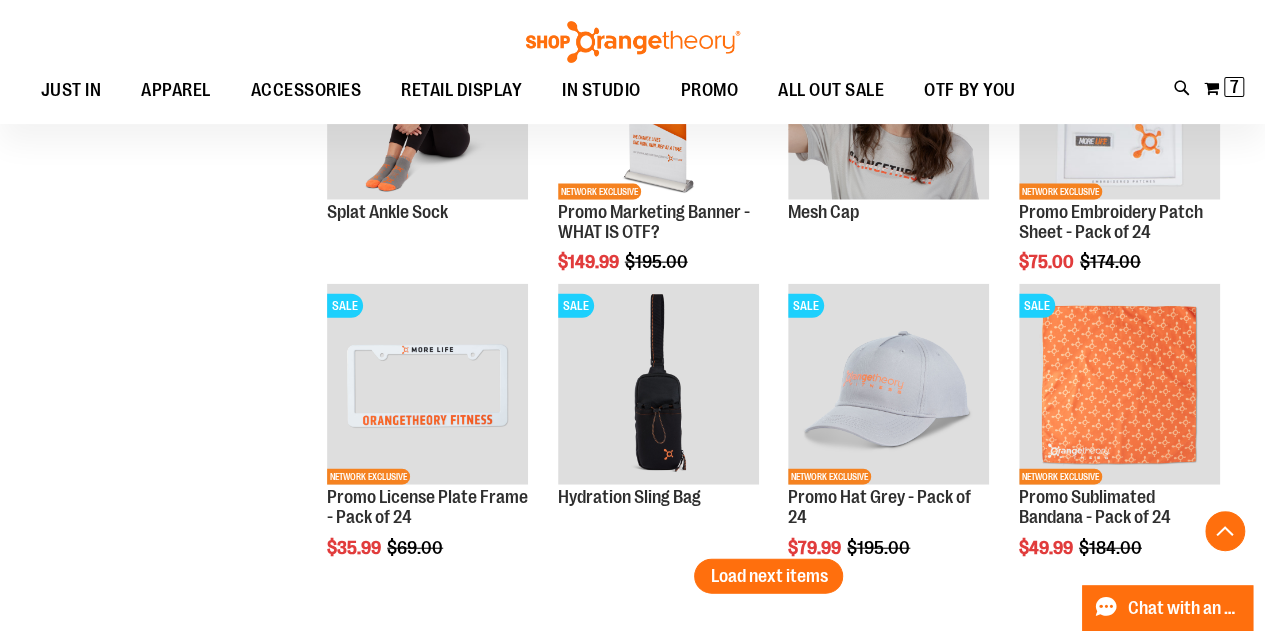 type on "**********" 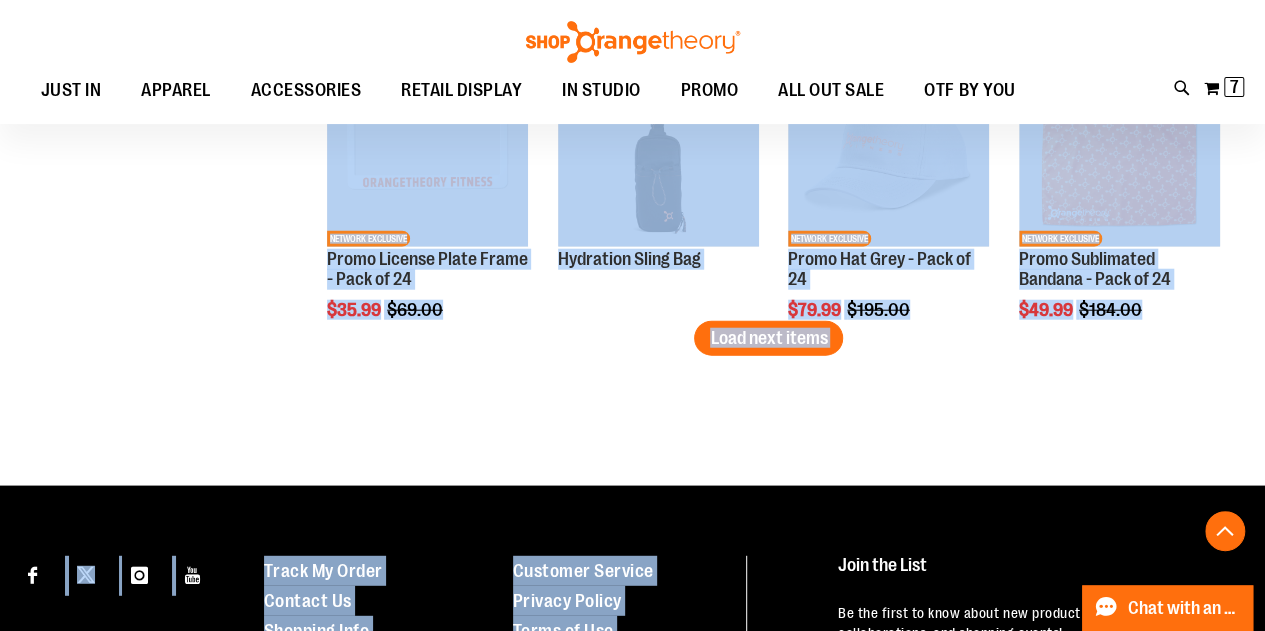 scroll, scrollTop: 2476, scrollLeft: 0, axis: vertical 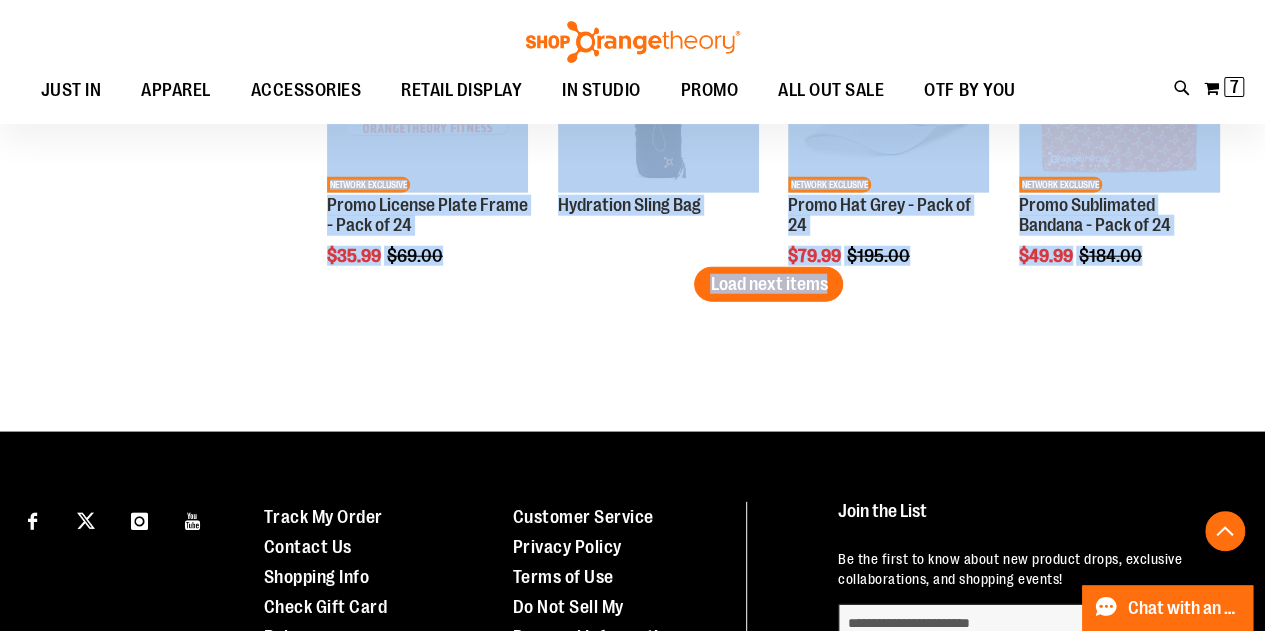 drag, startPoint x: 820, startPoint y: 269, endPoint x: 782, endPoint y: 343, distance: 83.18654 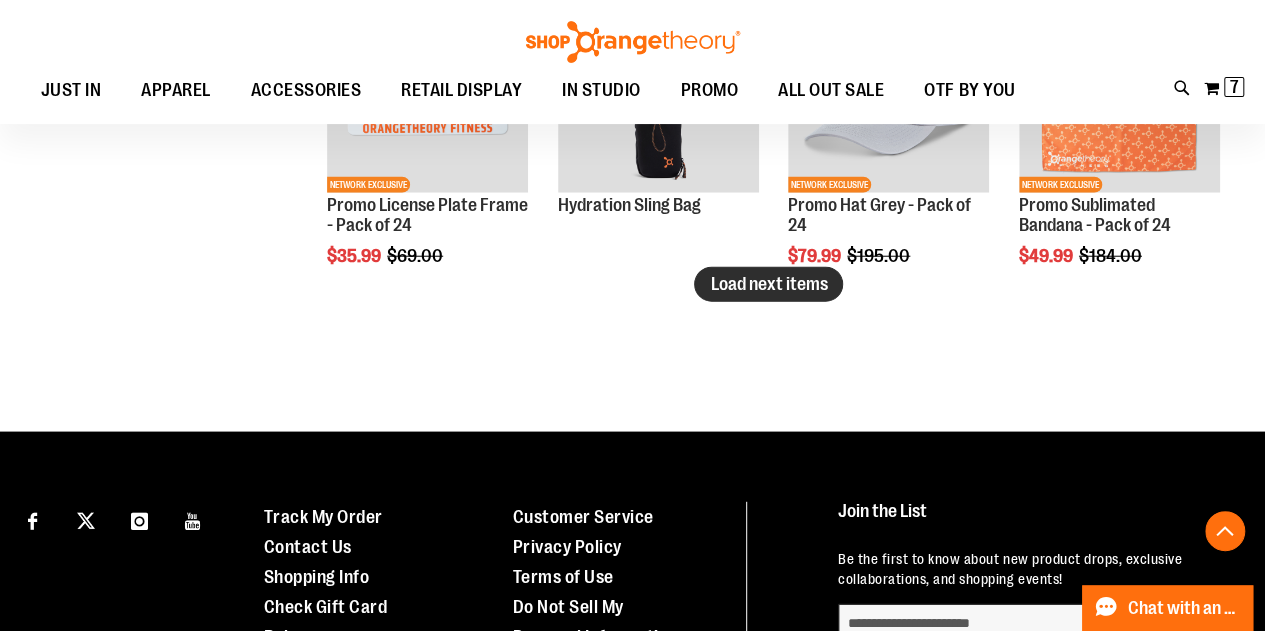 click on "Load next items" at bounding box center [768, 284] 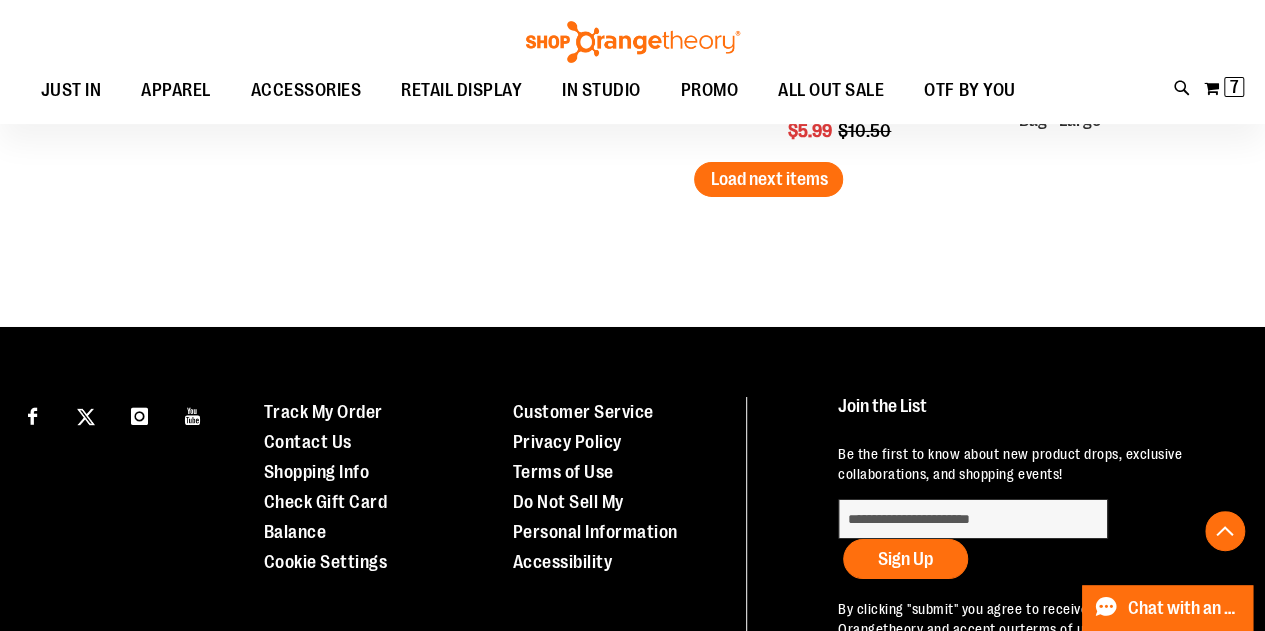 scroll, scrollTop: 3438, scrollLeft: 0, axis: vertical 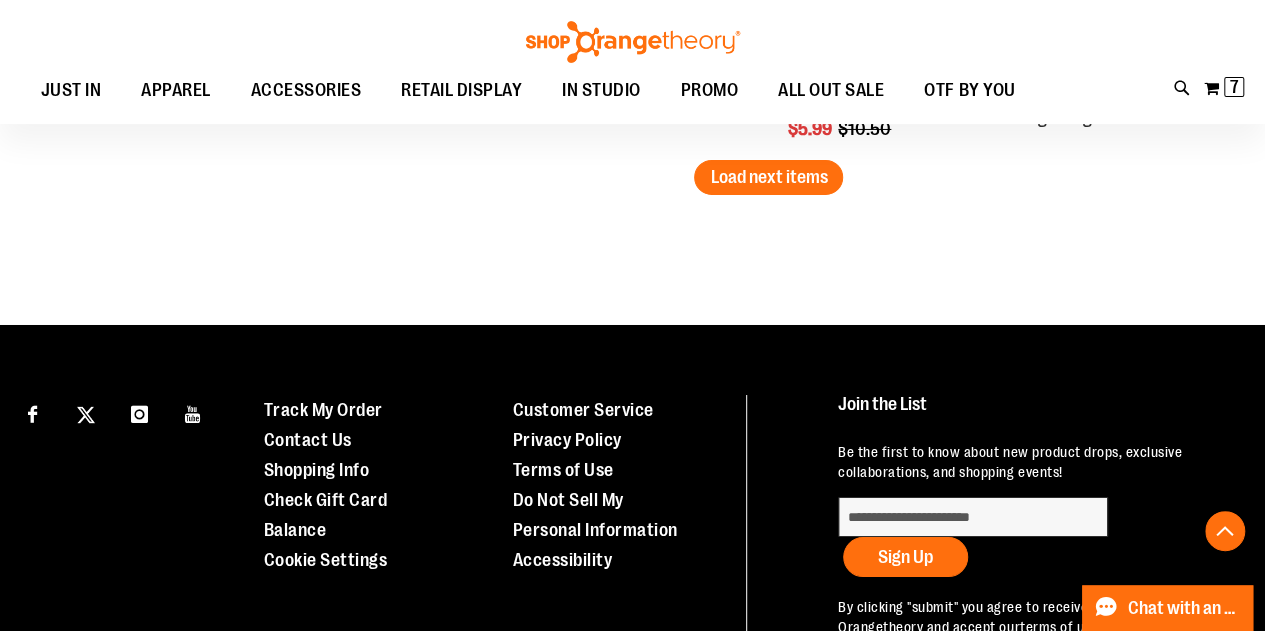 click on "**********" at bounding box center (769, -1550) 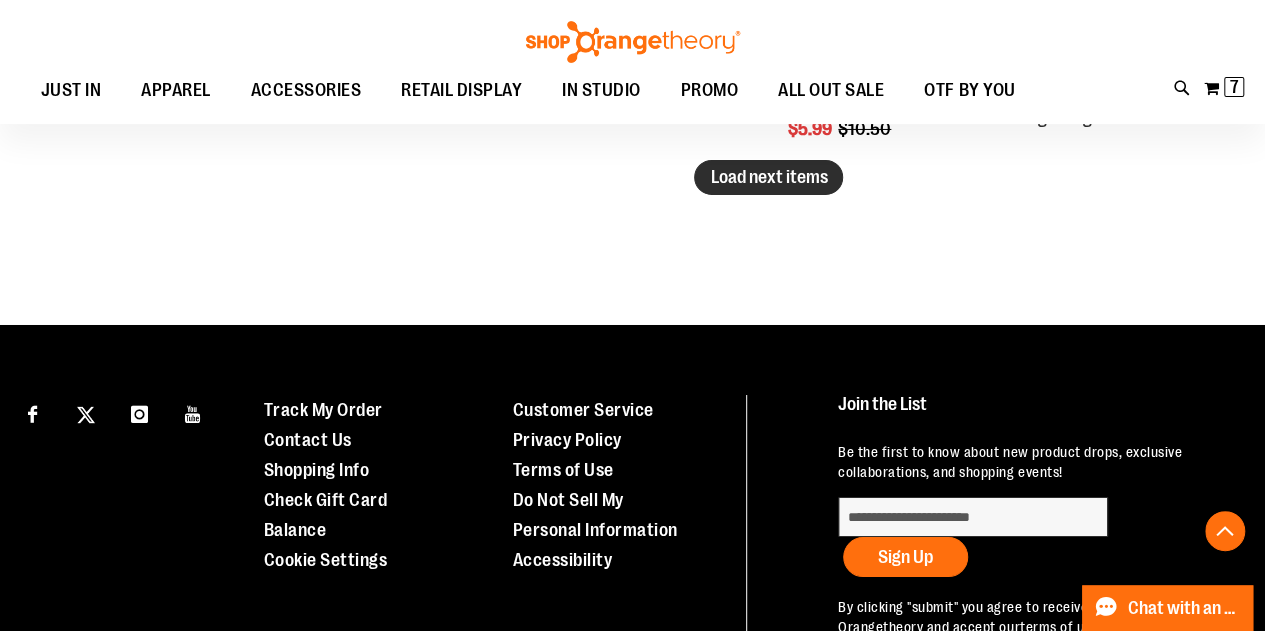 click on "Load next items" at bounding box center (768, 177) 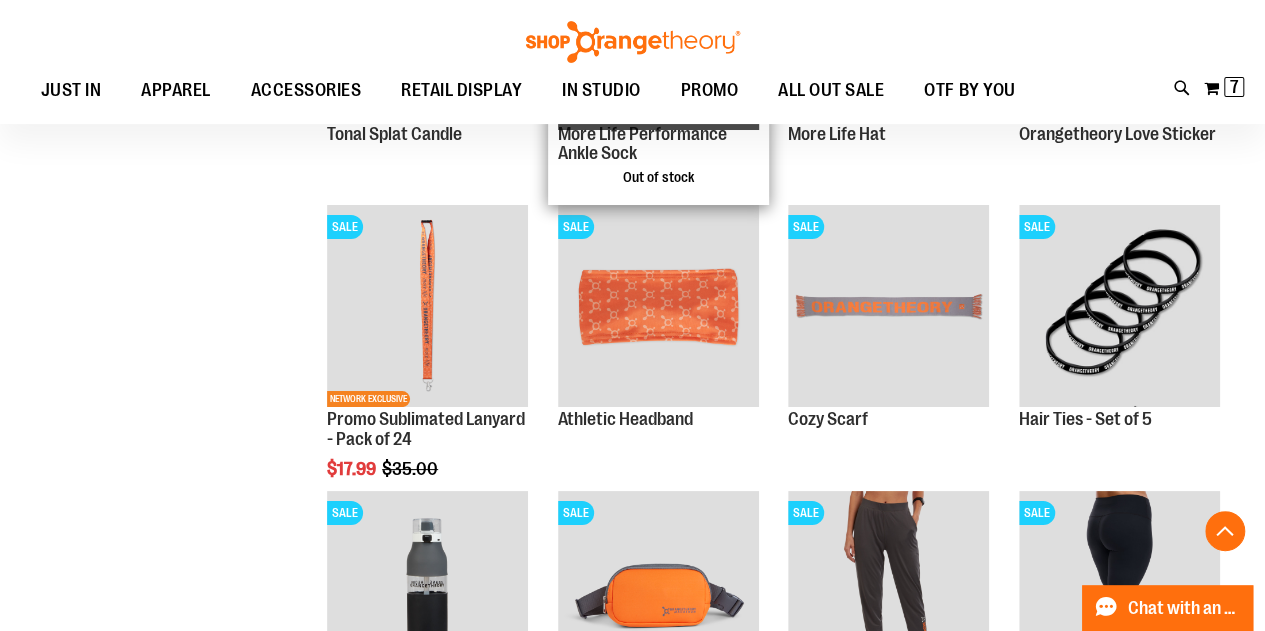 scroll, scrollTop: 3690, scrollLeft: 0, axis: vertical 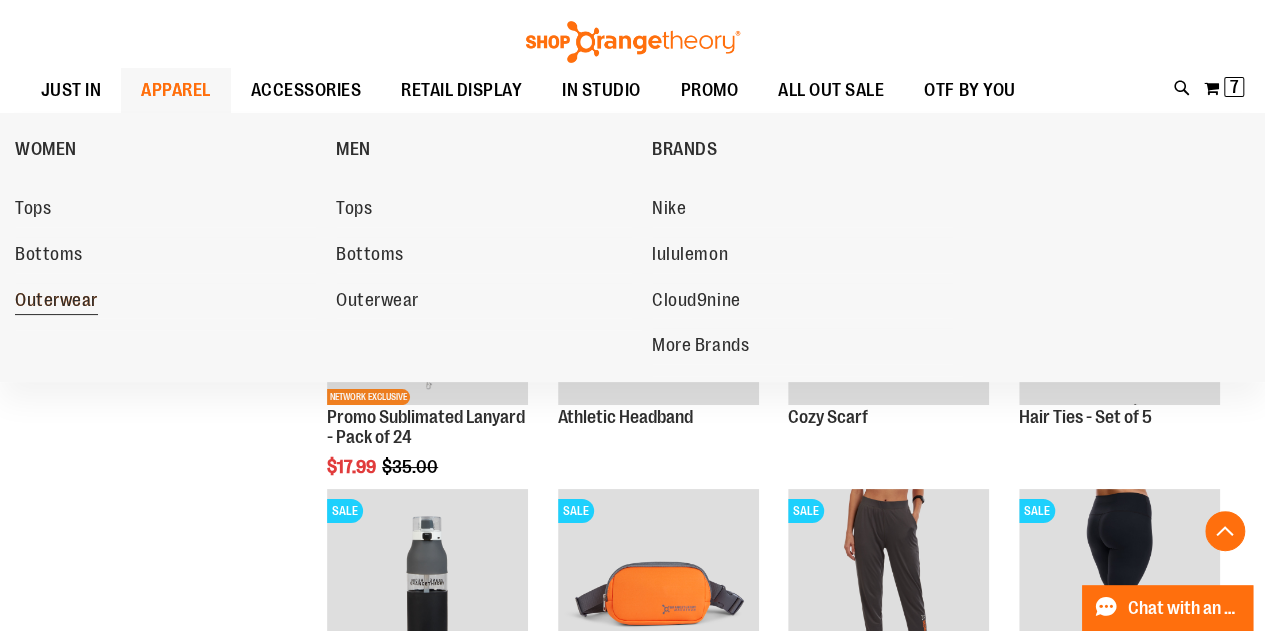 click on "Outerwear" at bounding box center [56, 302] 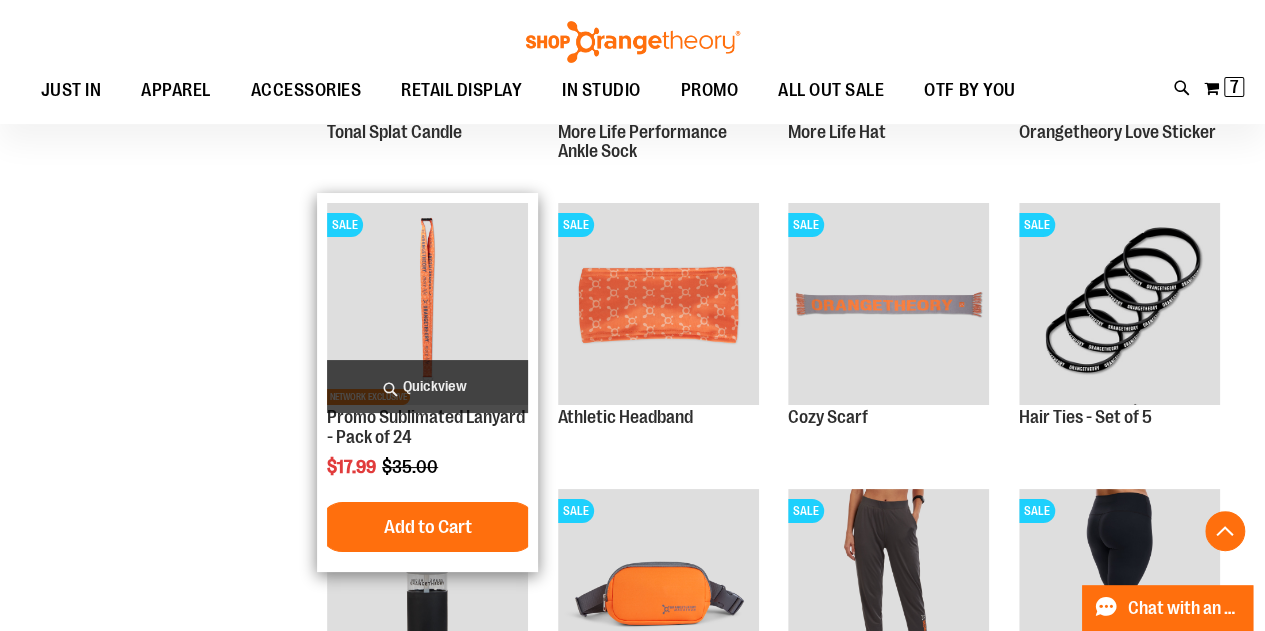 click on "SALE NETWORK EXCLUSIVE
Promo Sublimated Lanyard - Pack of 24
Special Price
$17.99
Regular Price
$35.00
Quickview
Add to Cart" at bounding box center [427, 382] 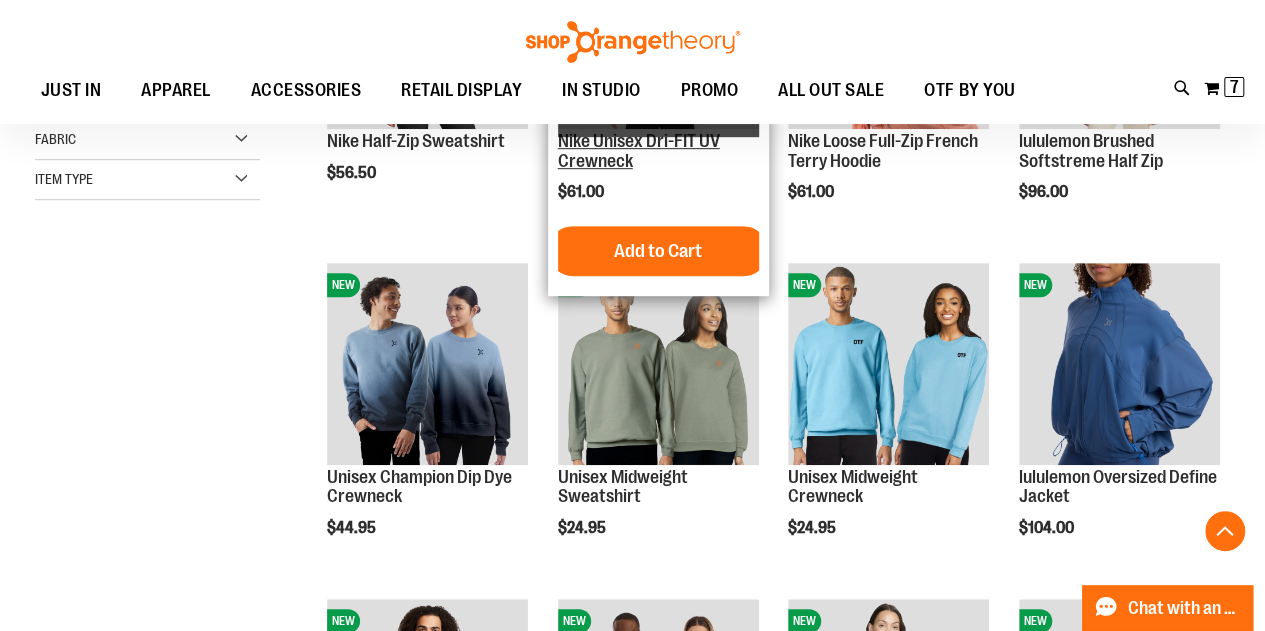 scroll, scrollTop: 474, scrollLeft: 0, axis: vertical 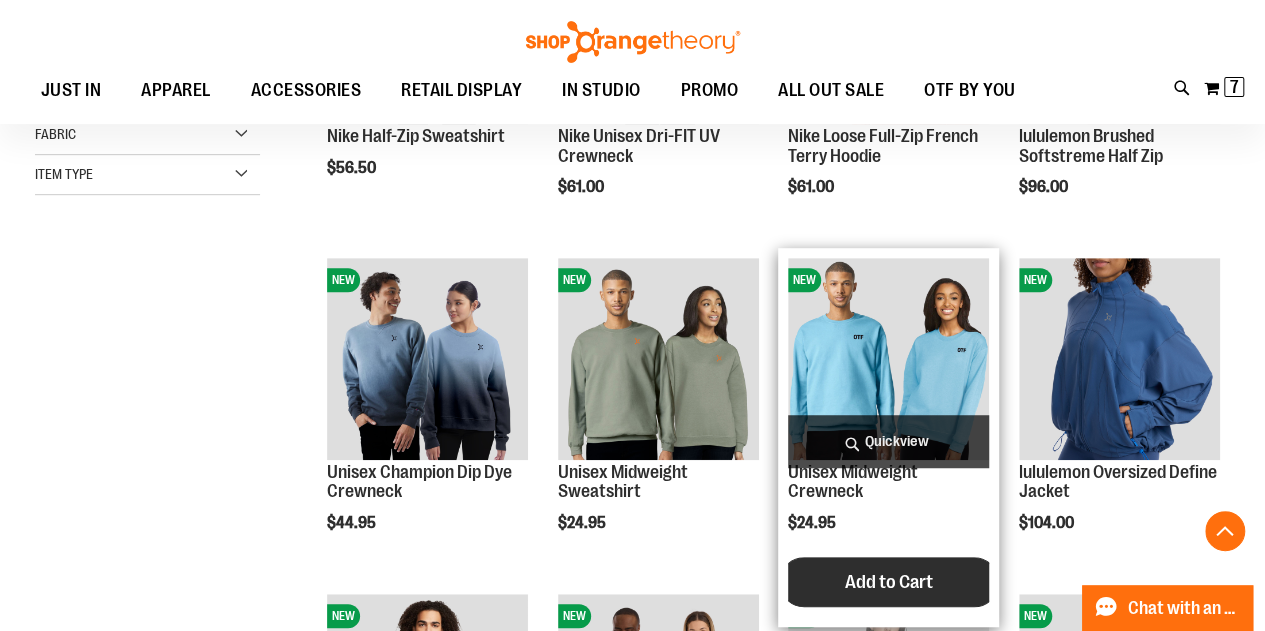 type on "**********" 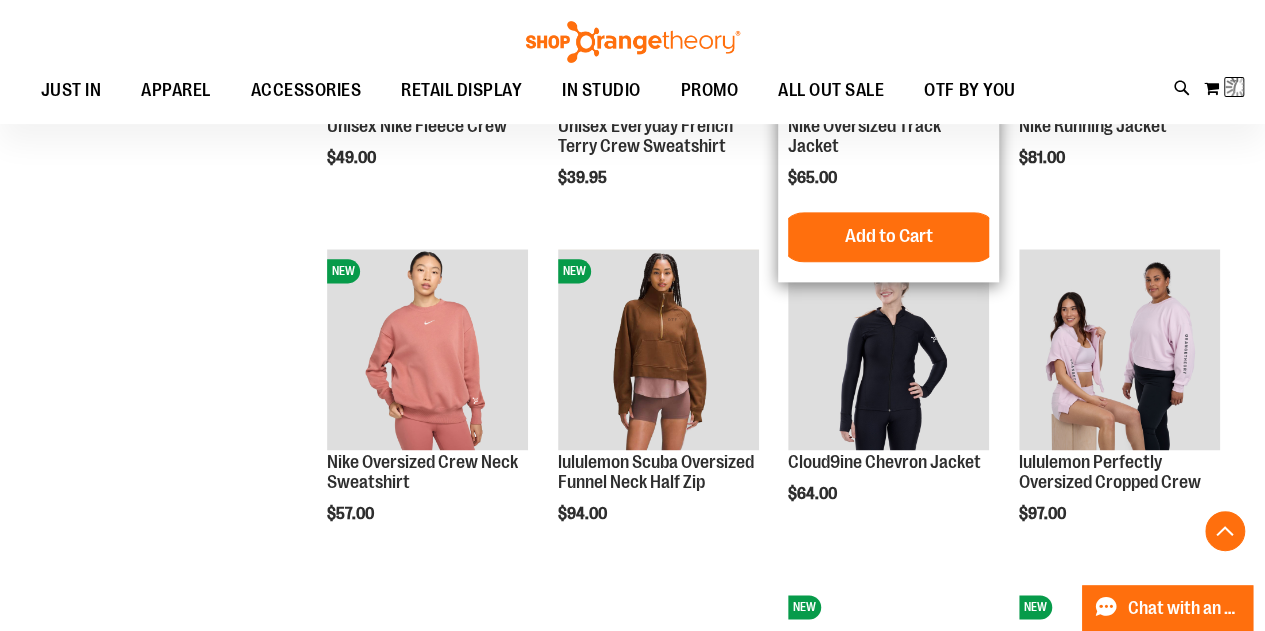 scroll, scrollTop: 1242, scrollLeft: 0, axis: vertical 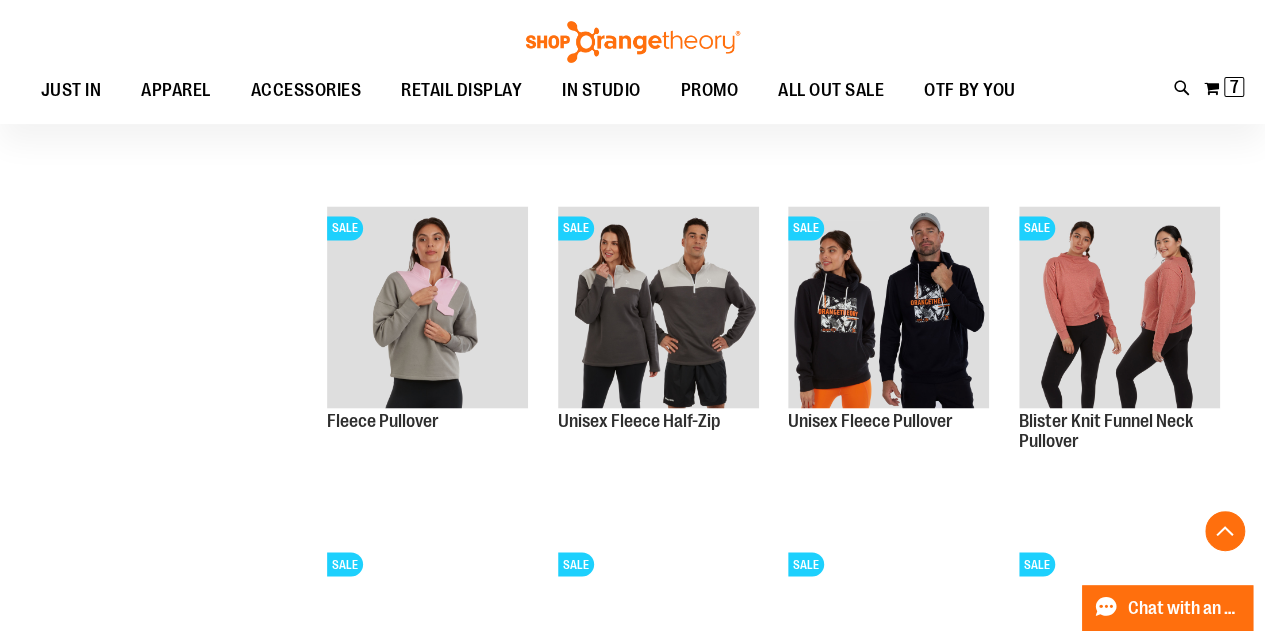 type on "**********" 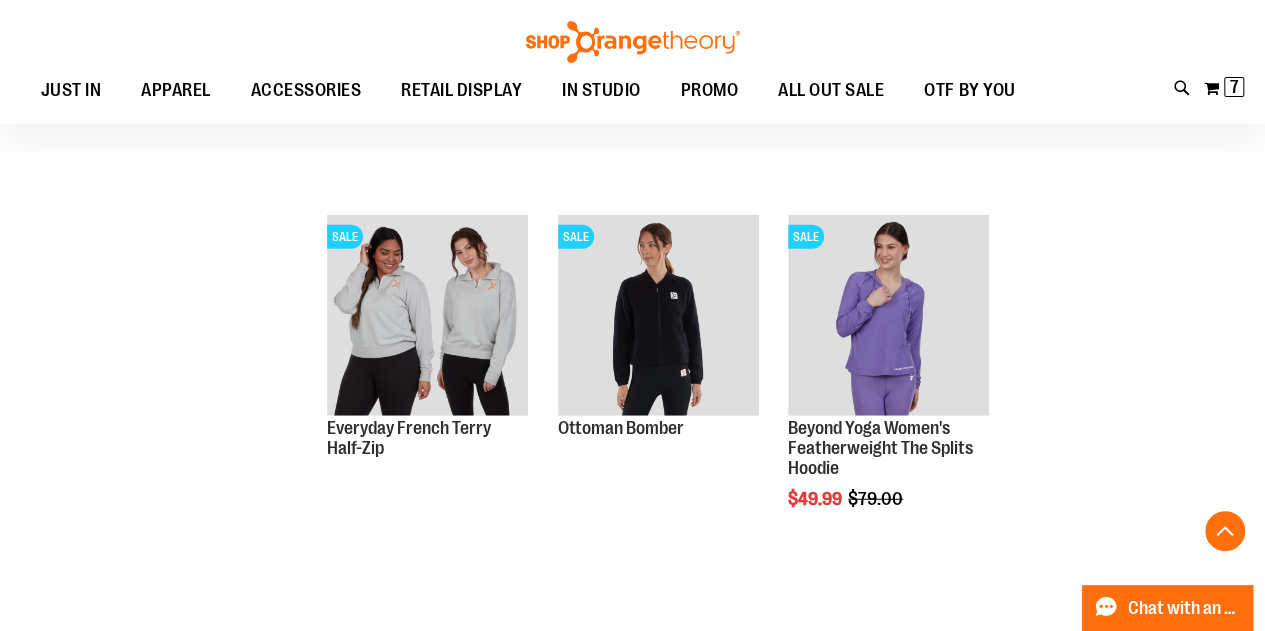 scroll, scrollTop: 2327, scrollLeft: 0, axis: vertical 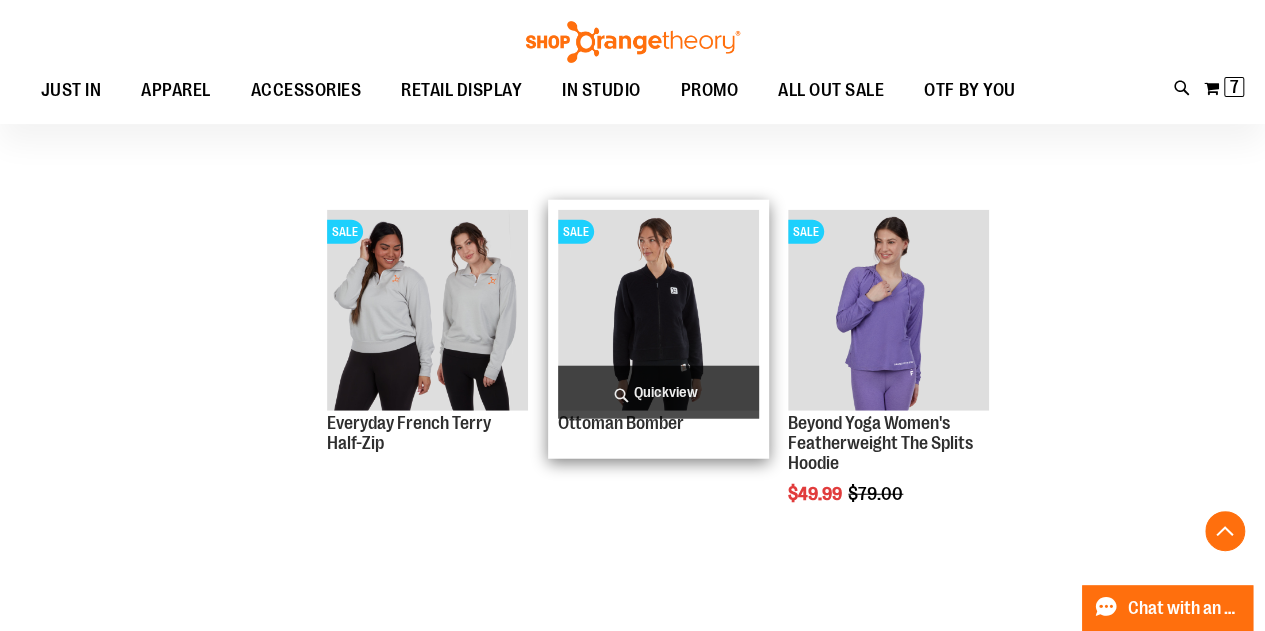 click at bounding box center (658, 310) 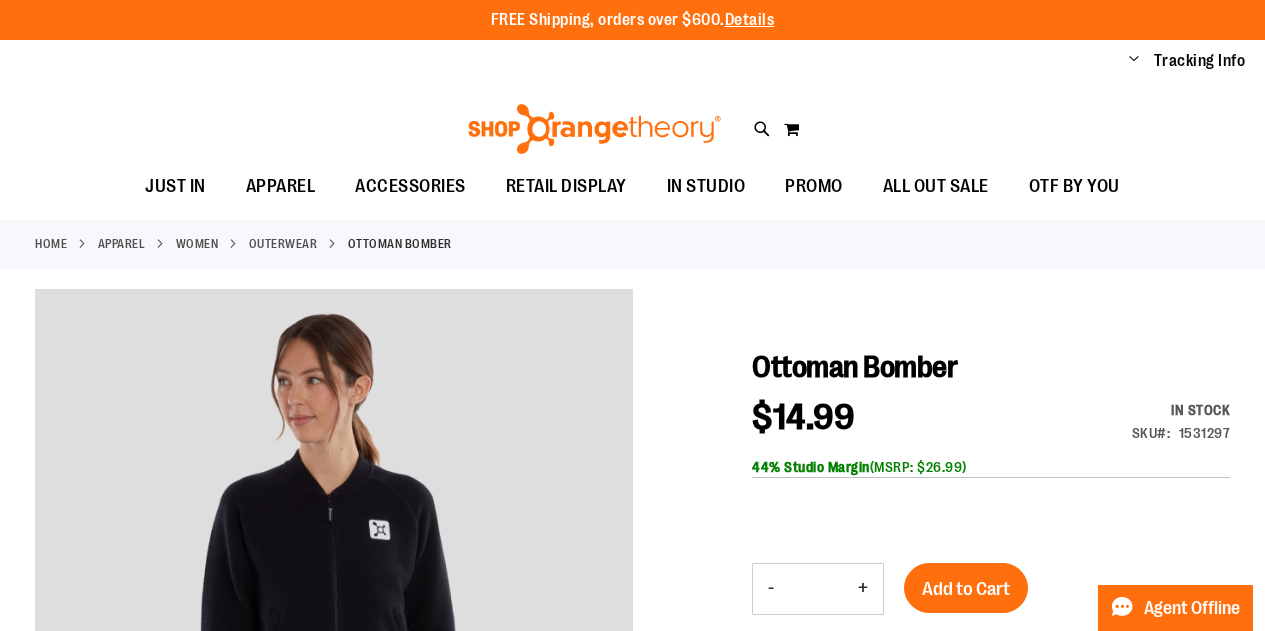 scroll, scrollTop: 0, scrollLeft: 0, axis: both 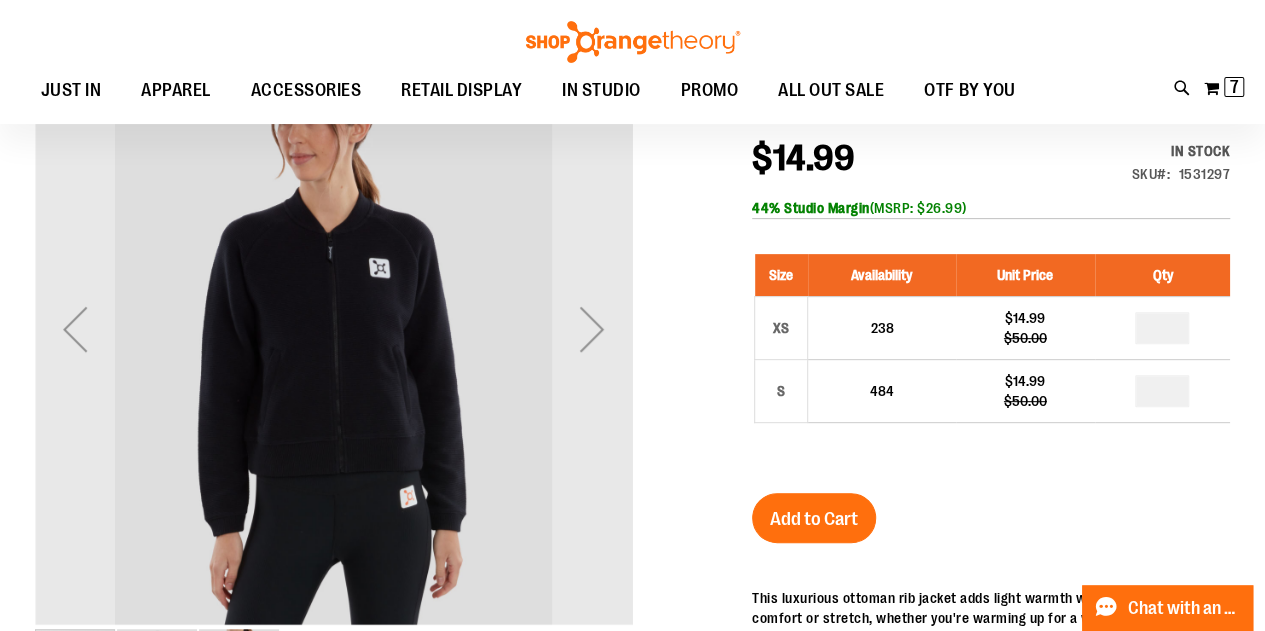 type on "**********" 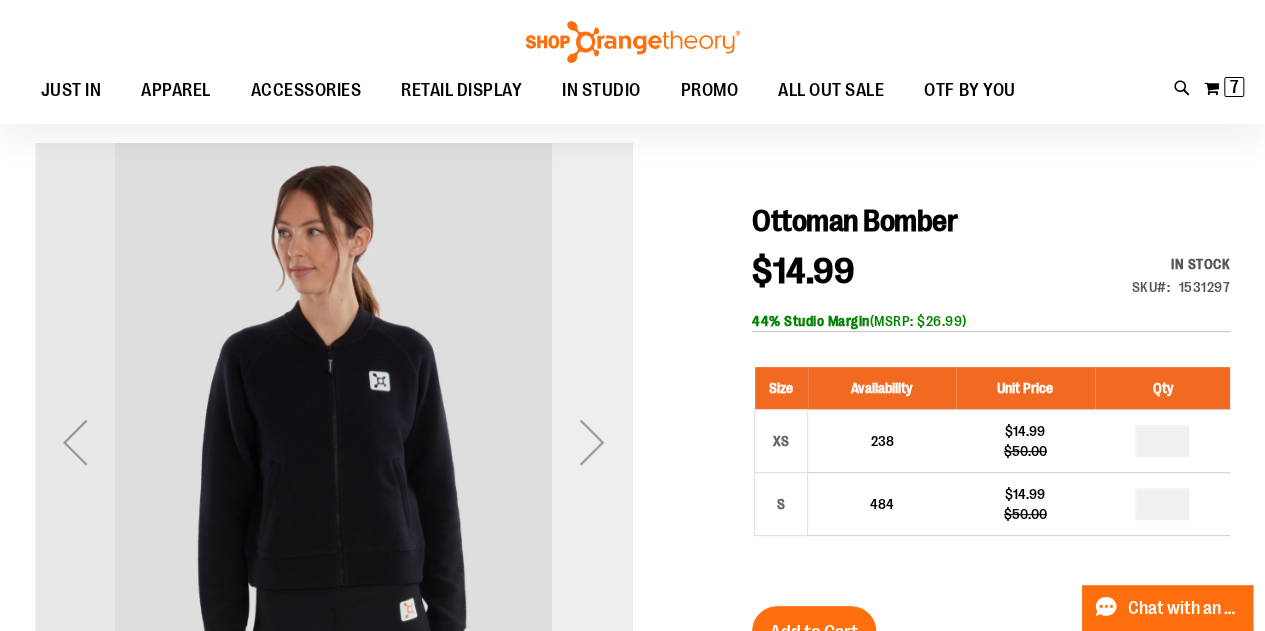 click at bounding box center [592, 442] 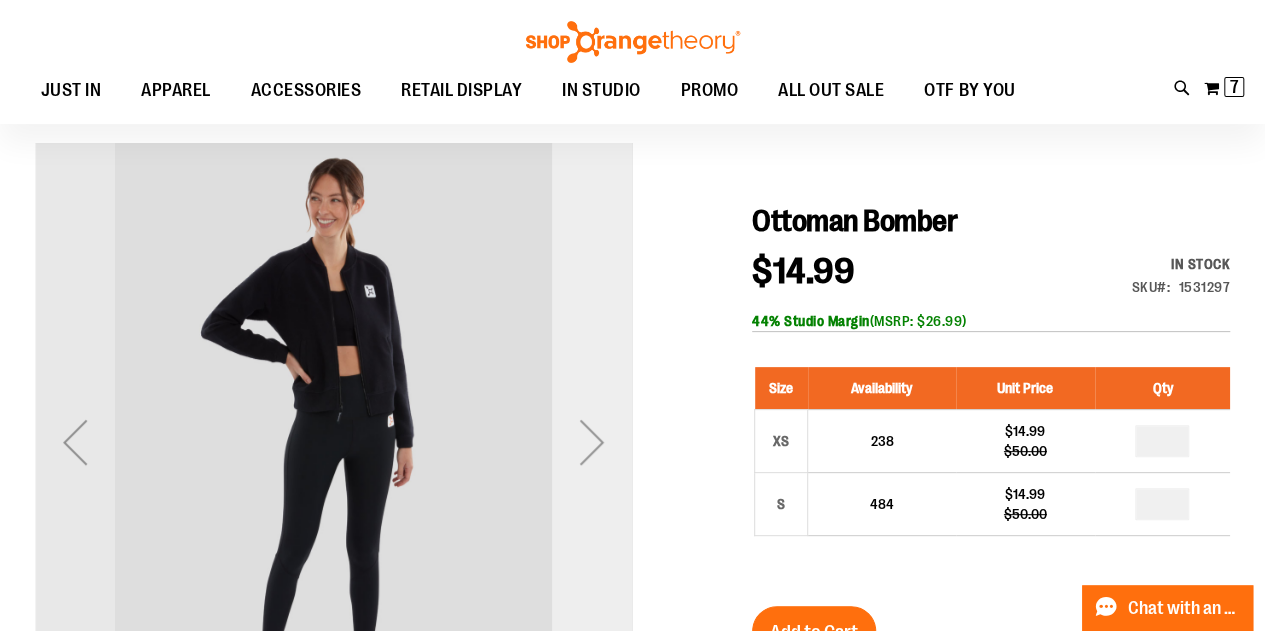 click at bounding box center (592, 442) 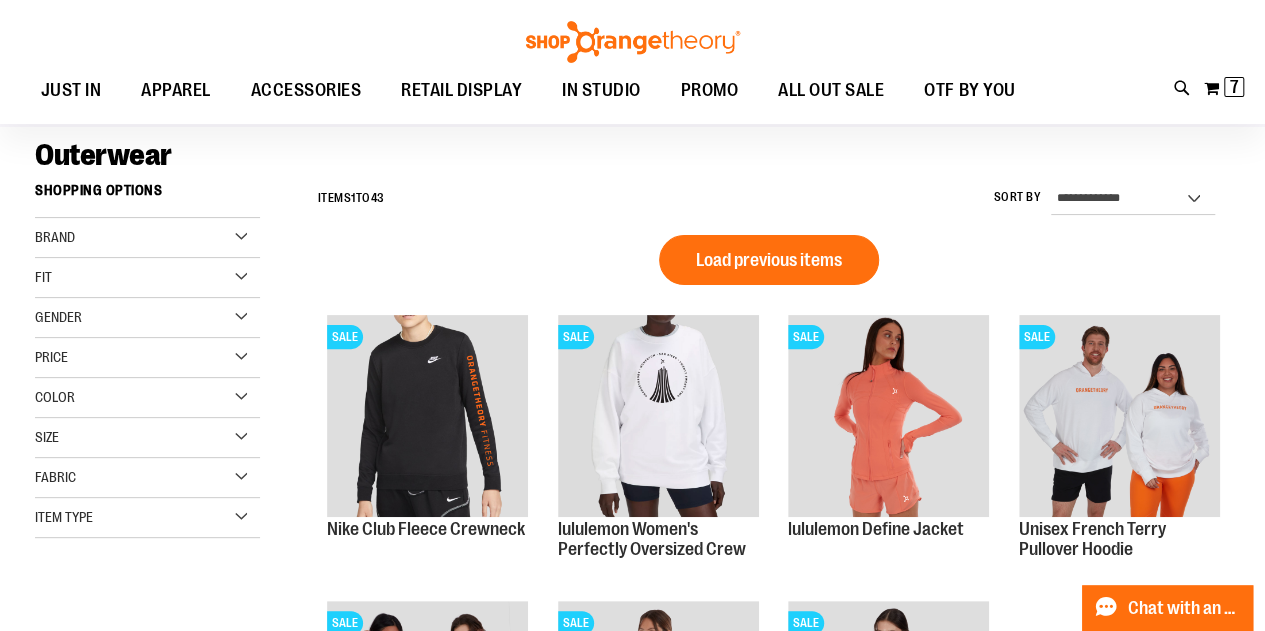 scroll, scrollTop: 72, scrollLeft: 0, axis: vertical 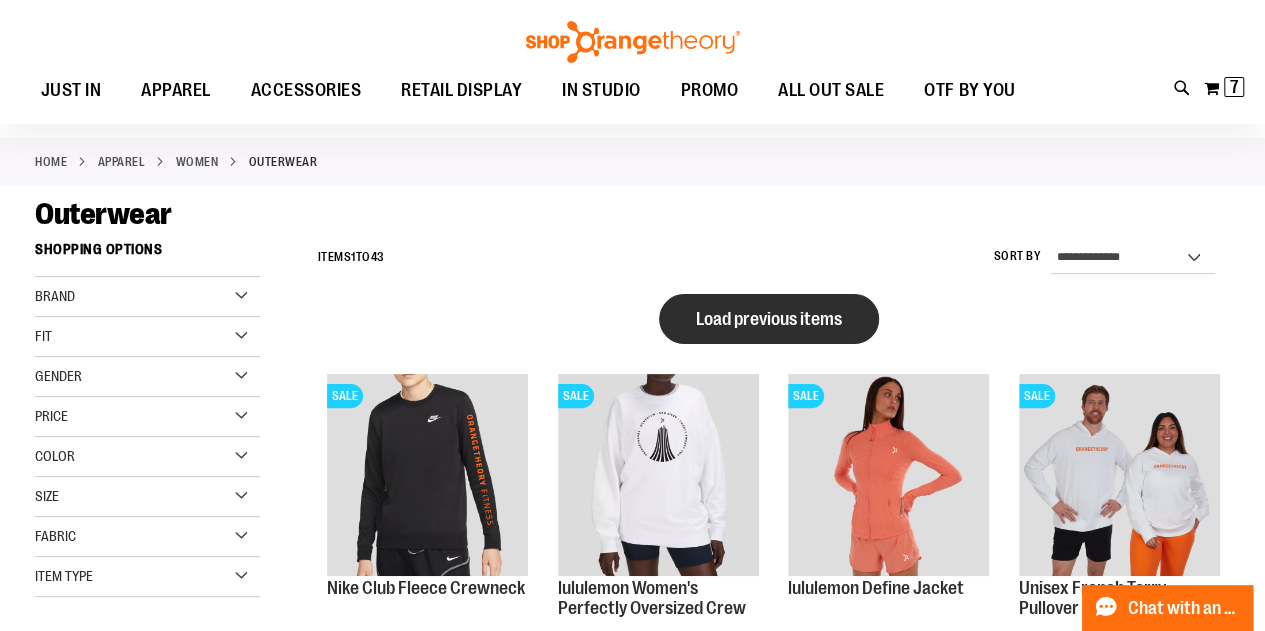 type on "**********" 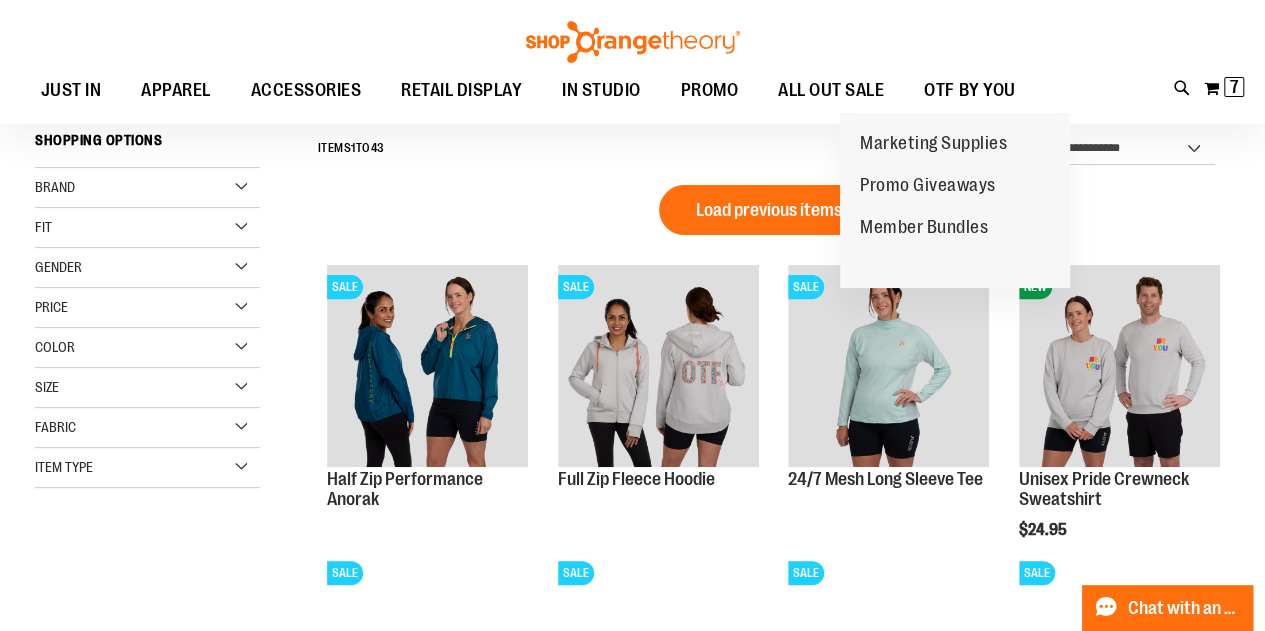 scroll, scrollTop: 182, scrollLeft: 0, axis: vertical 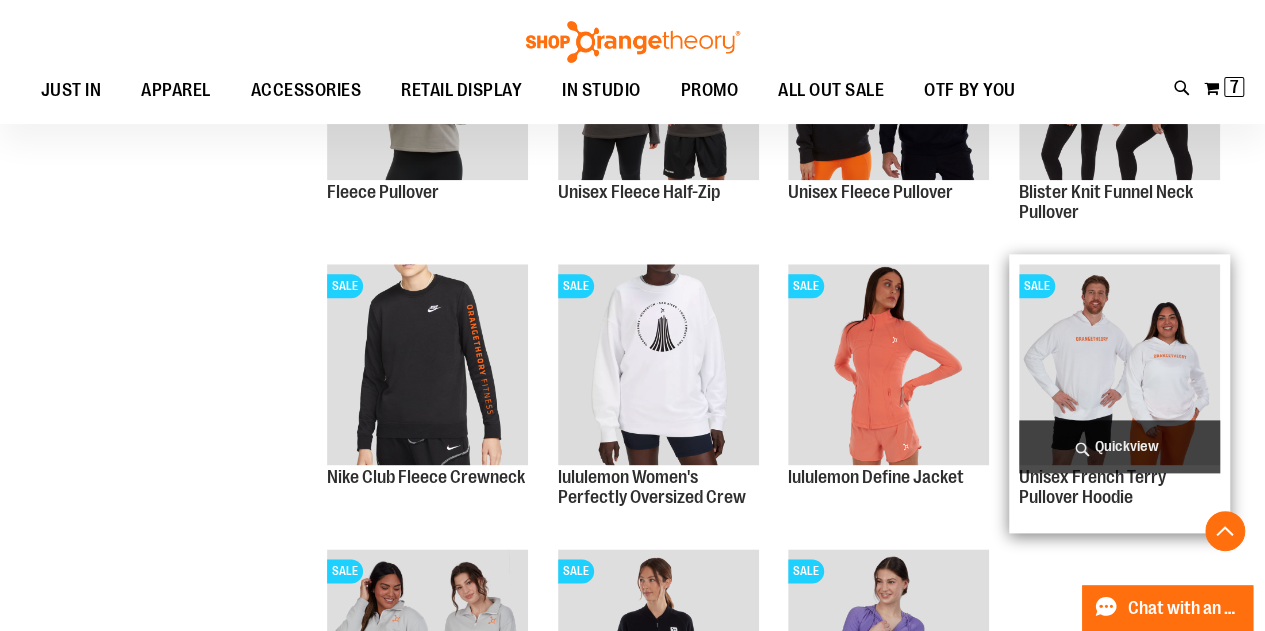 click at bounding box center [1119, 364] 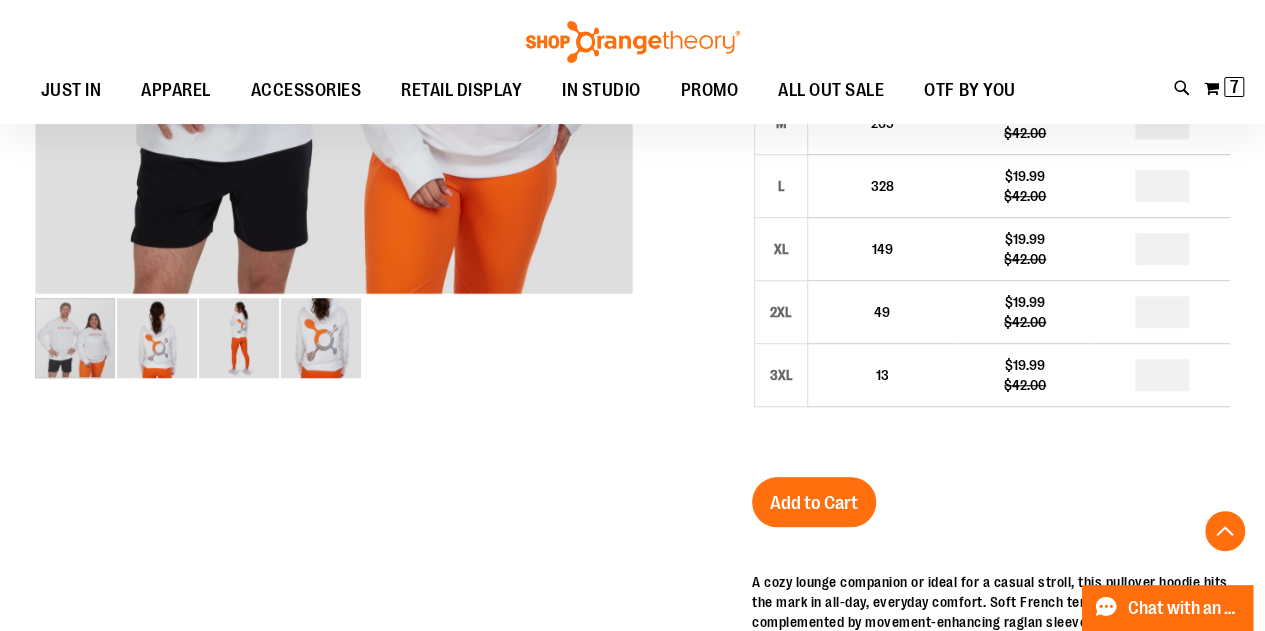 scroll, scrollTop: 297, scrollLeft: 0, axis: vertical 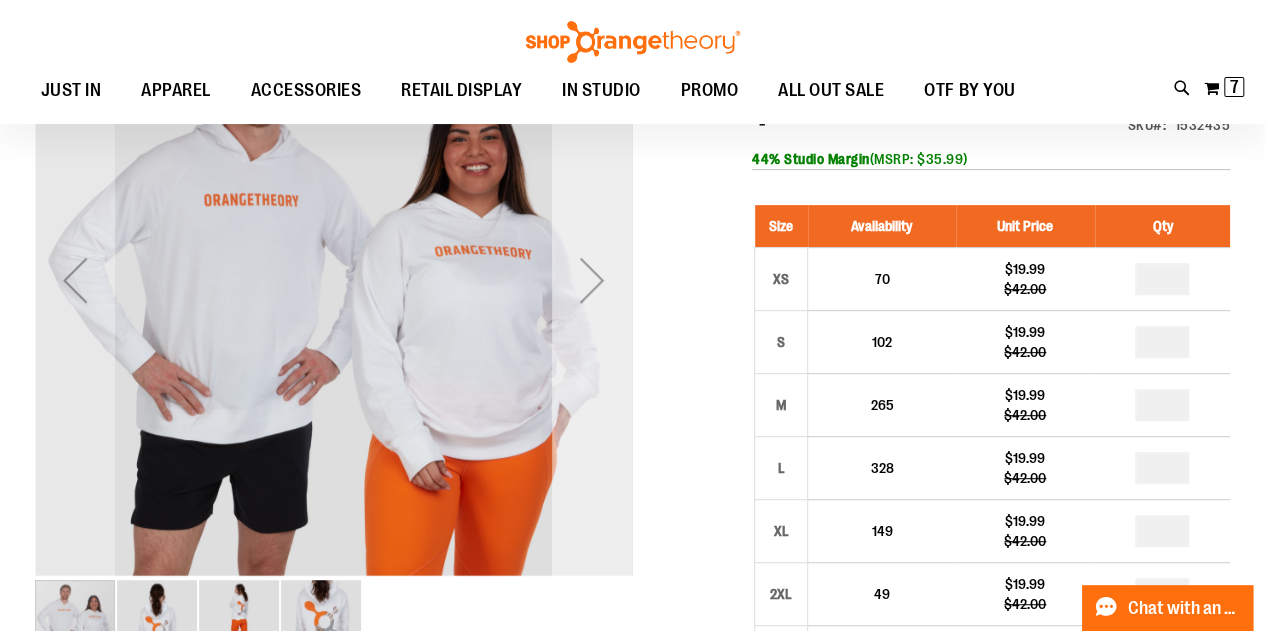 type on "**********" 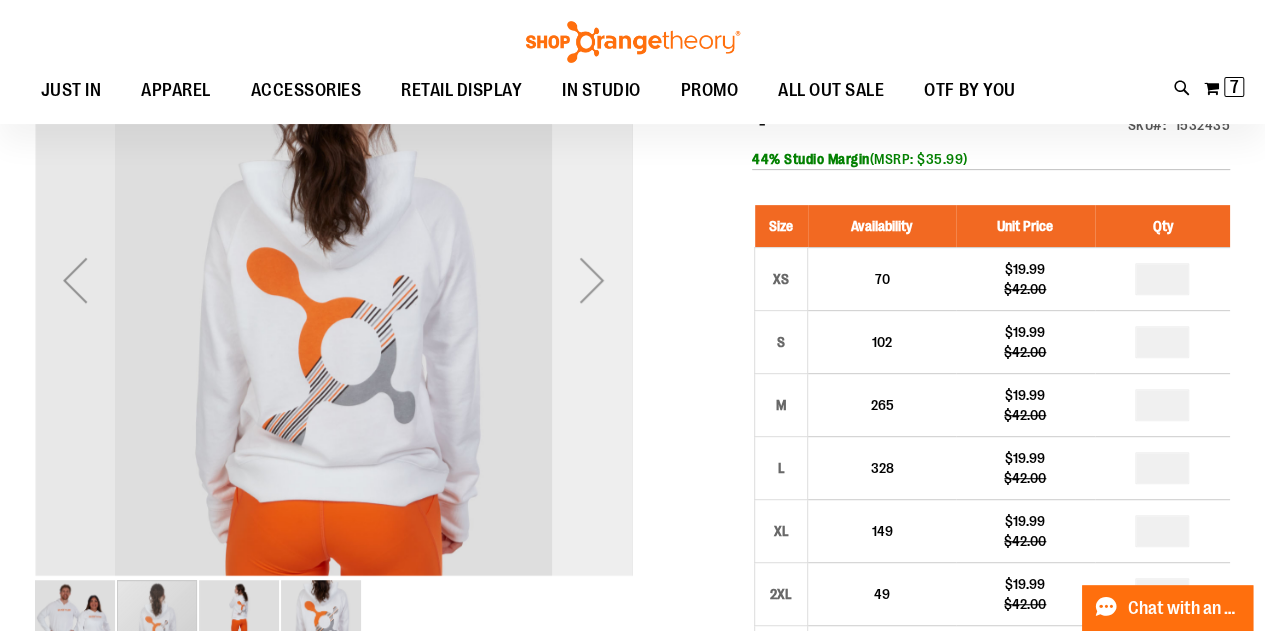 click at bounding box center (592, 280) 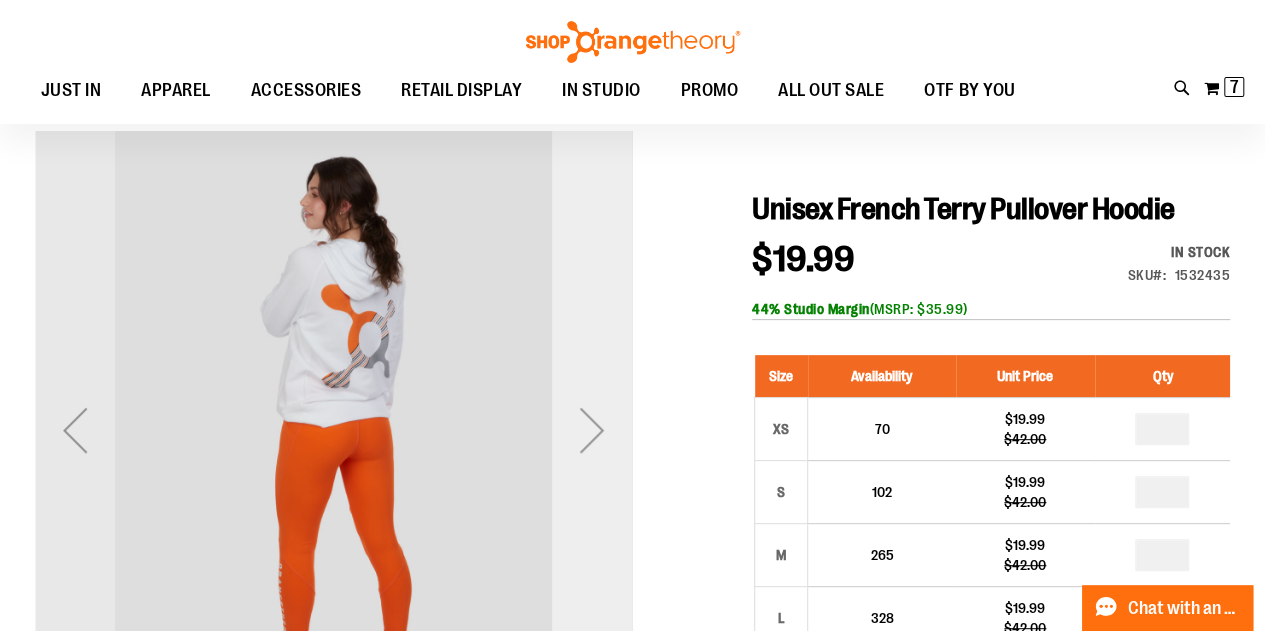 click at bounding box center [592, 429] 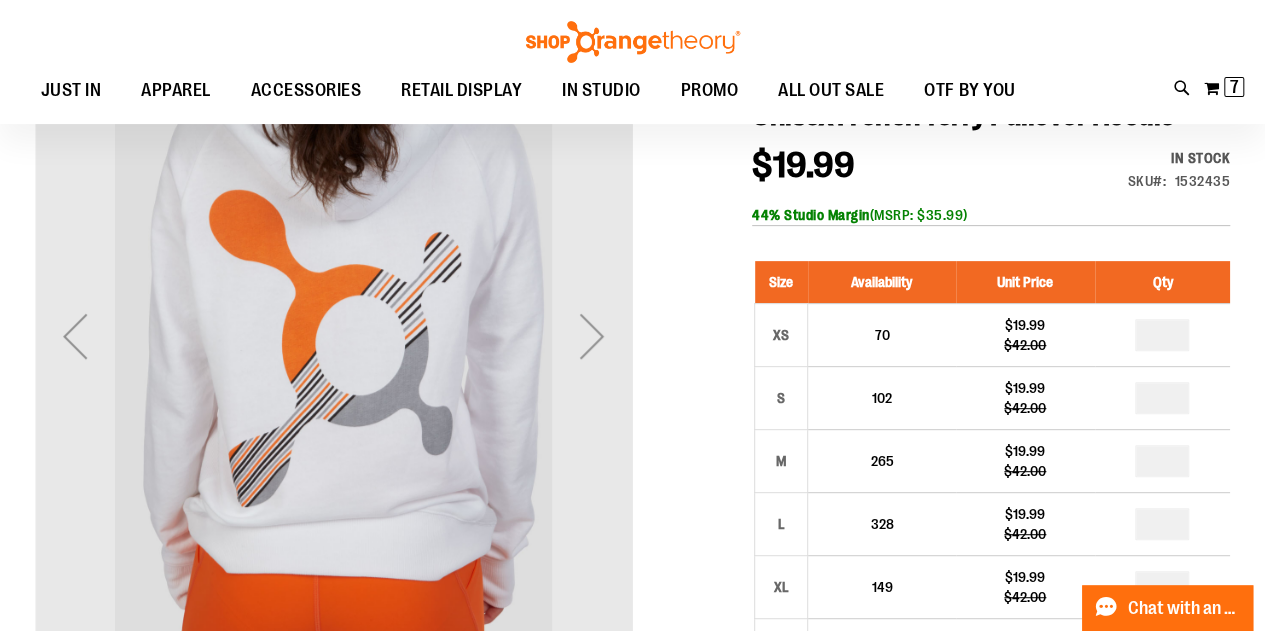 scroll, scrollTop: 240, scrollLeft: 0, axis: vertical 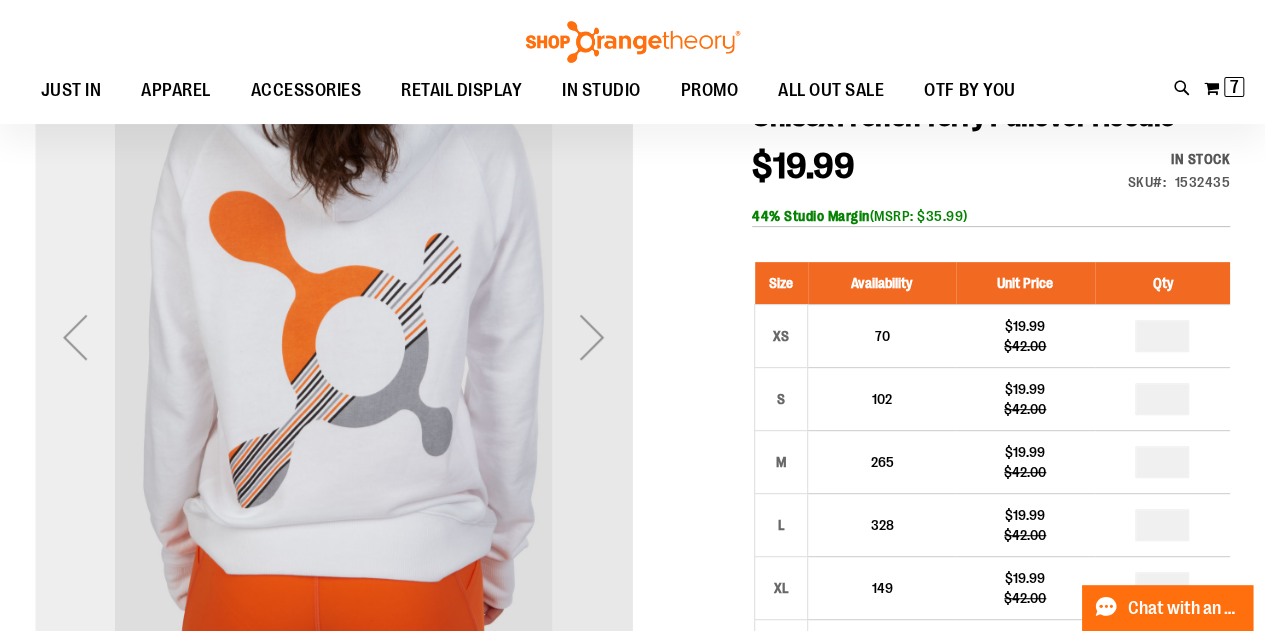 click at bounding box center [75, 337] 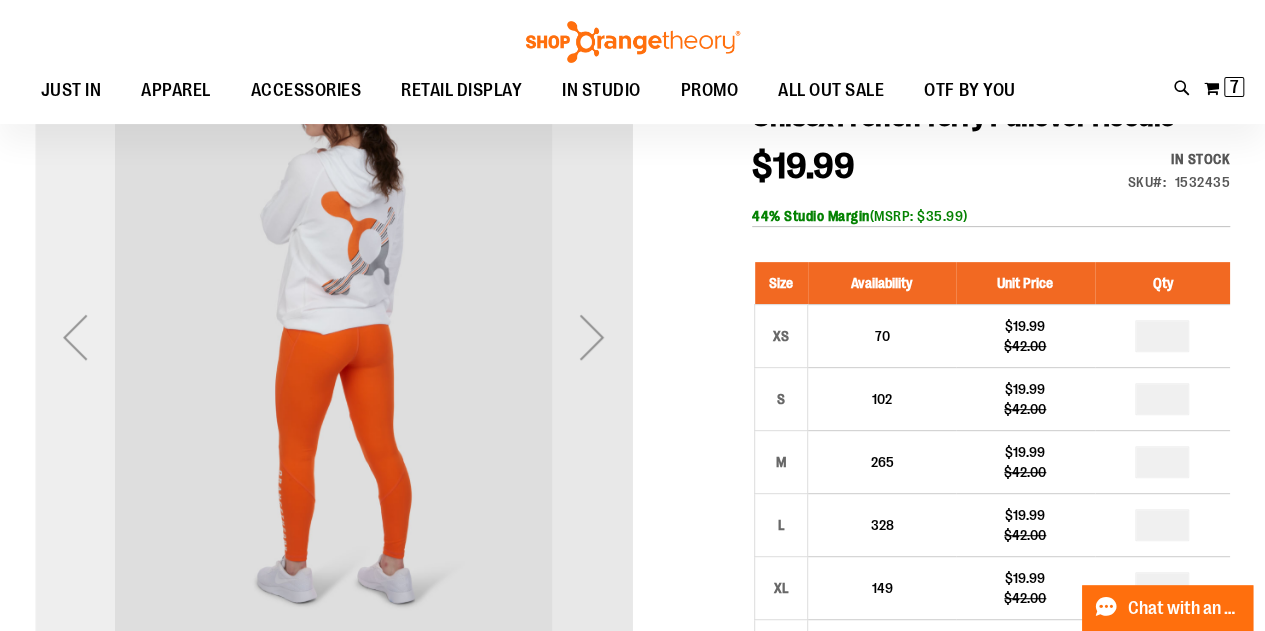 click at bounding box center [75, 337] 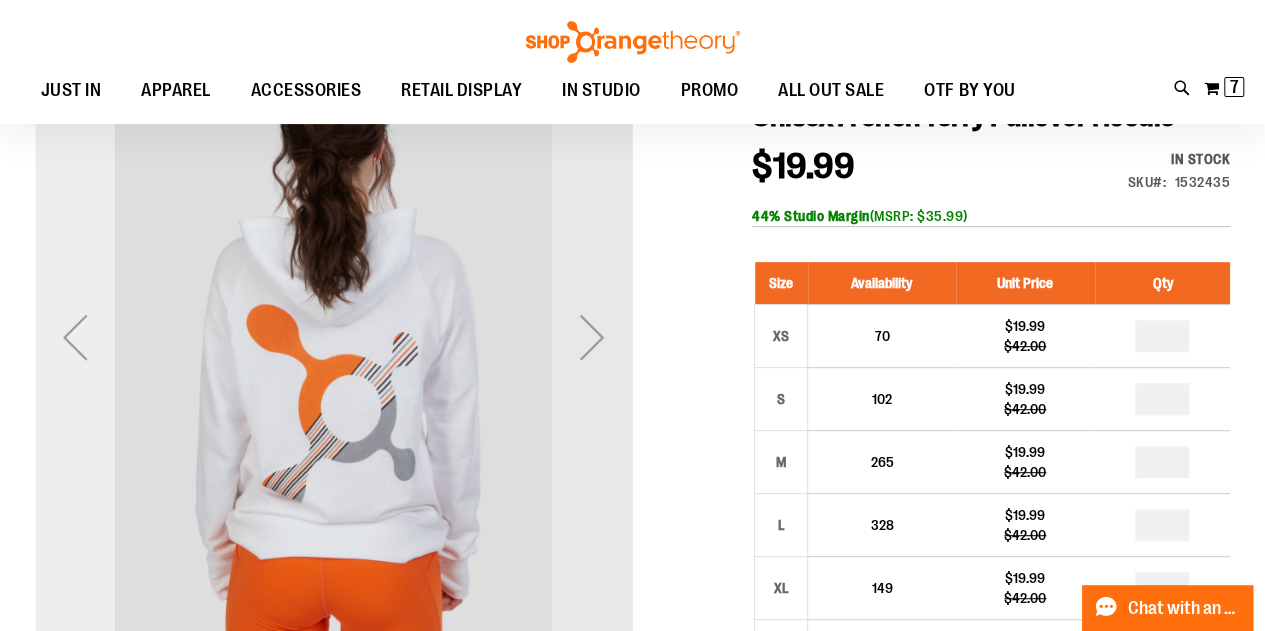 click at bounding box center [75, 337] 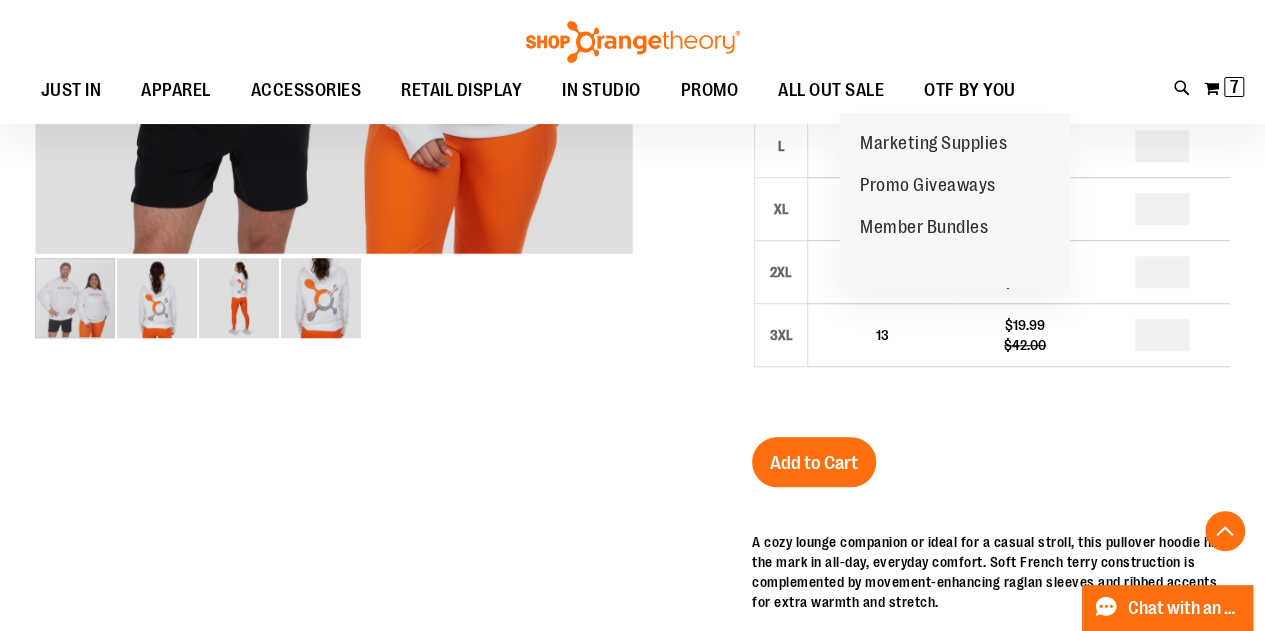 scroll, scrollTop: 0, scrollLeft: 0, axis: both 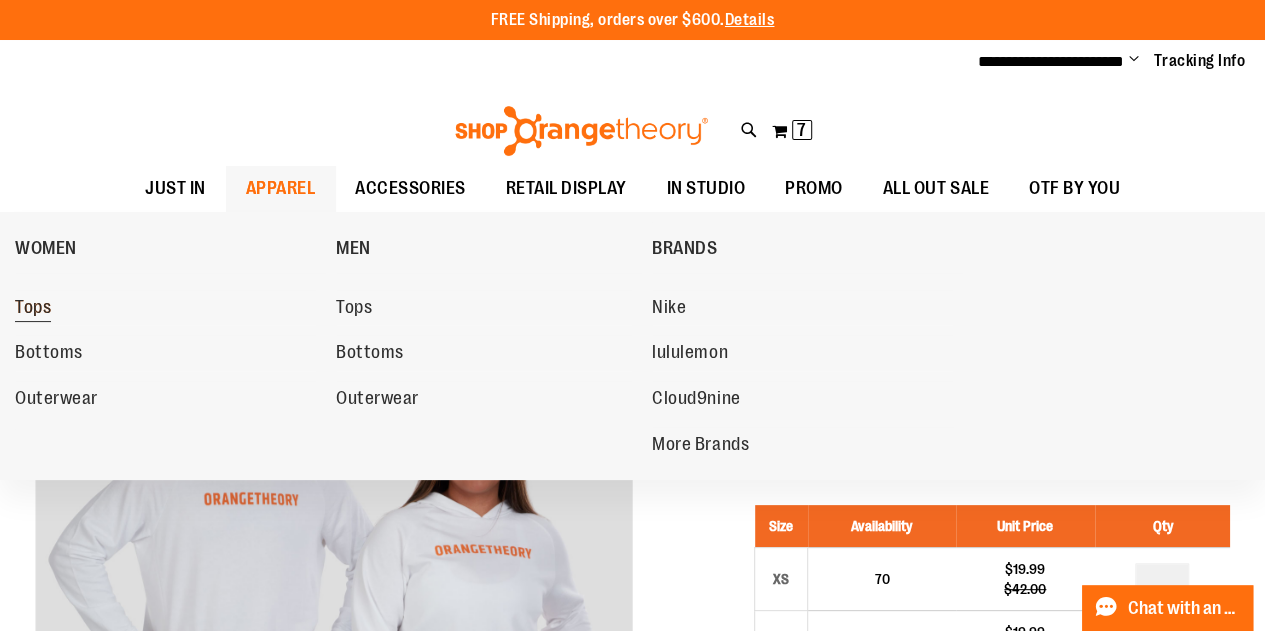 click on "Tops" at bounding box center [33, 309] 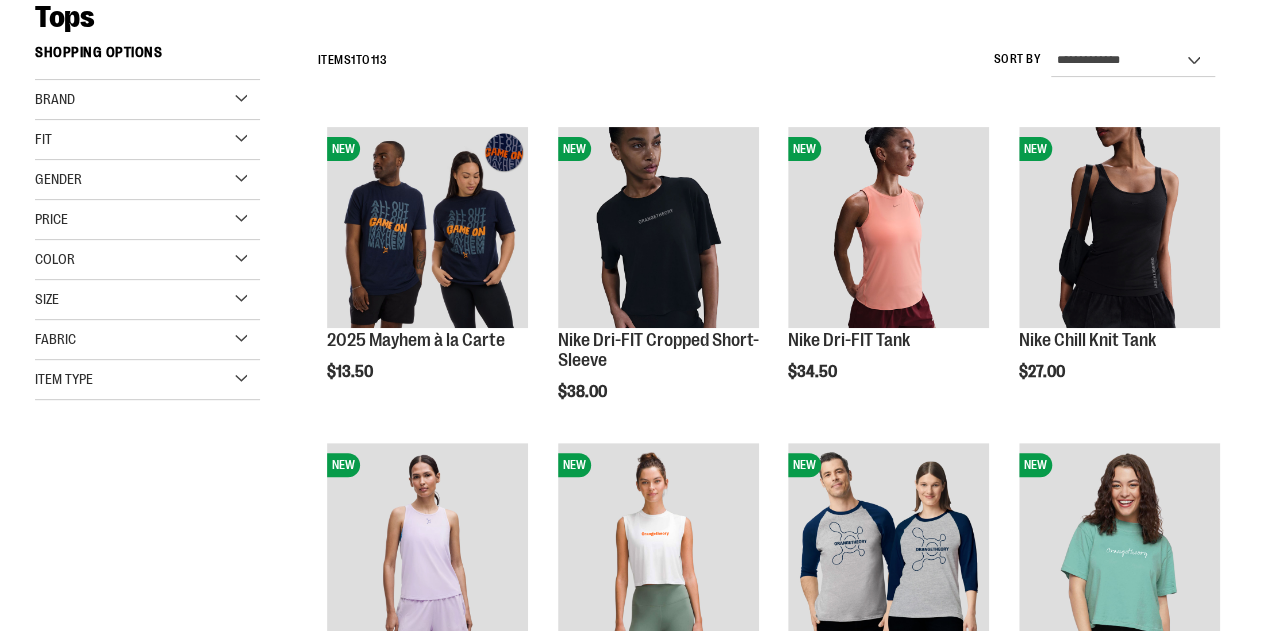 scroll, scrollTop: 0, scrollLeft: 0, axis: both 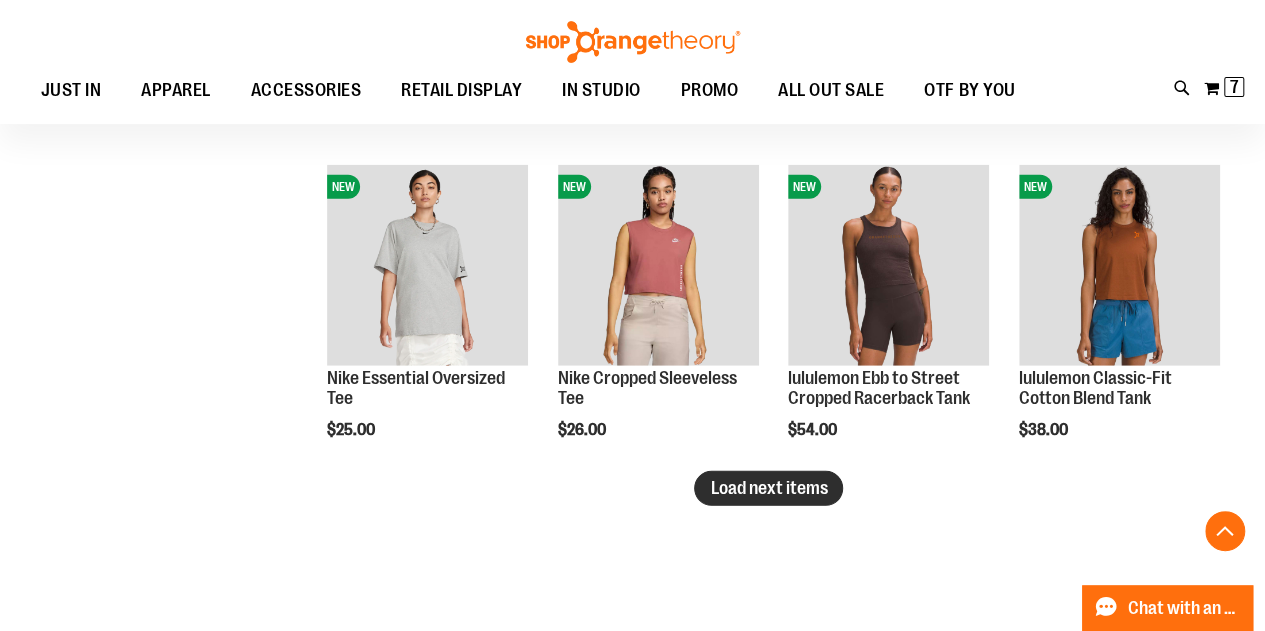 type on "**********" 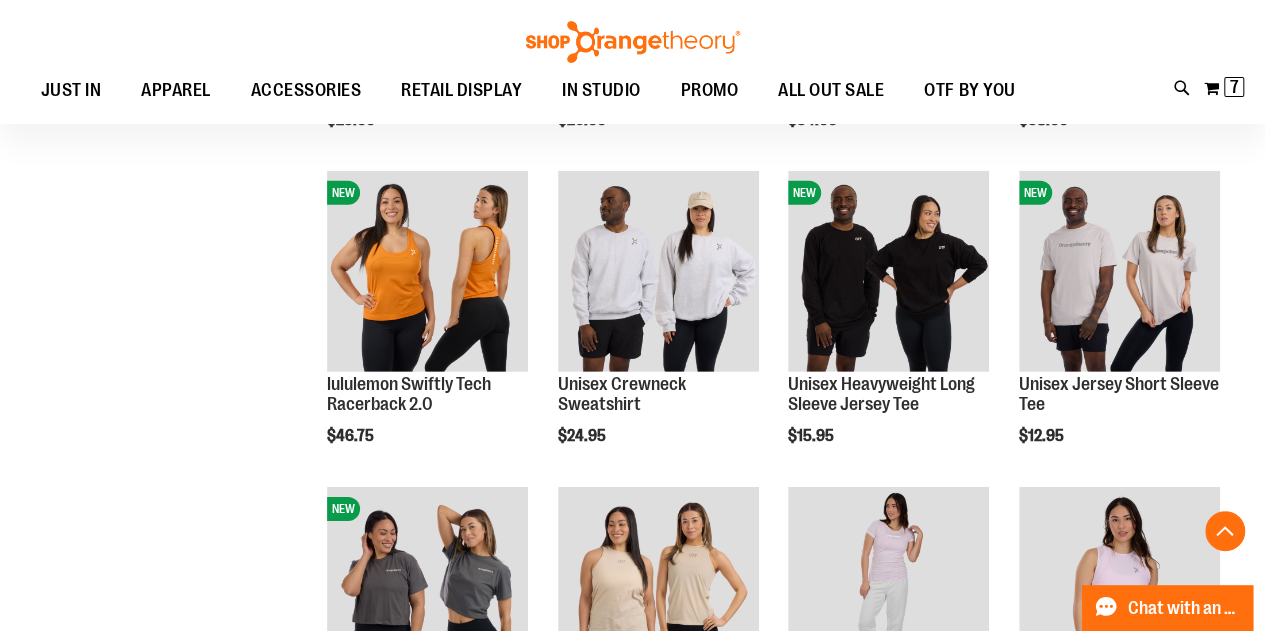 scroll, scrollTop: 2858, scrollLeft: 0, axis: vertical 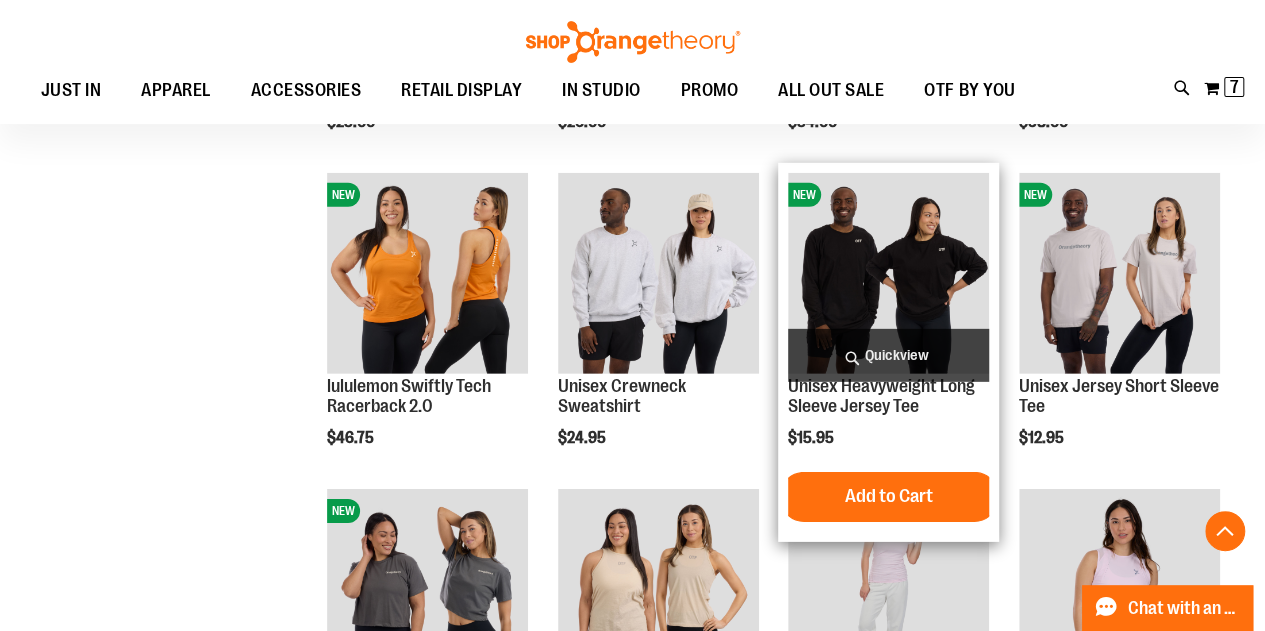 click at bounding box center [888, 273] 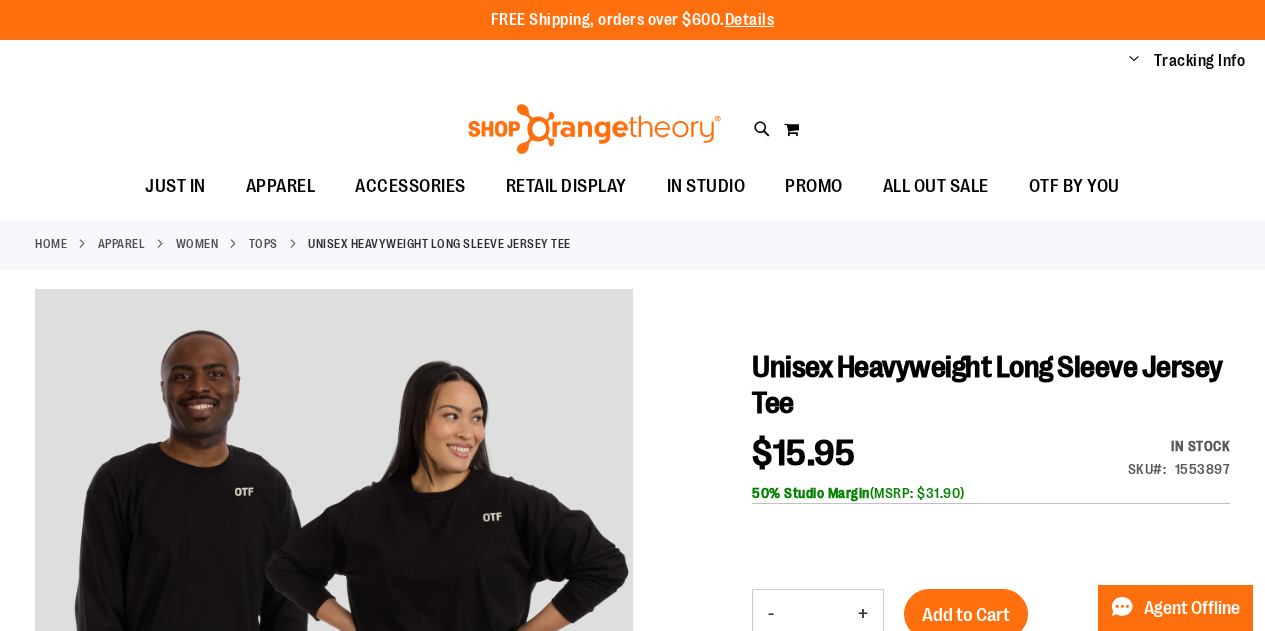 scroll, scrollTop: 0, scrollLeft: 0, axis: both 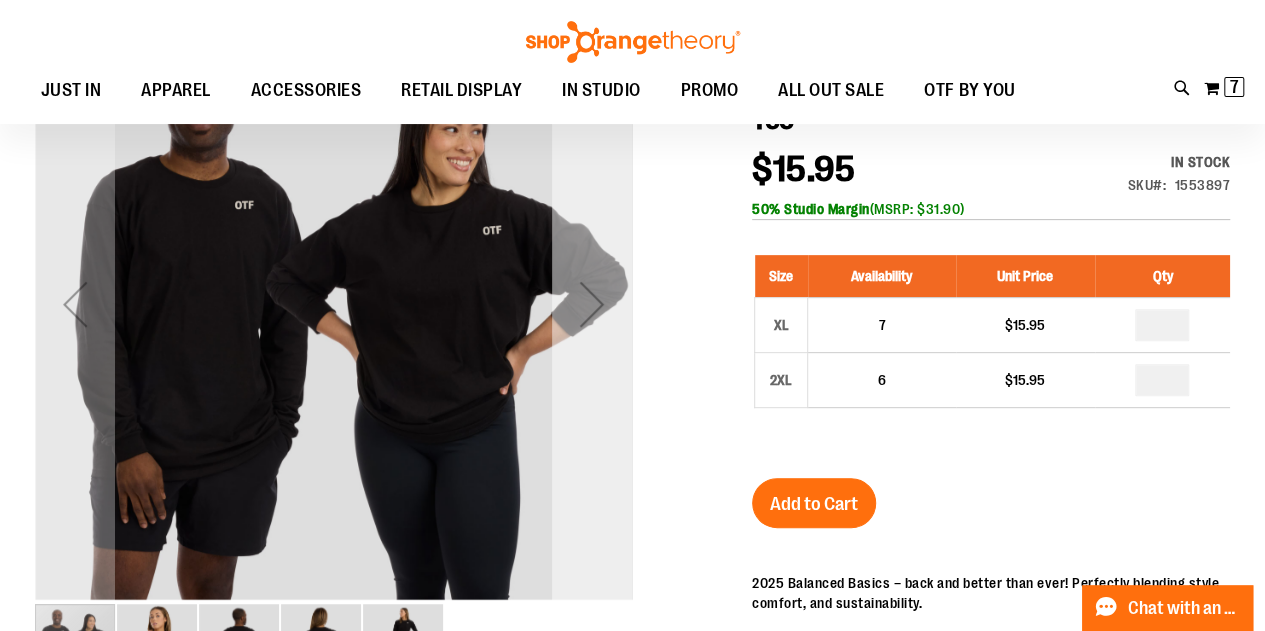 click at bounding box center (592, 304) 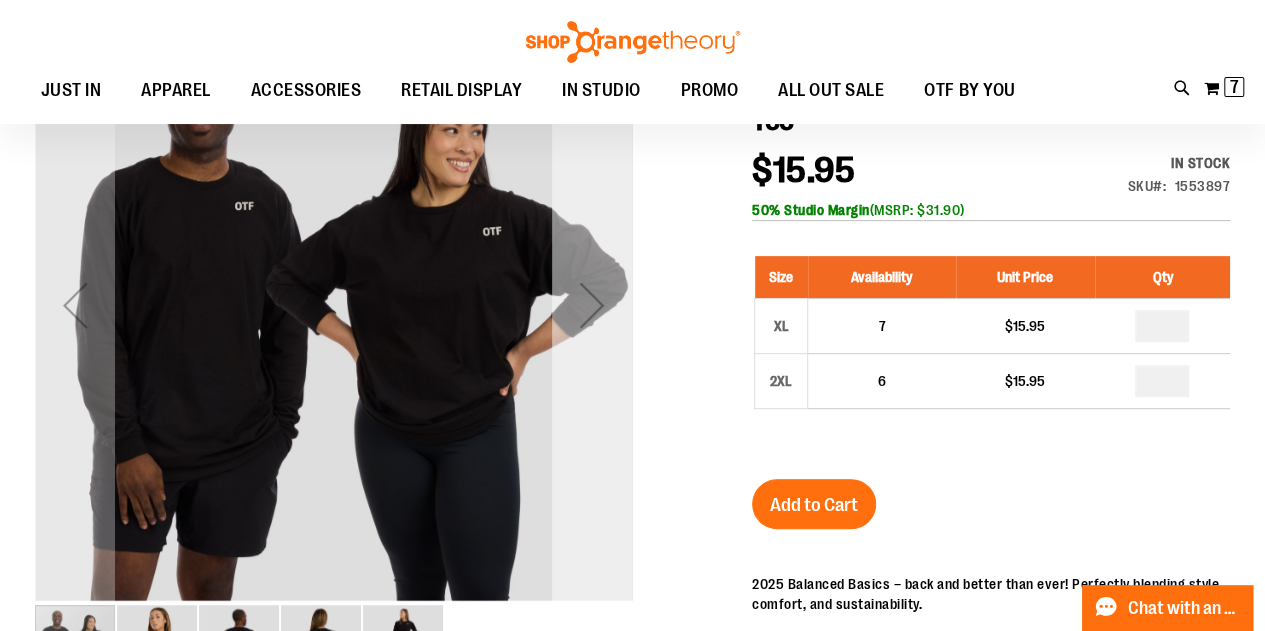 type on "**********" 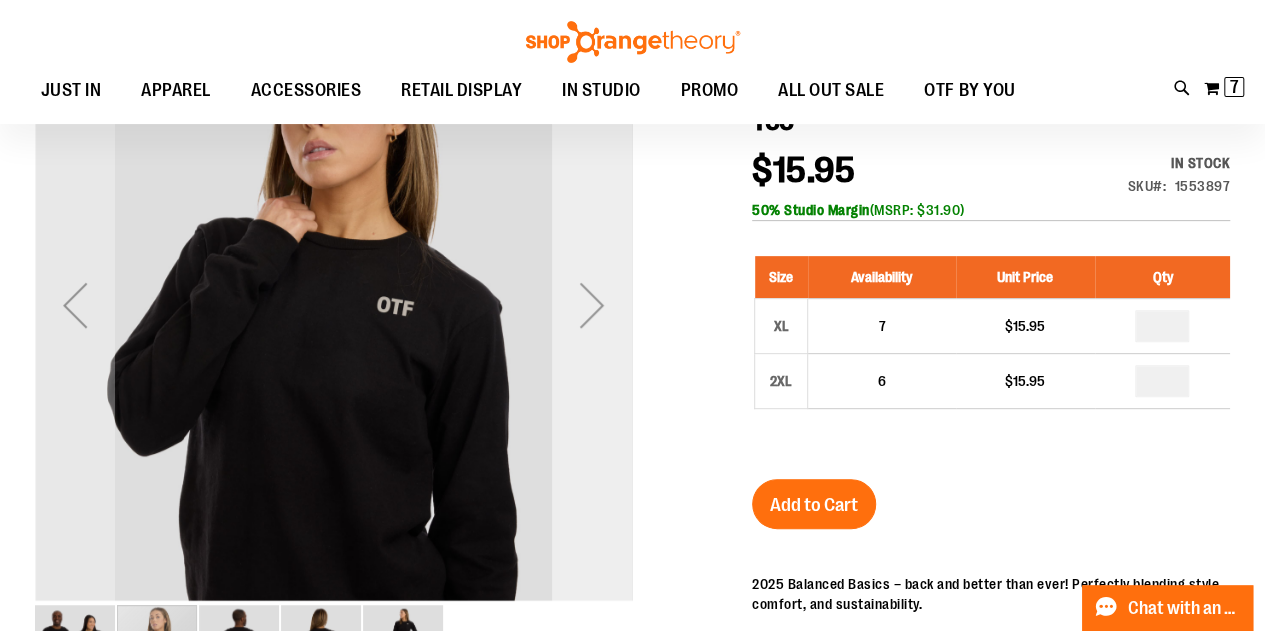 click at bounding box center (592, 305) 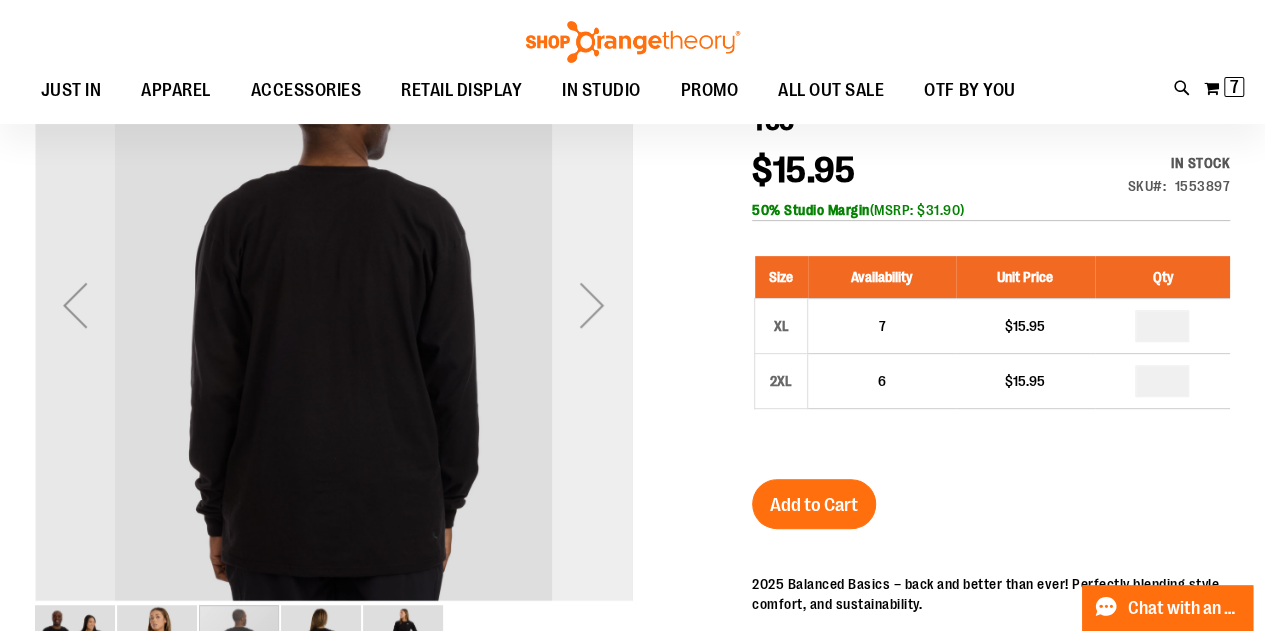 click at bounding box center [592, 305] 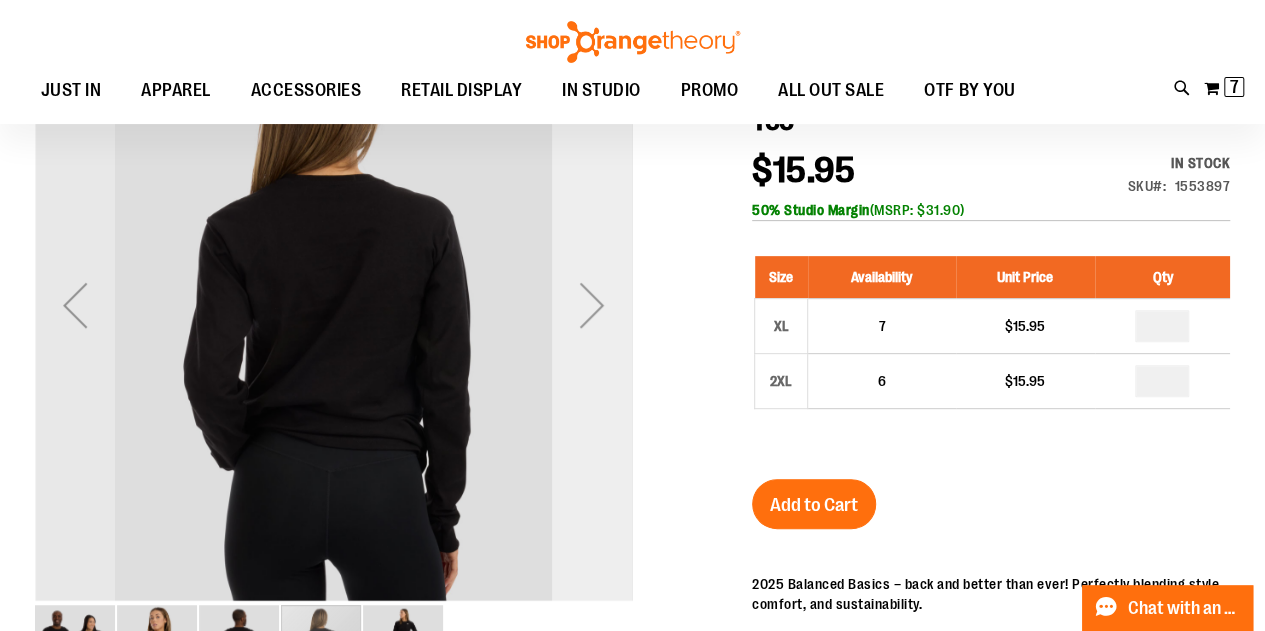 click at bounding box center [592, 305] 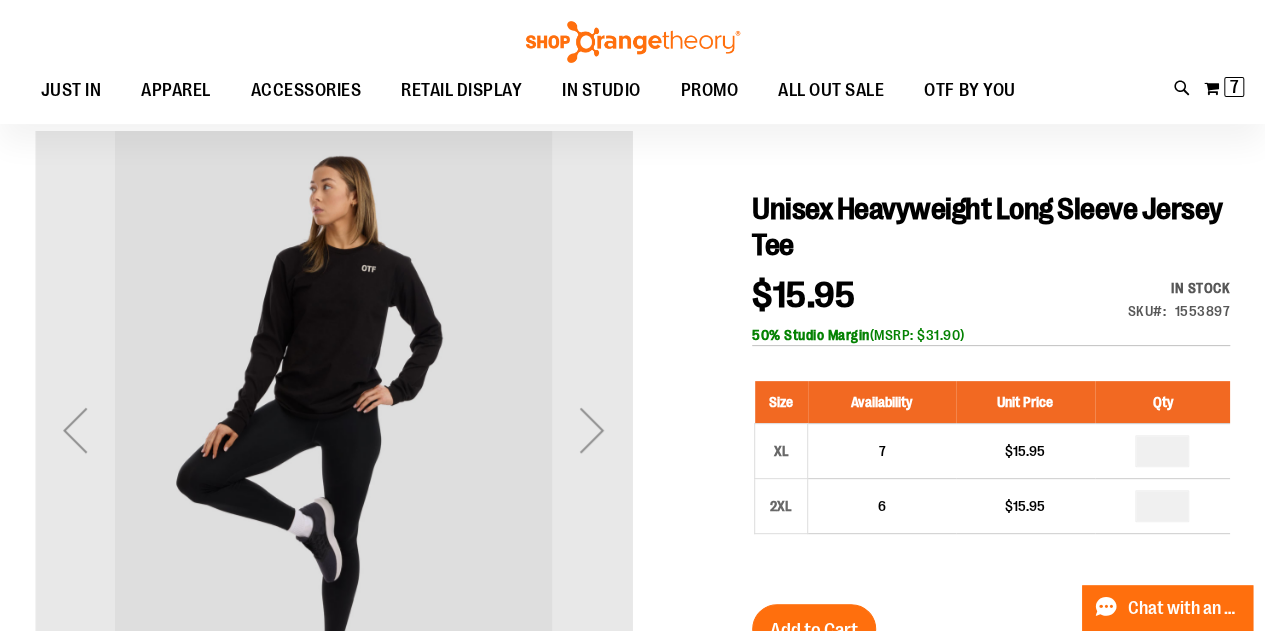 scroll, scrollTop: 149, scrollLeft: 0, axis: vertical 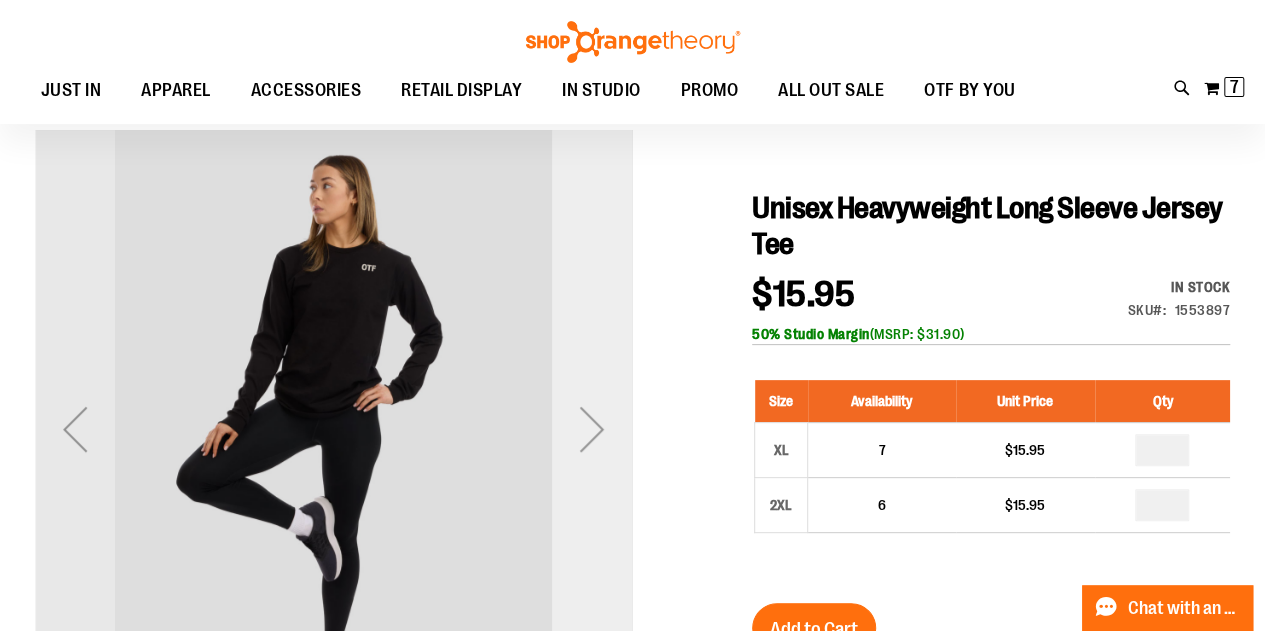 click at bounding box center (592, 429) 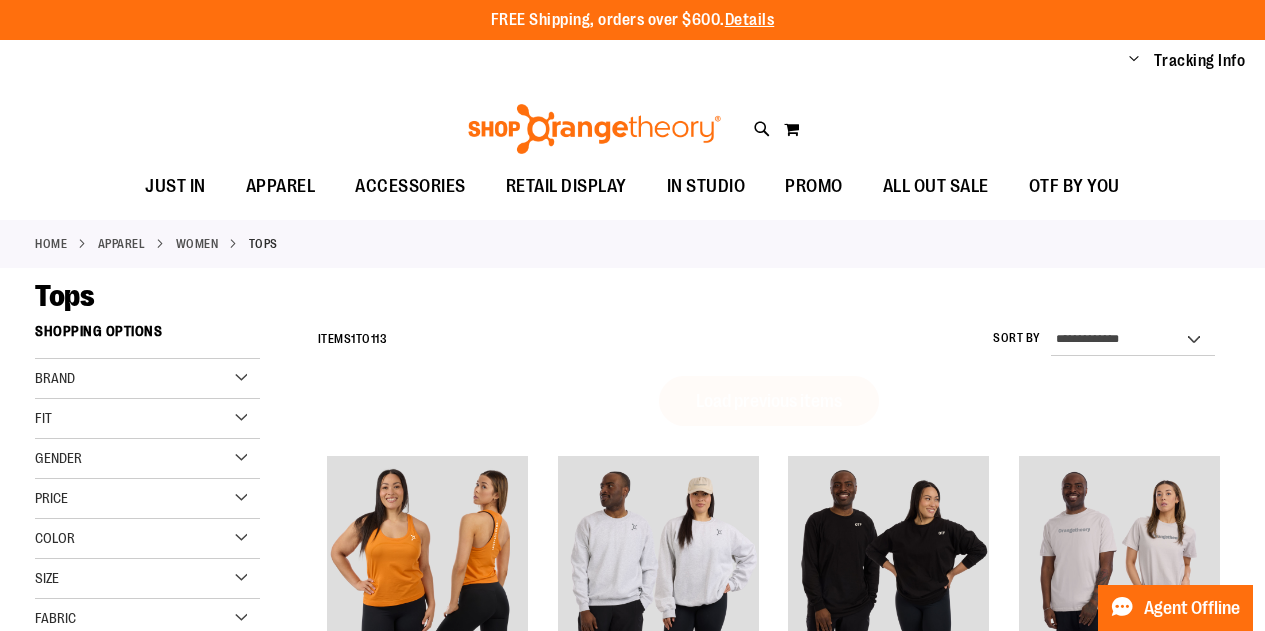 scroll, scrollTop: 0, scrollLeft: 0, axis: both 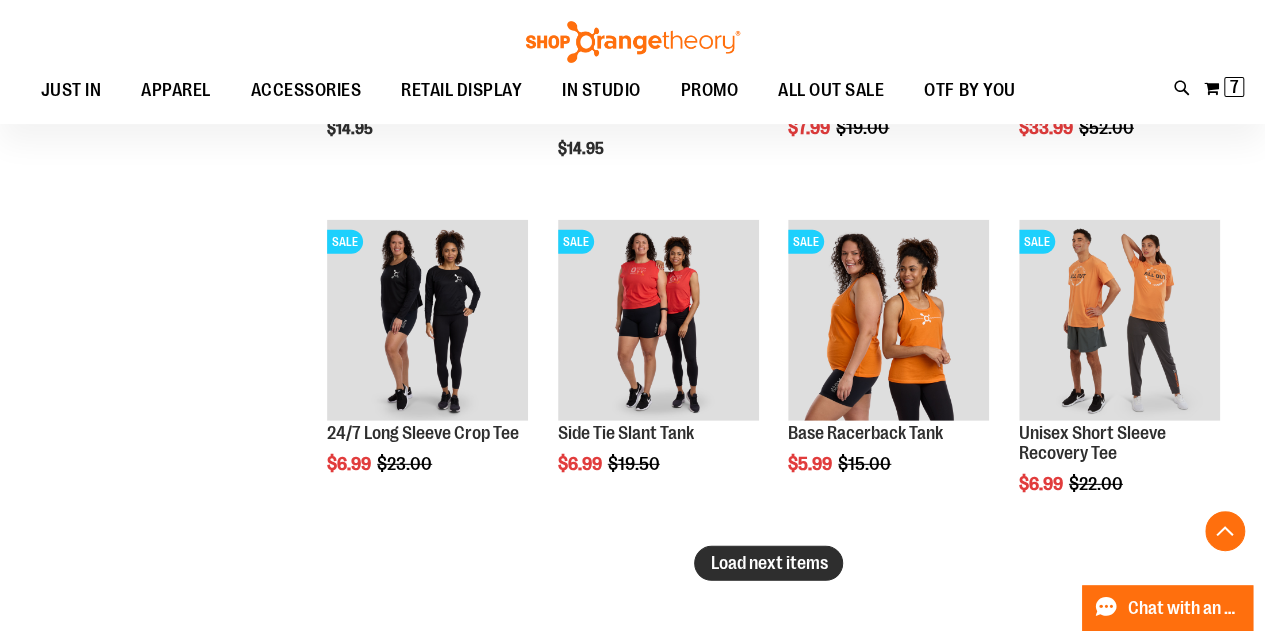 type on "**********" 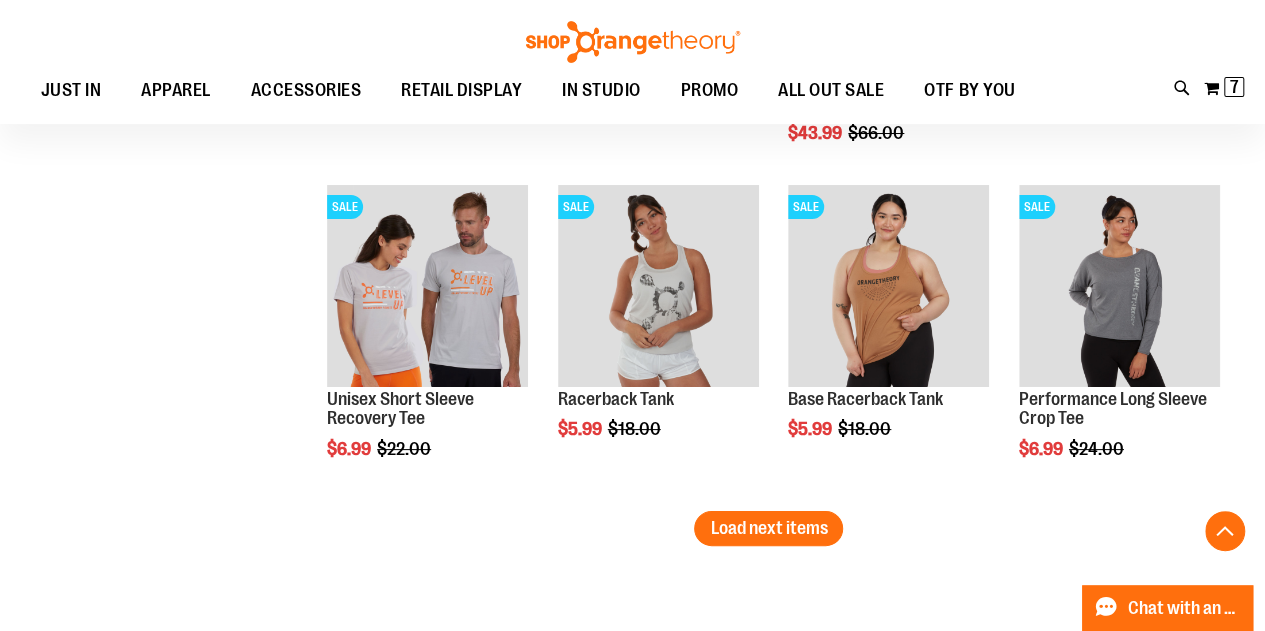 scroll, scrollTop: 3746, scrollLeft: 0, axis: vertical 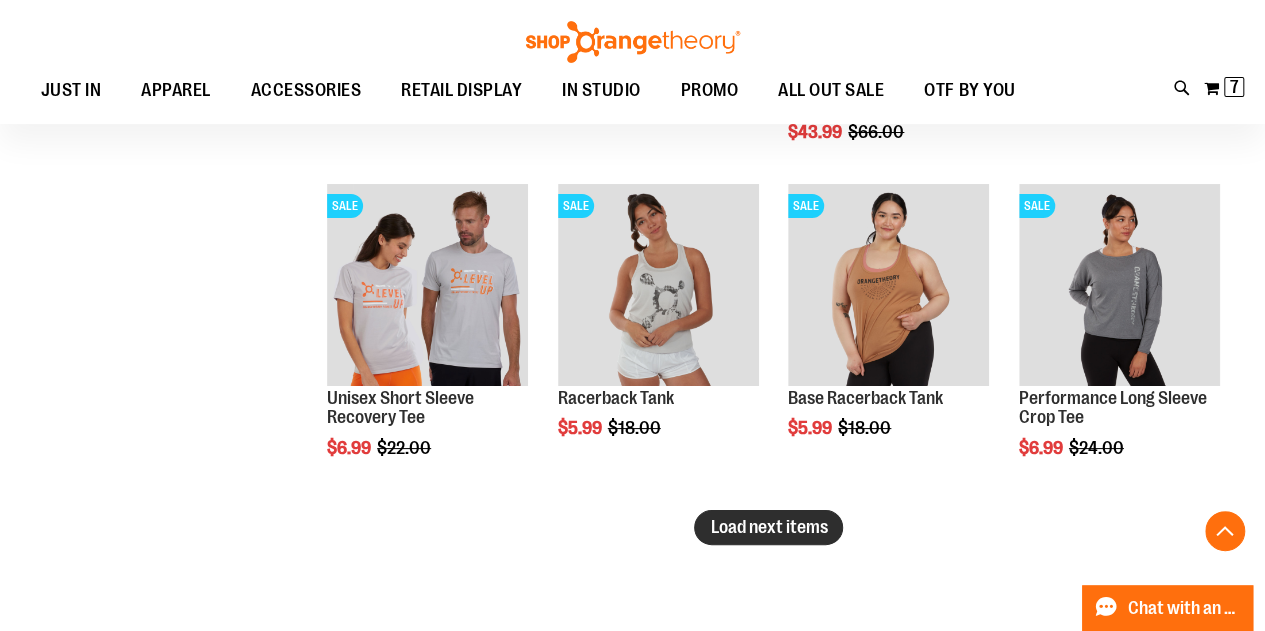 click on "Load next items" at bounding box center [768, 527] 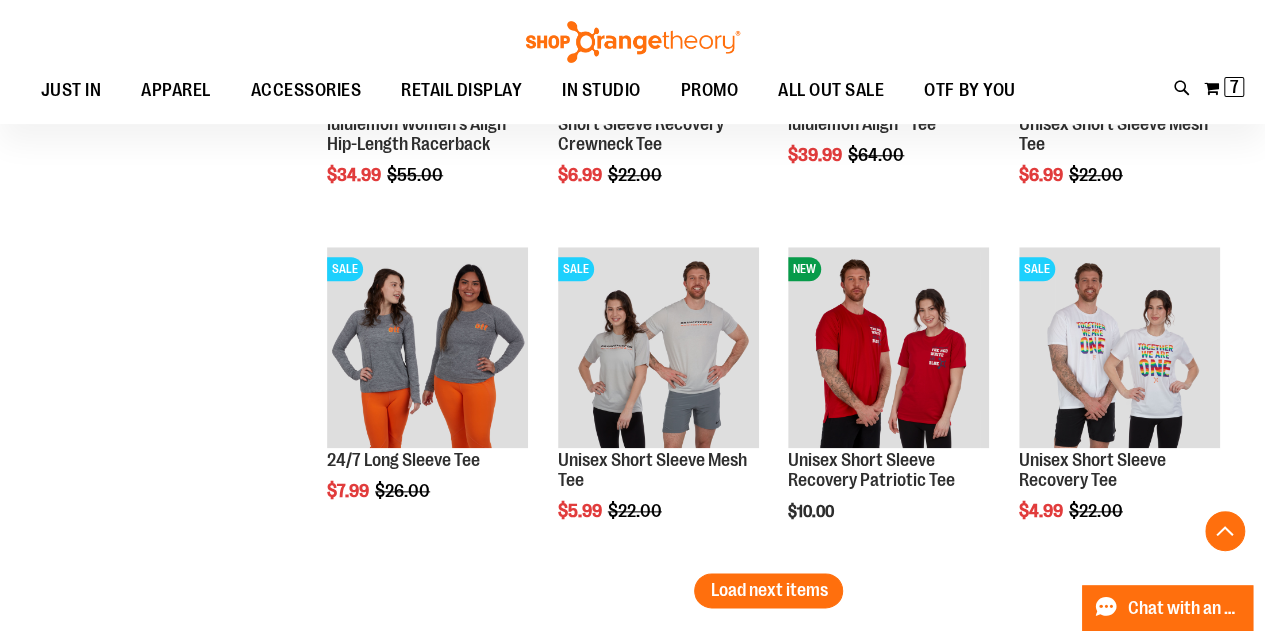 scroll, scrollTop: 4752, scrollLeft: 0, axis: vertical 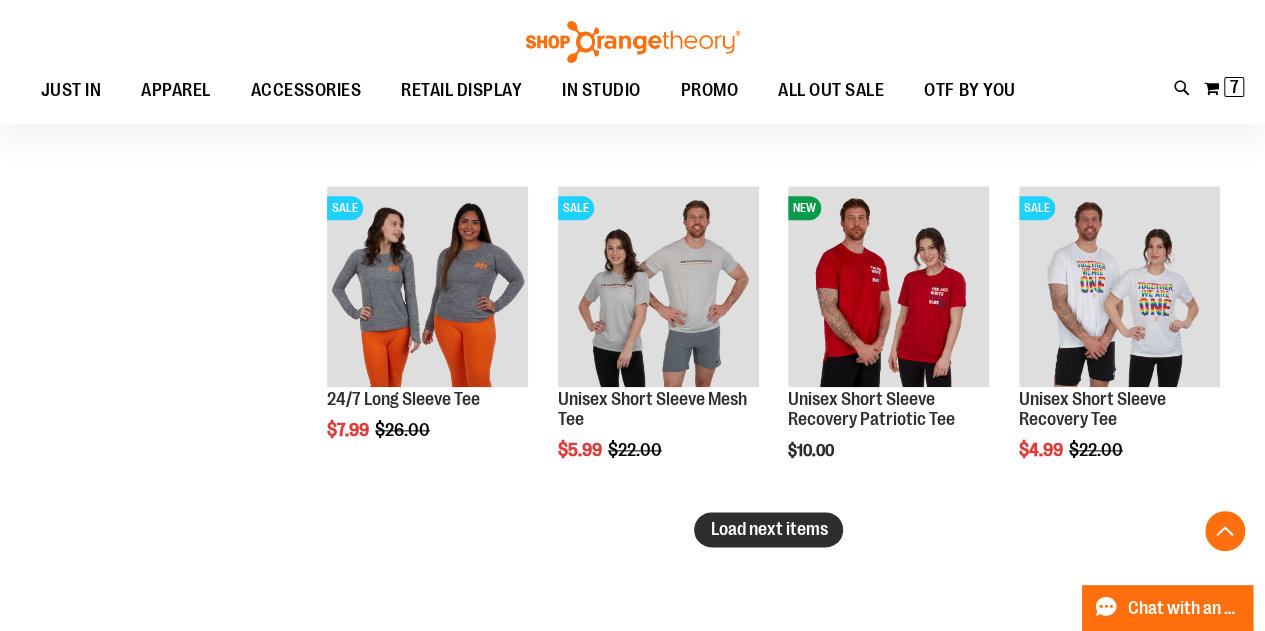 click on "Load next items" at bounding box center [768, 529] 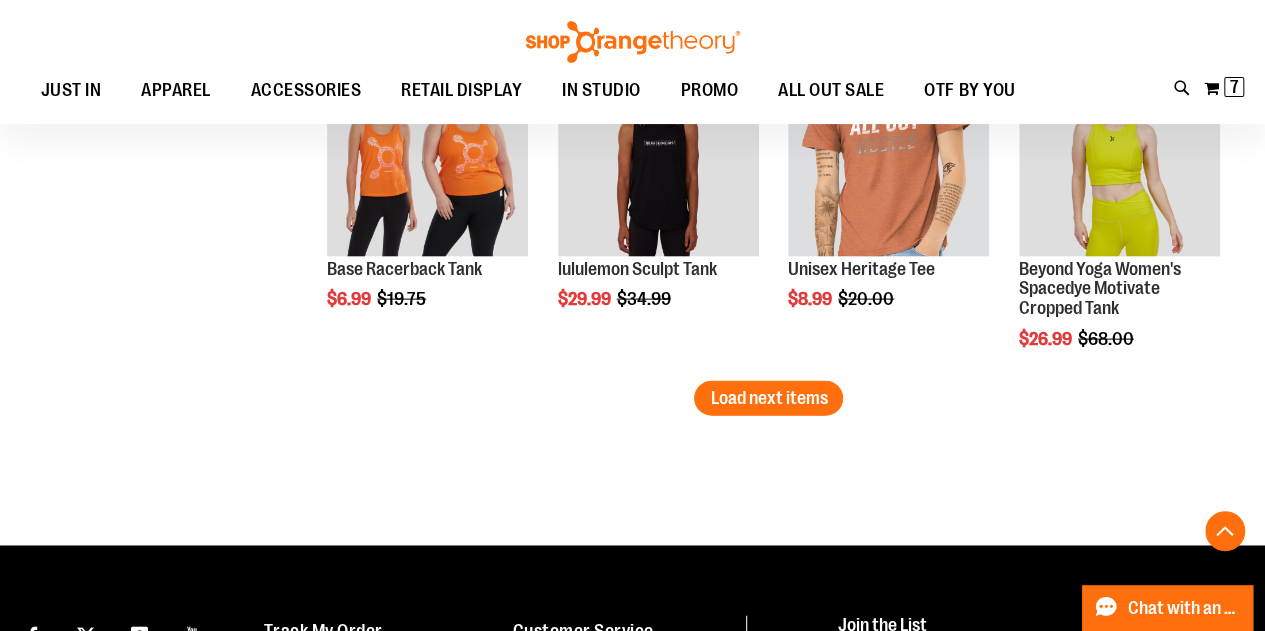 scroll, scrollTop: 5894, scrollLeft: 0, axis: vertical 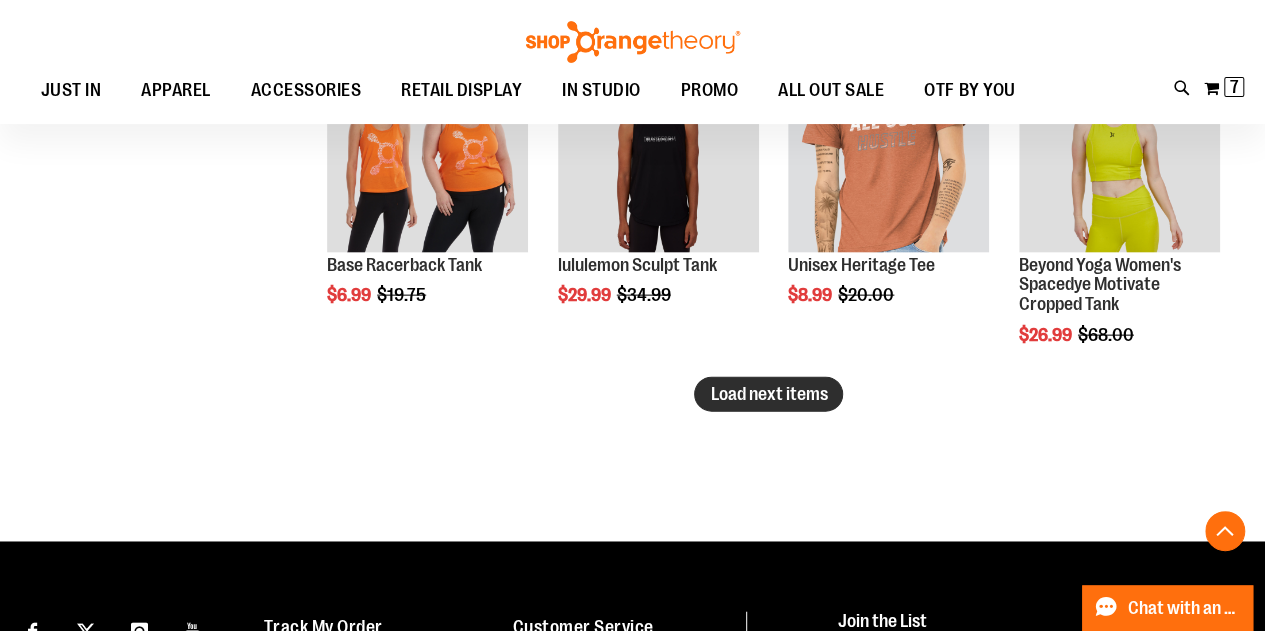 click on "Load next items" at bounding box center [768, 394] 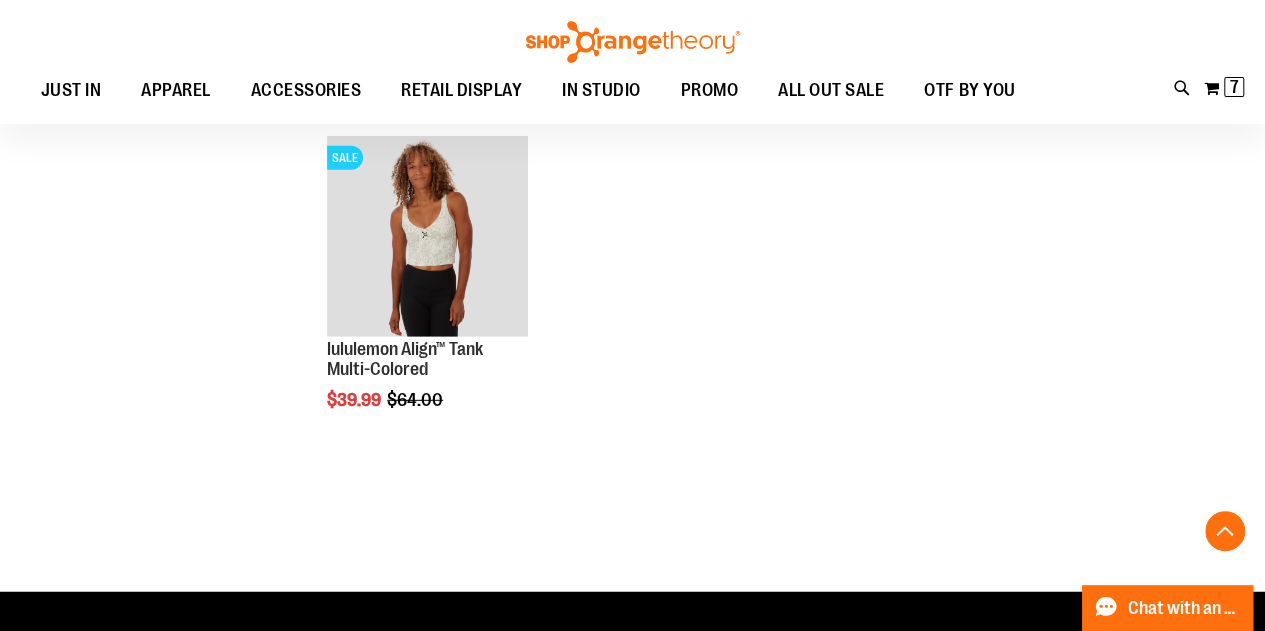 scroll, scrollTop: 6482, scrollLeft: 0, axis: vertical 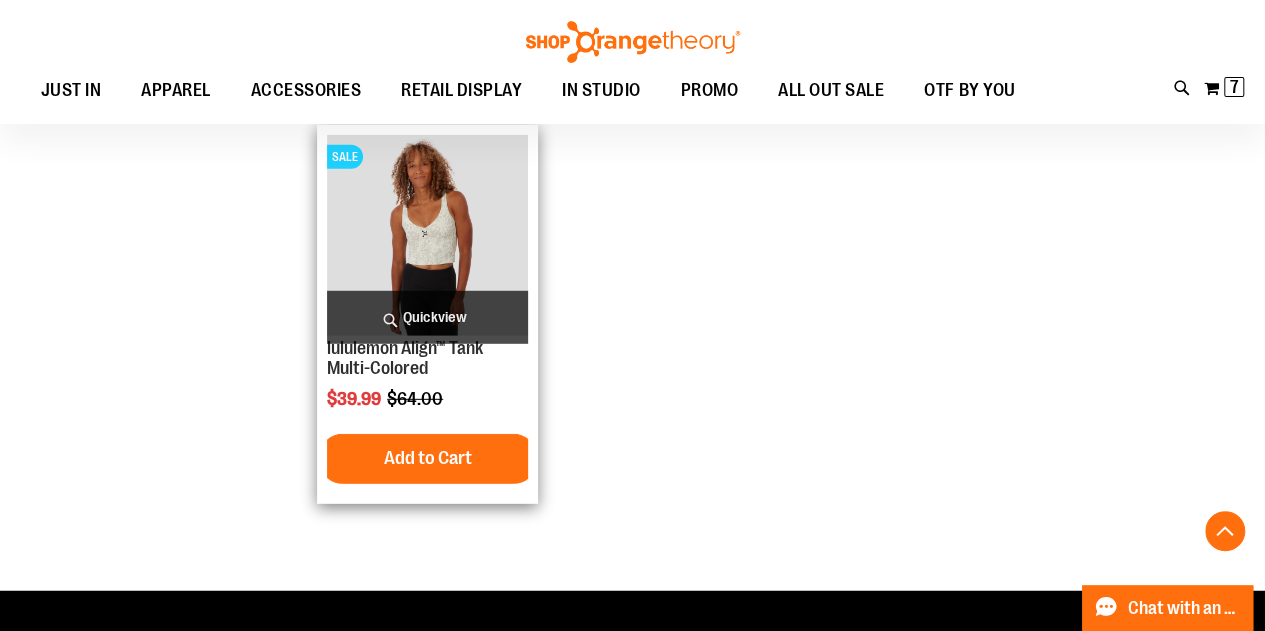 click at bounding box center (427, 235) 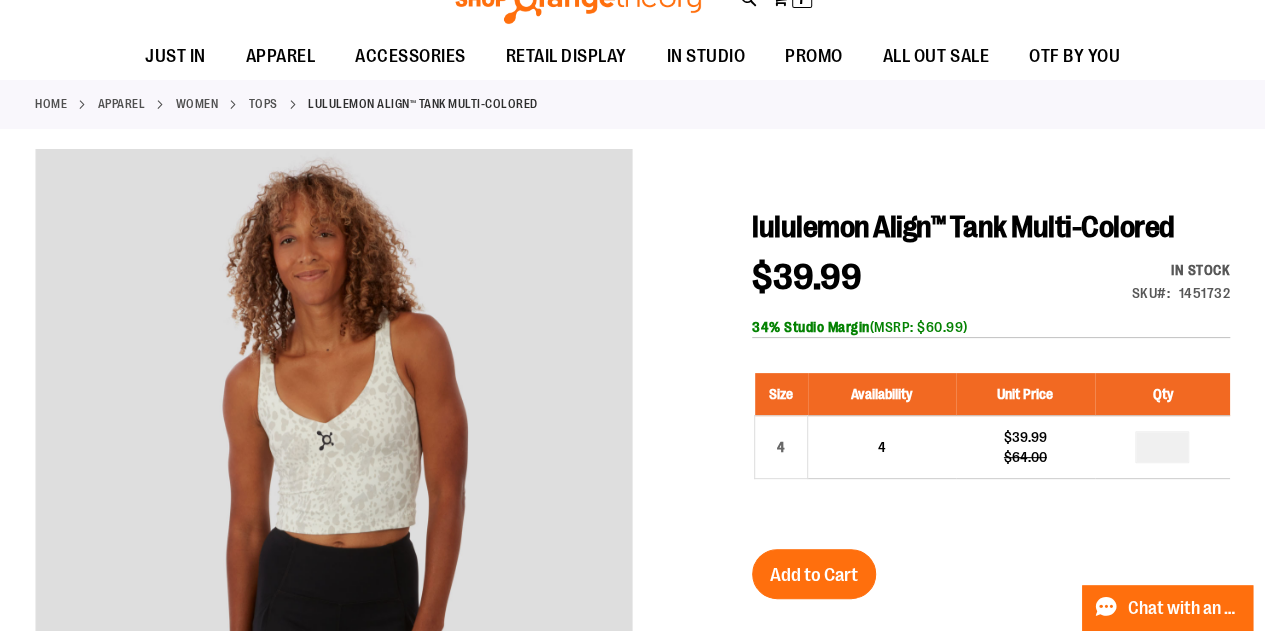 scroll, scrollTop: 0, scrollLeft: 0, axis: both 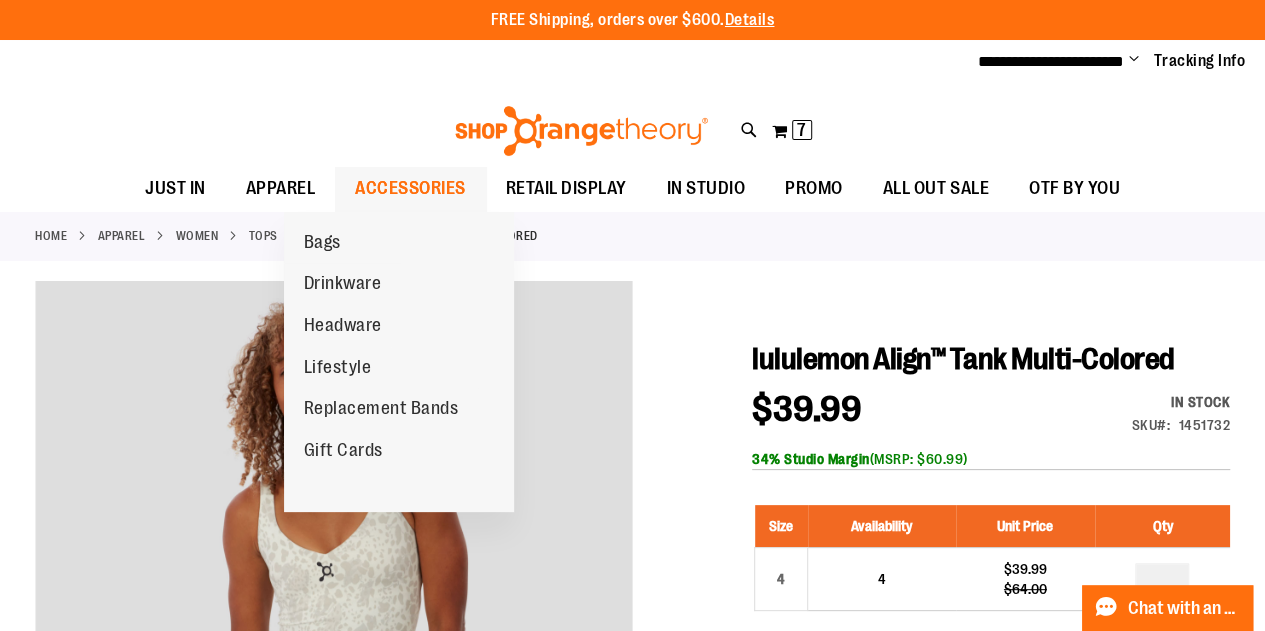 type on "**********" 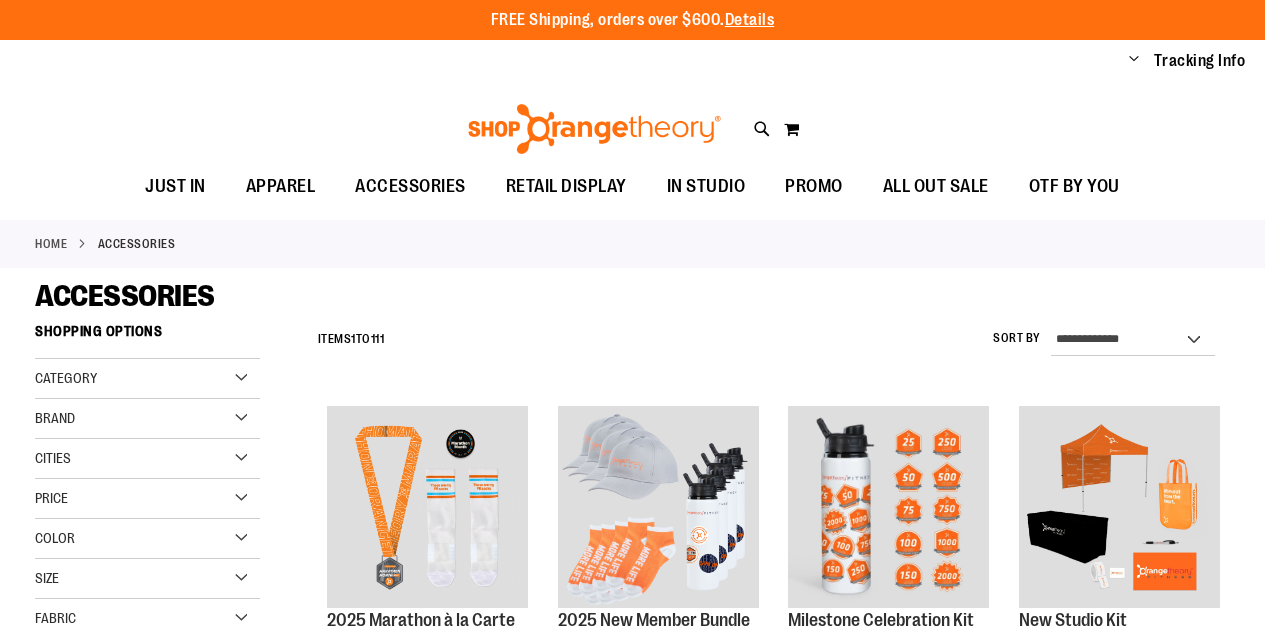 scroll, scrollTop: 0, scrollLeft: 0, axis: both 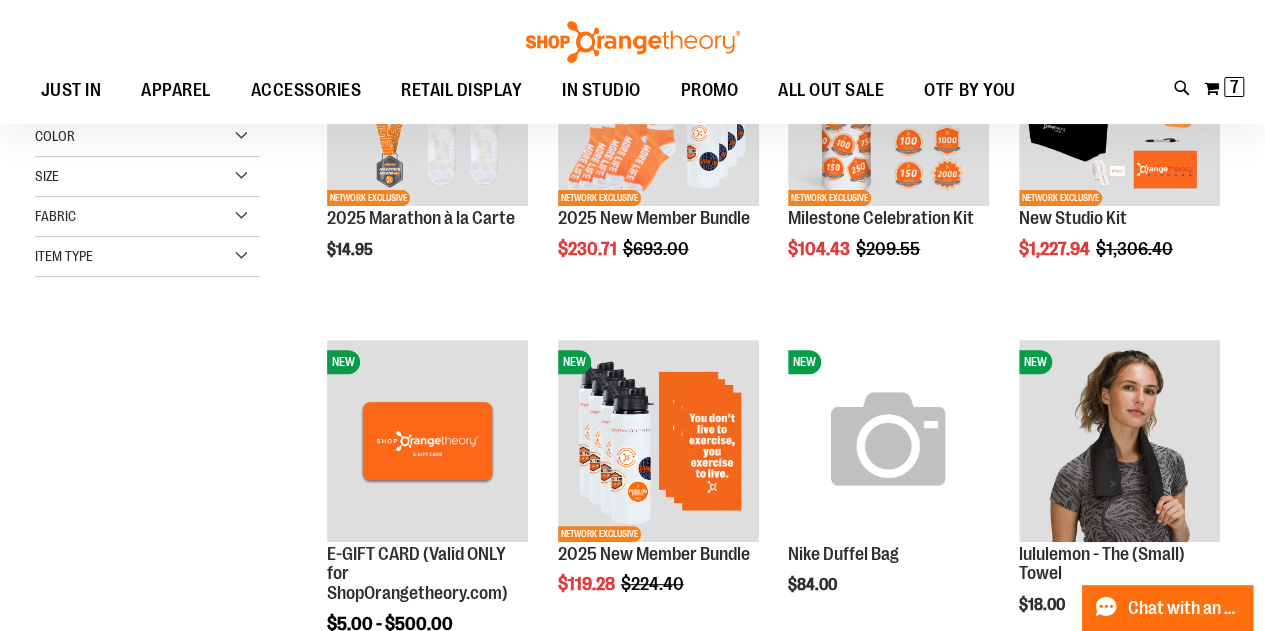 type on "**********" 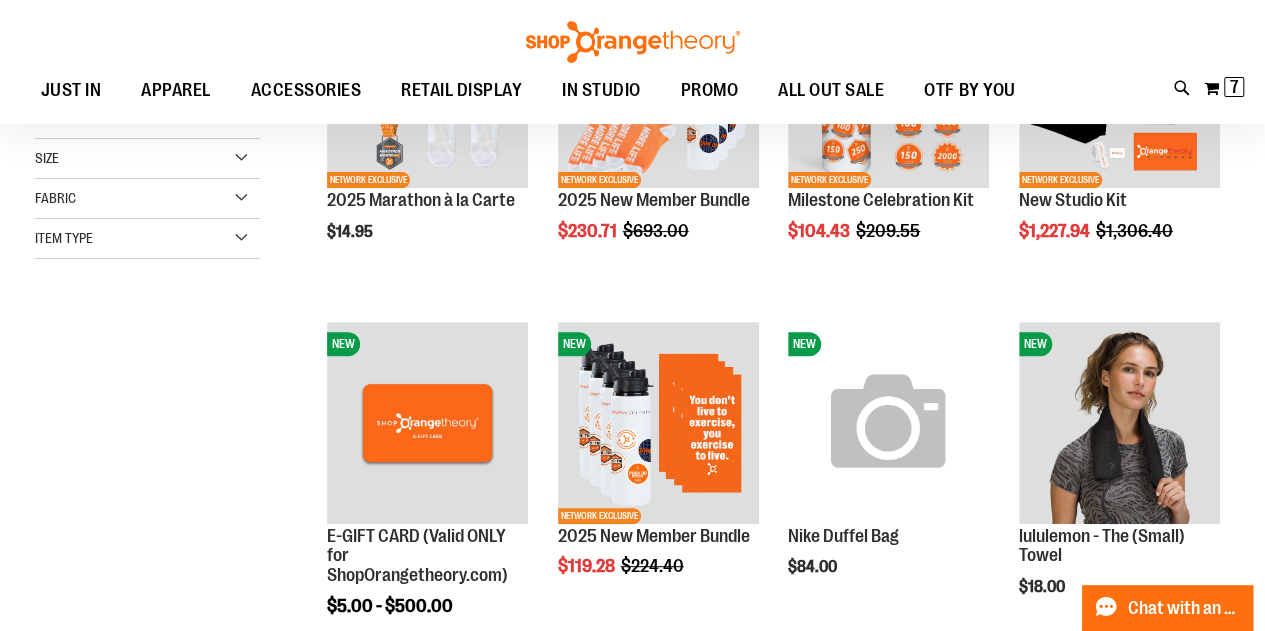 scroll, scrollTop: 96, scrollLeft: 0, axis: vertical 